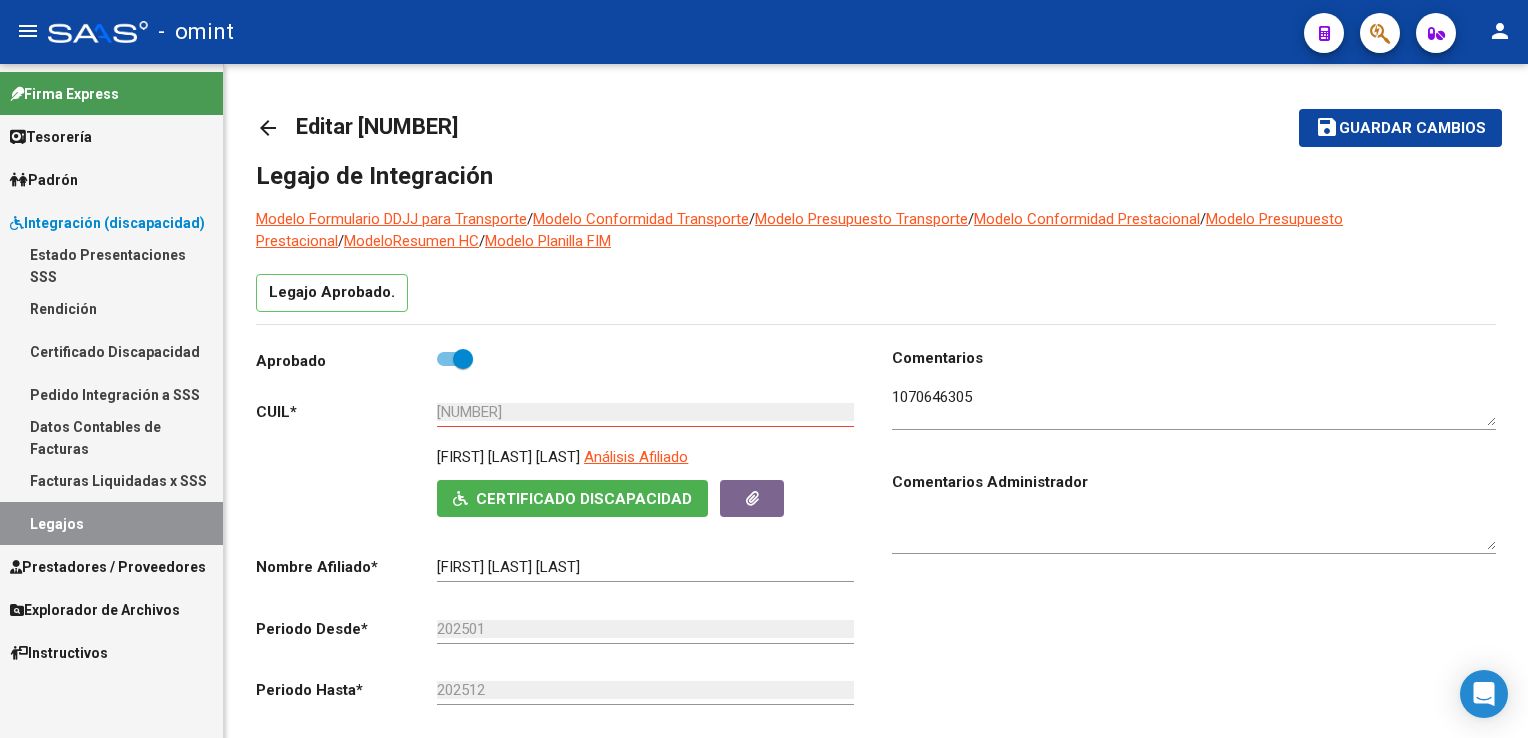 scroll, scrollTop: 0, scrollLeft: 0, axis: both 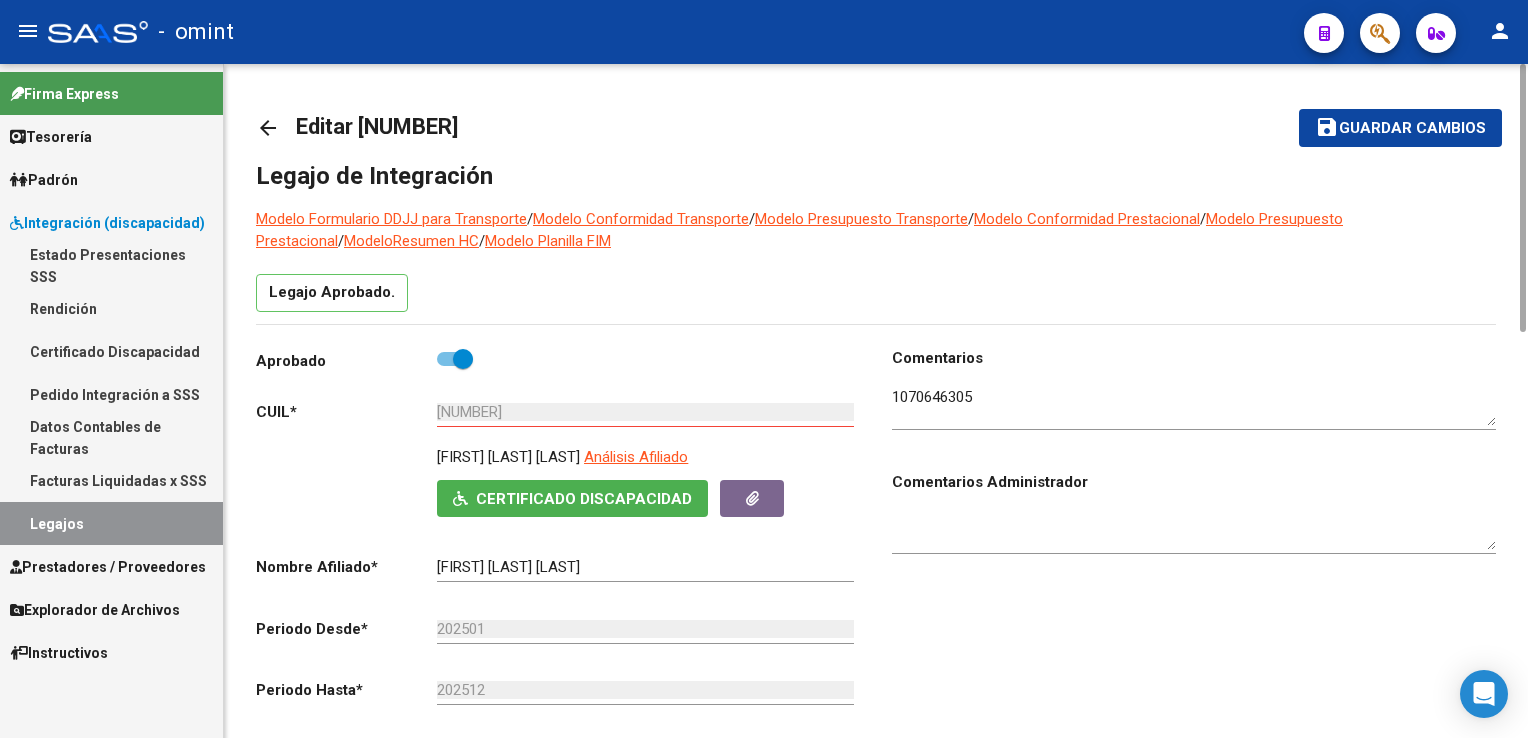 click on "save Guardar cambios" 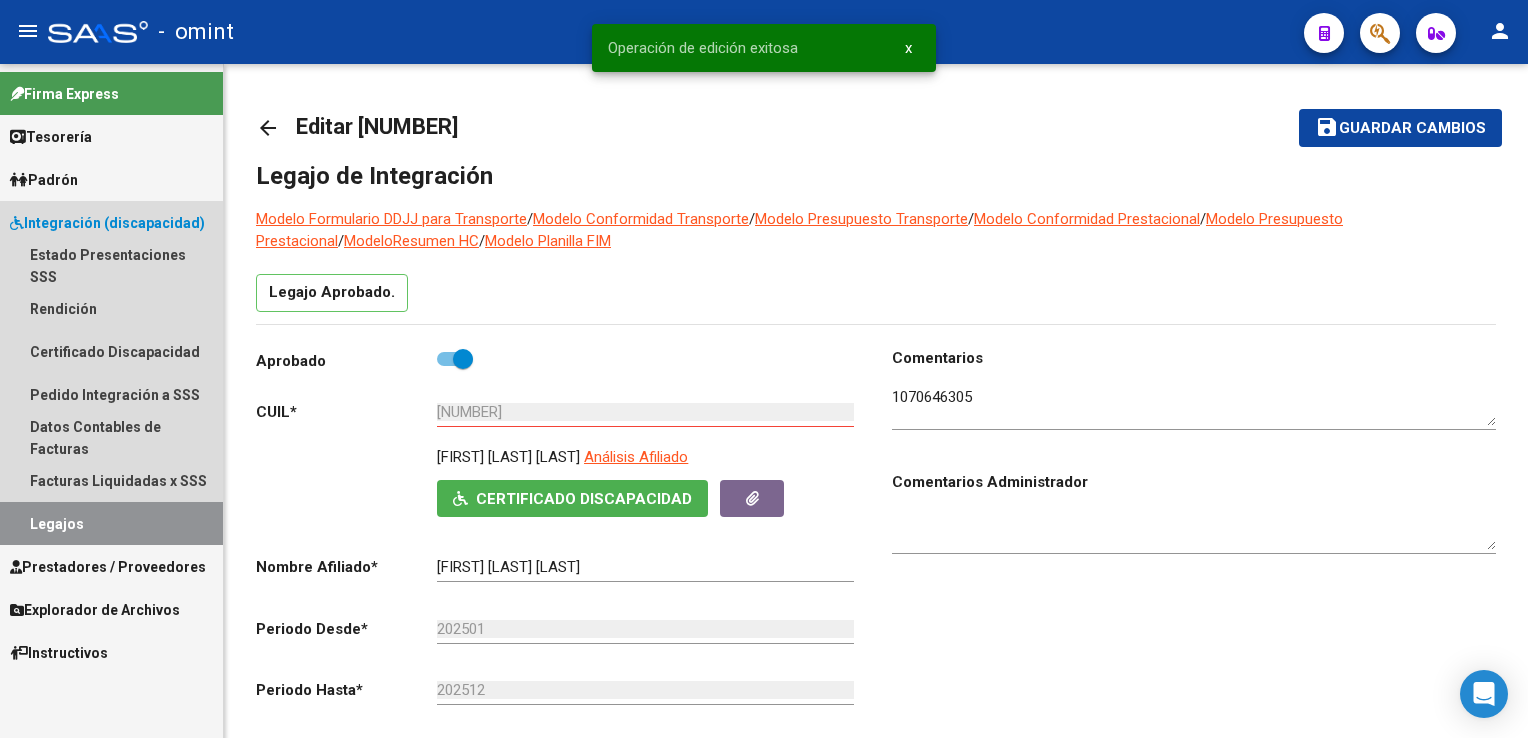 click on "Legajos" at bounding box center (111, 523) 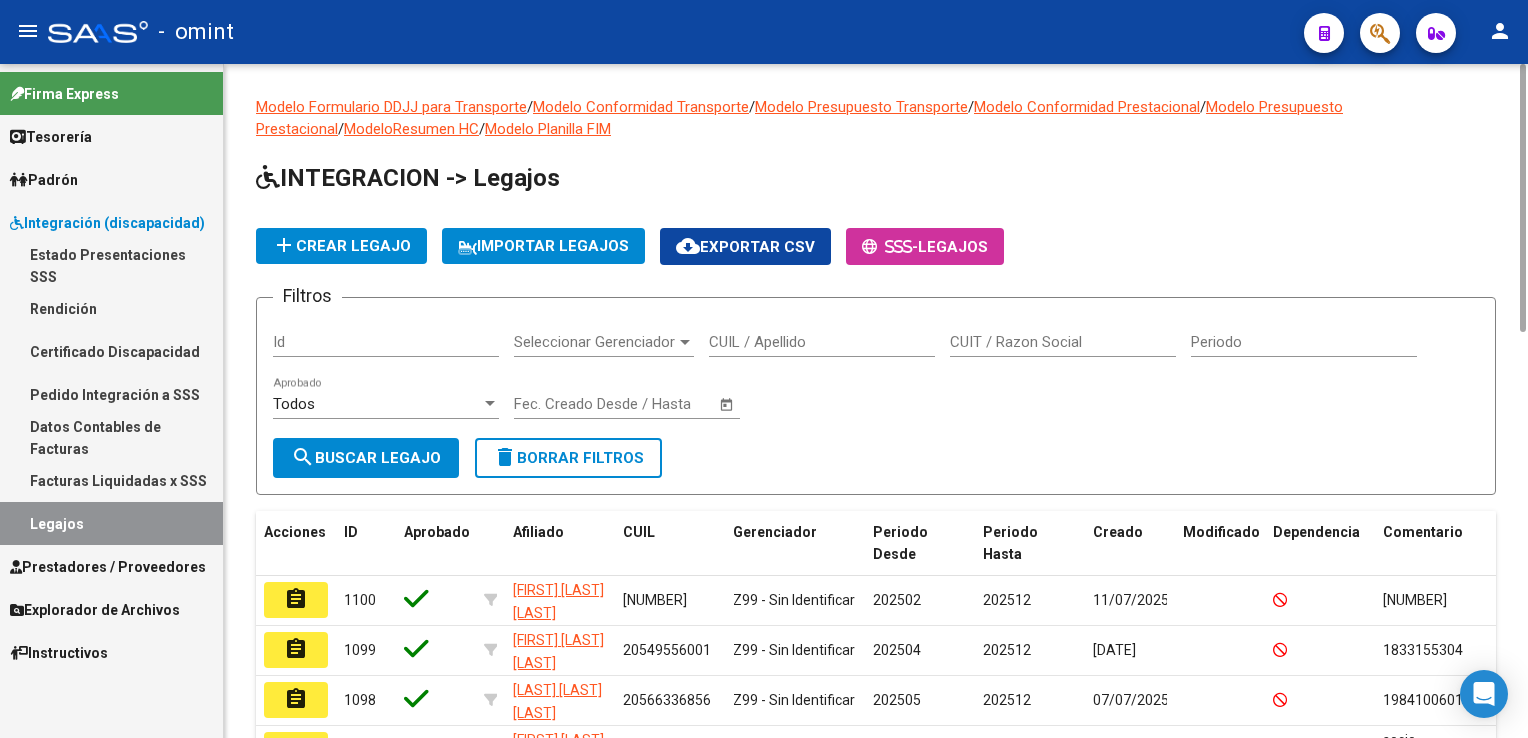 click on "CUIL / Apellido" at bounding box center [822, 342] 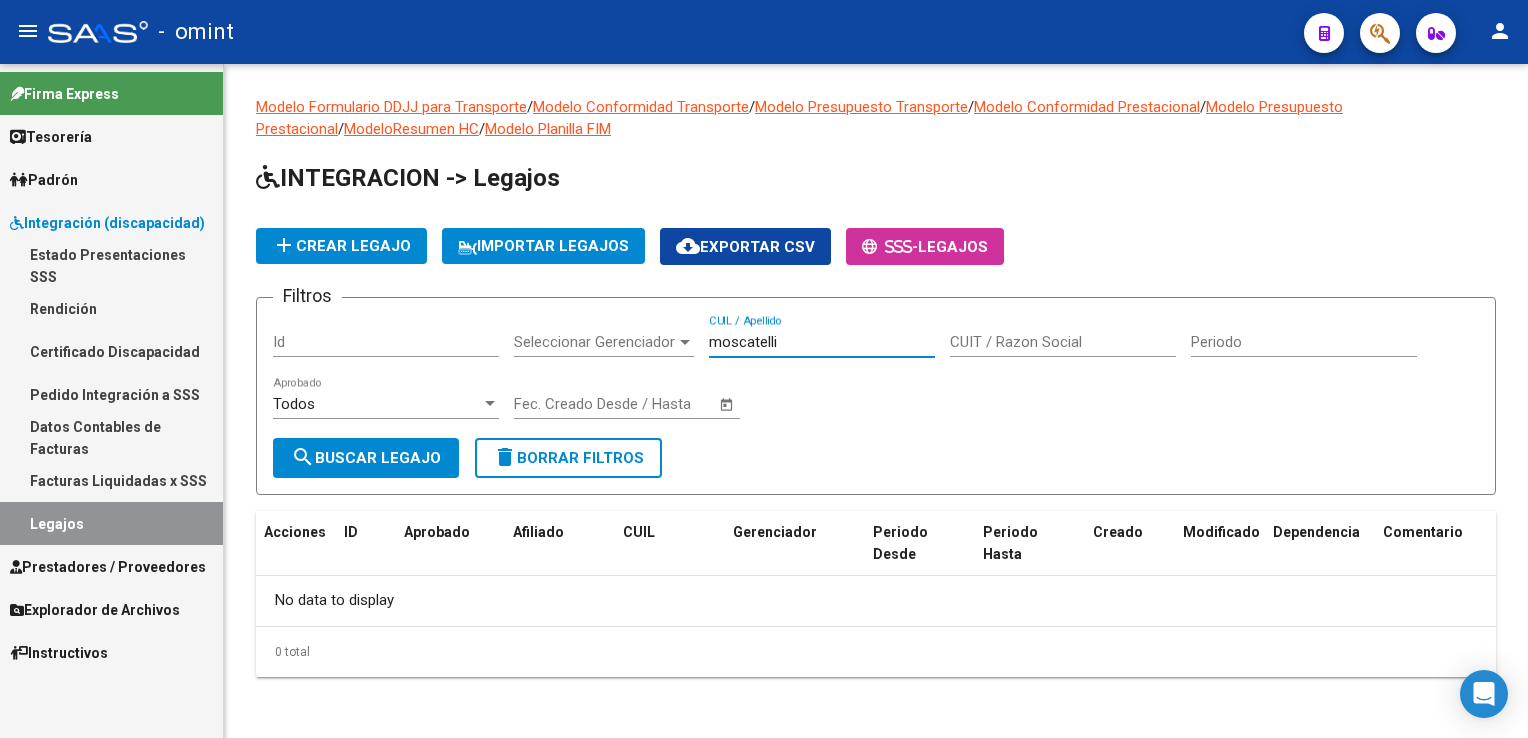 type on "moscatelli" 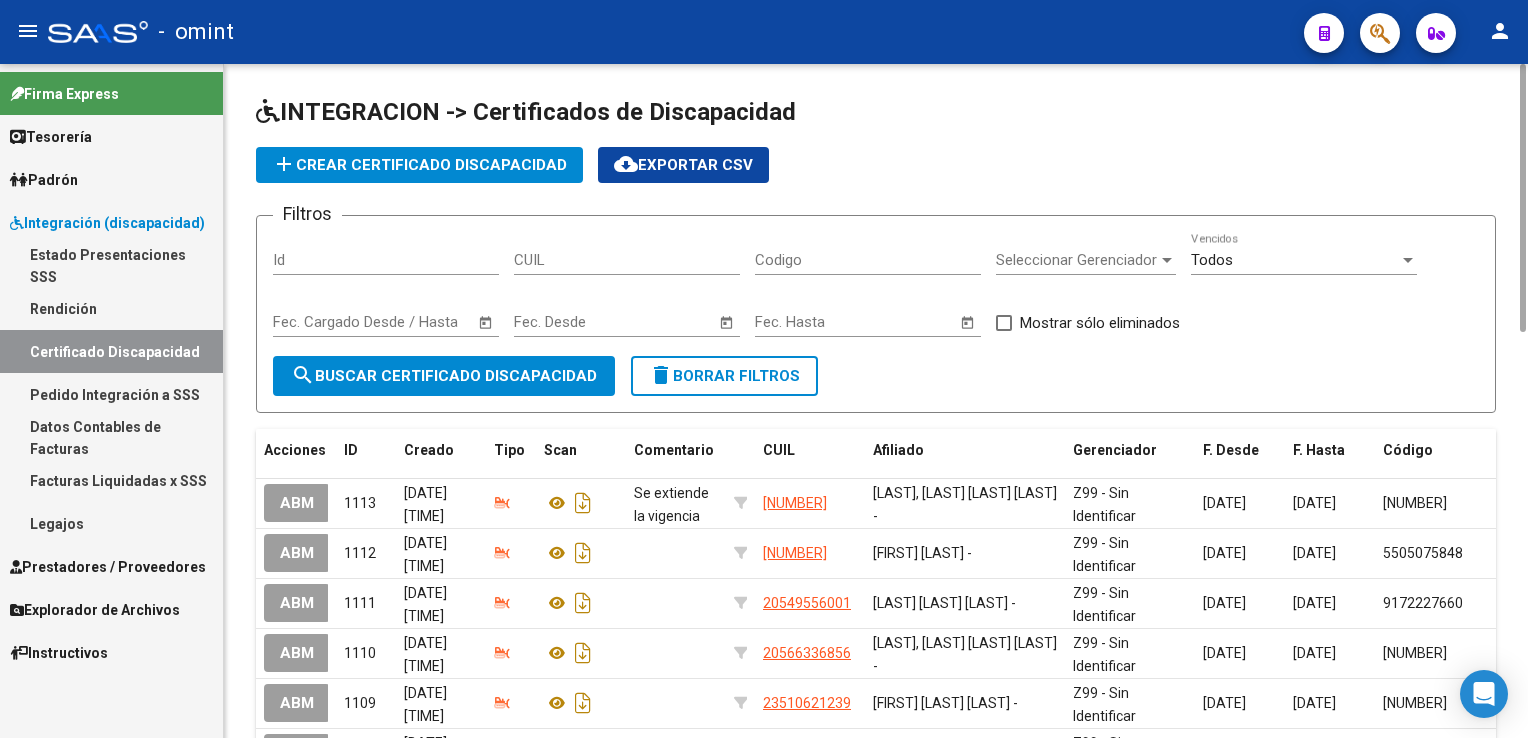 click on "CUIL" at bounding box center (627, 260) 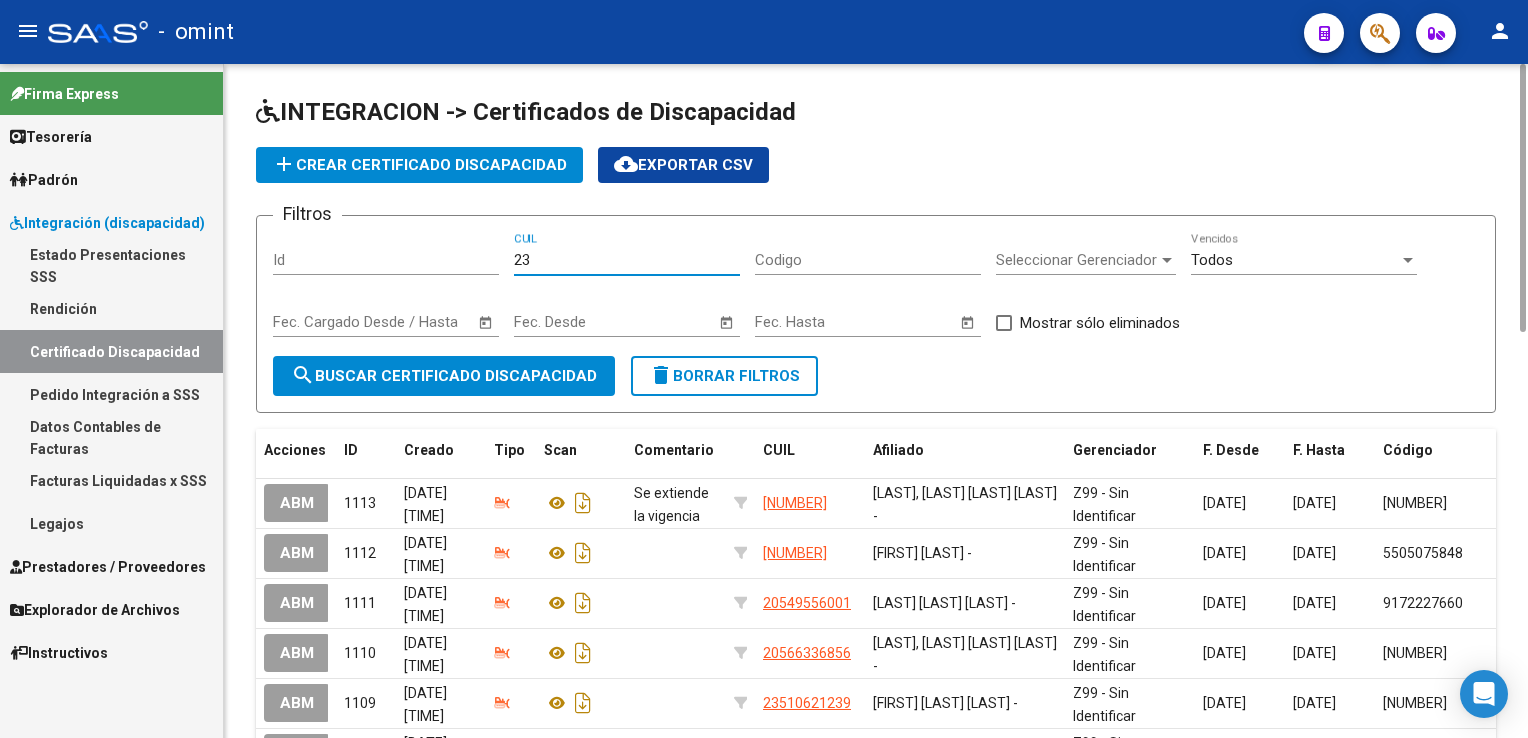 paste on "-[NUMBER]-" 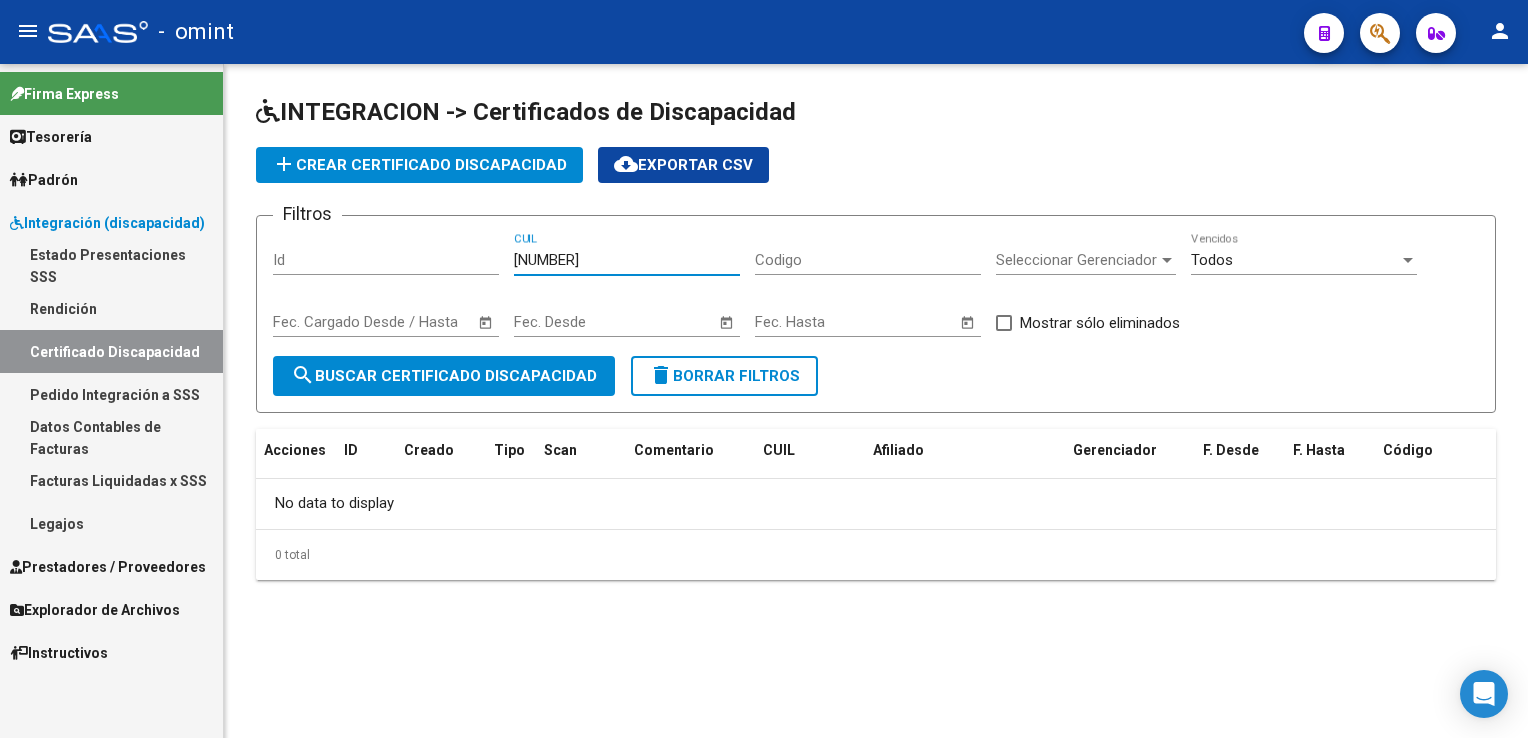 type on "[NUMBER]" 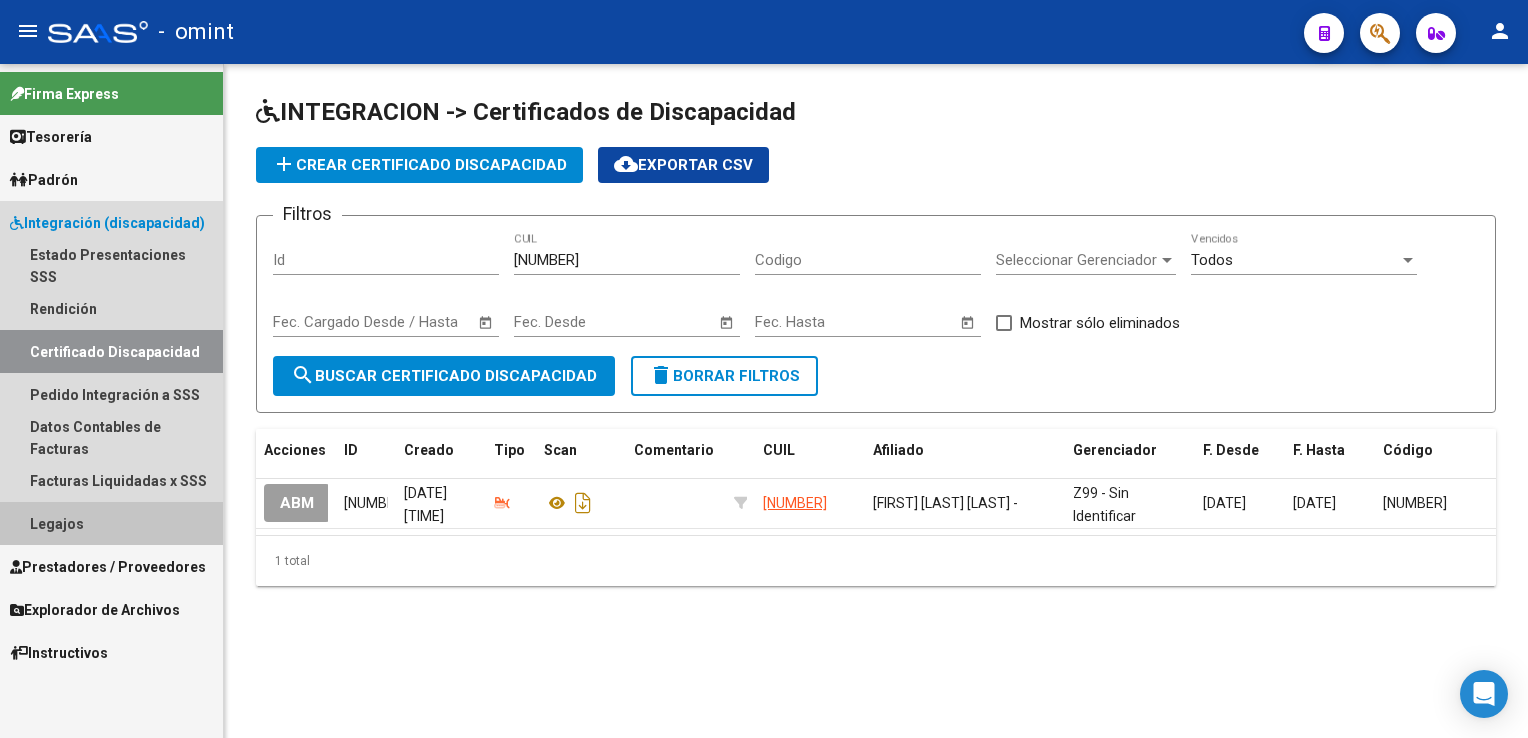 click on "Legajos" at bounding box center [111, 523] 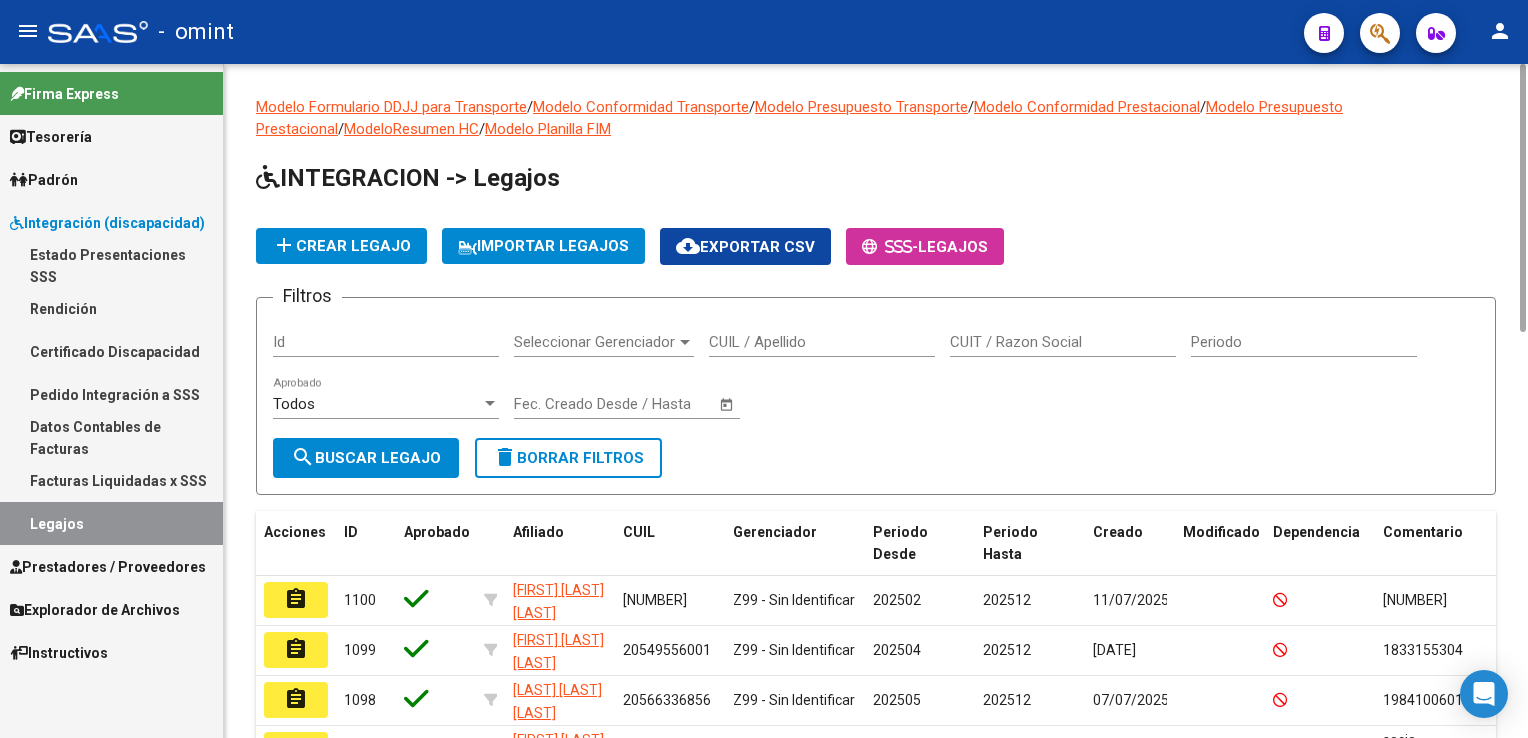 click on "CUIL / Apellido" at bounding box center (822, 342) 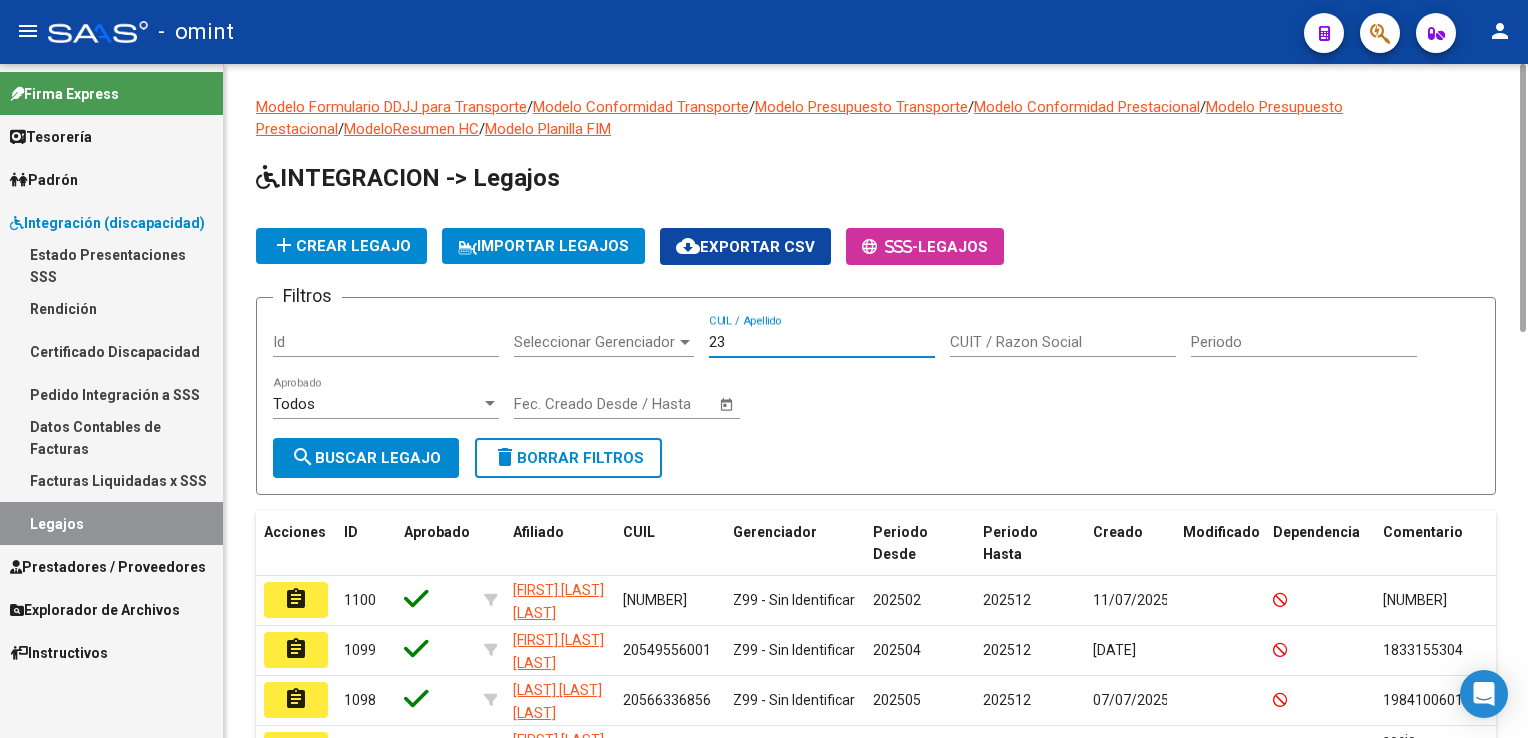 paste on "[NUMBER]" 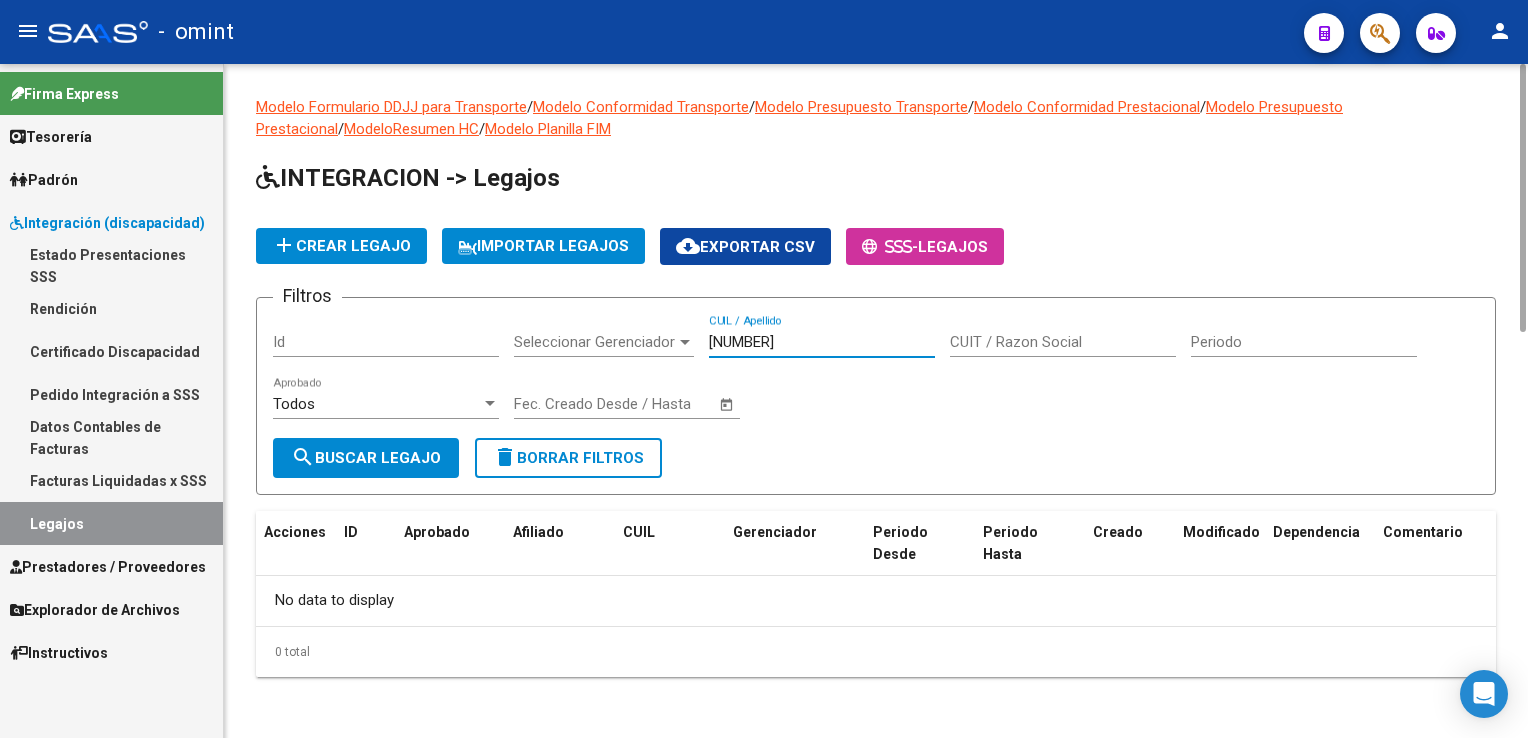 type on "[NUMBER]" 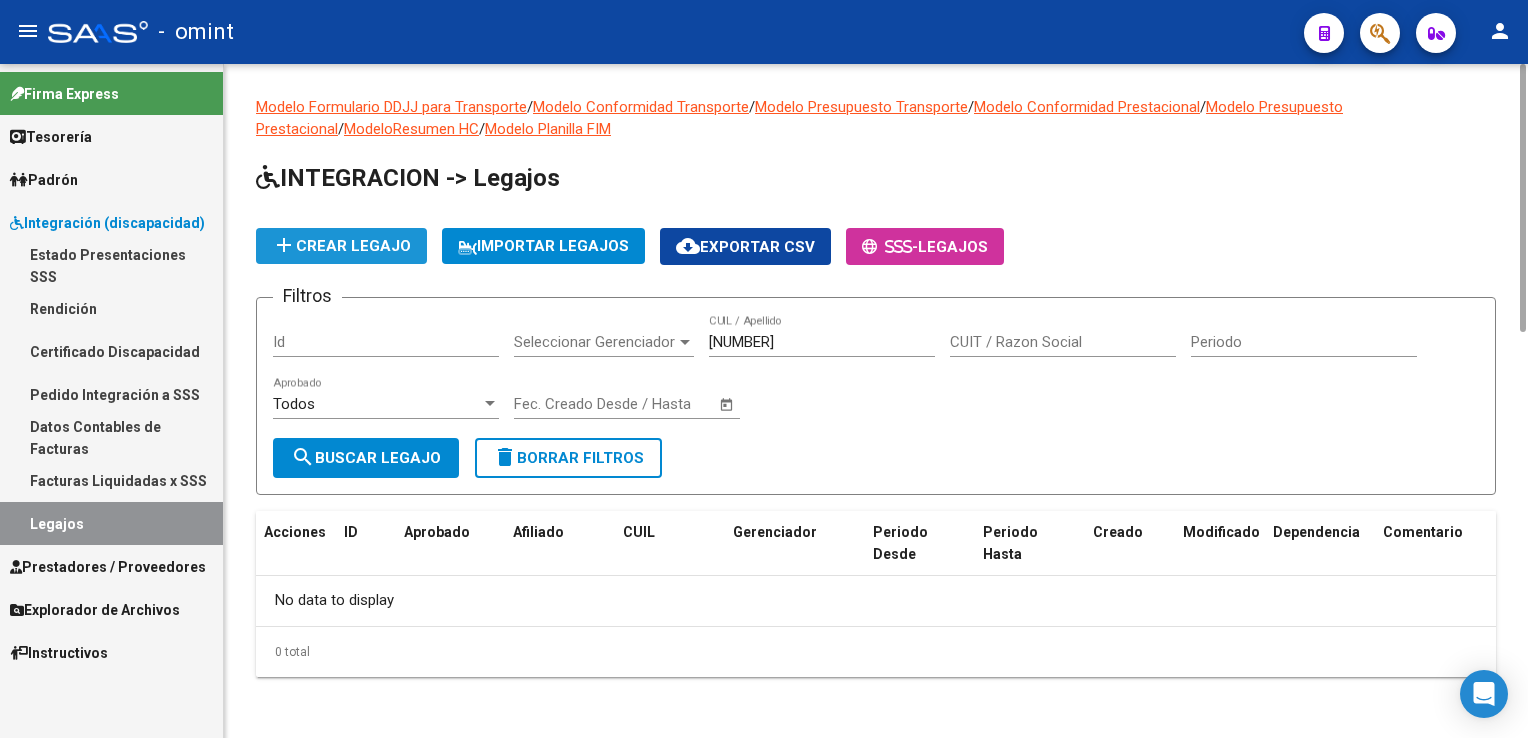 click on "add  Crear Legajo" 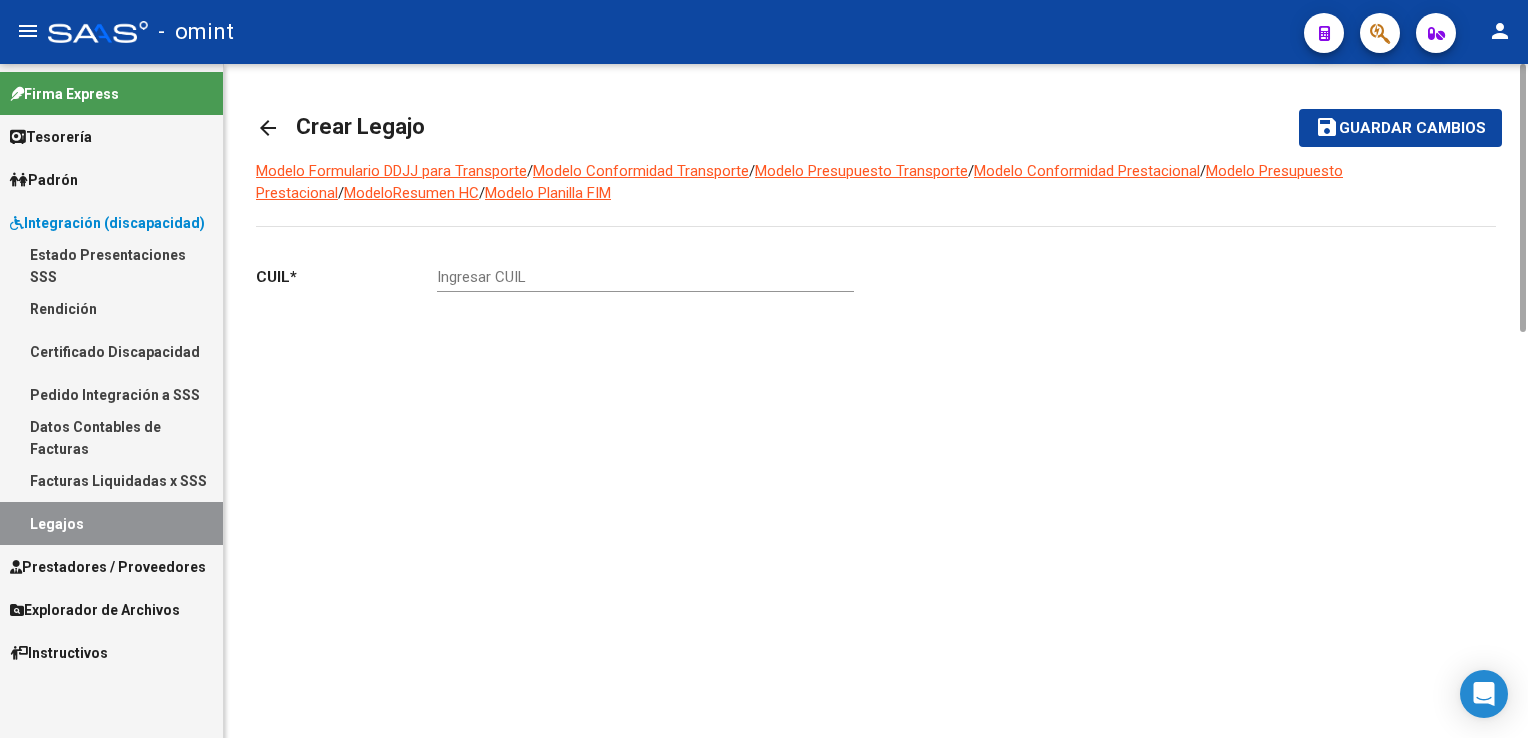 click on "Ingresar CUIL" 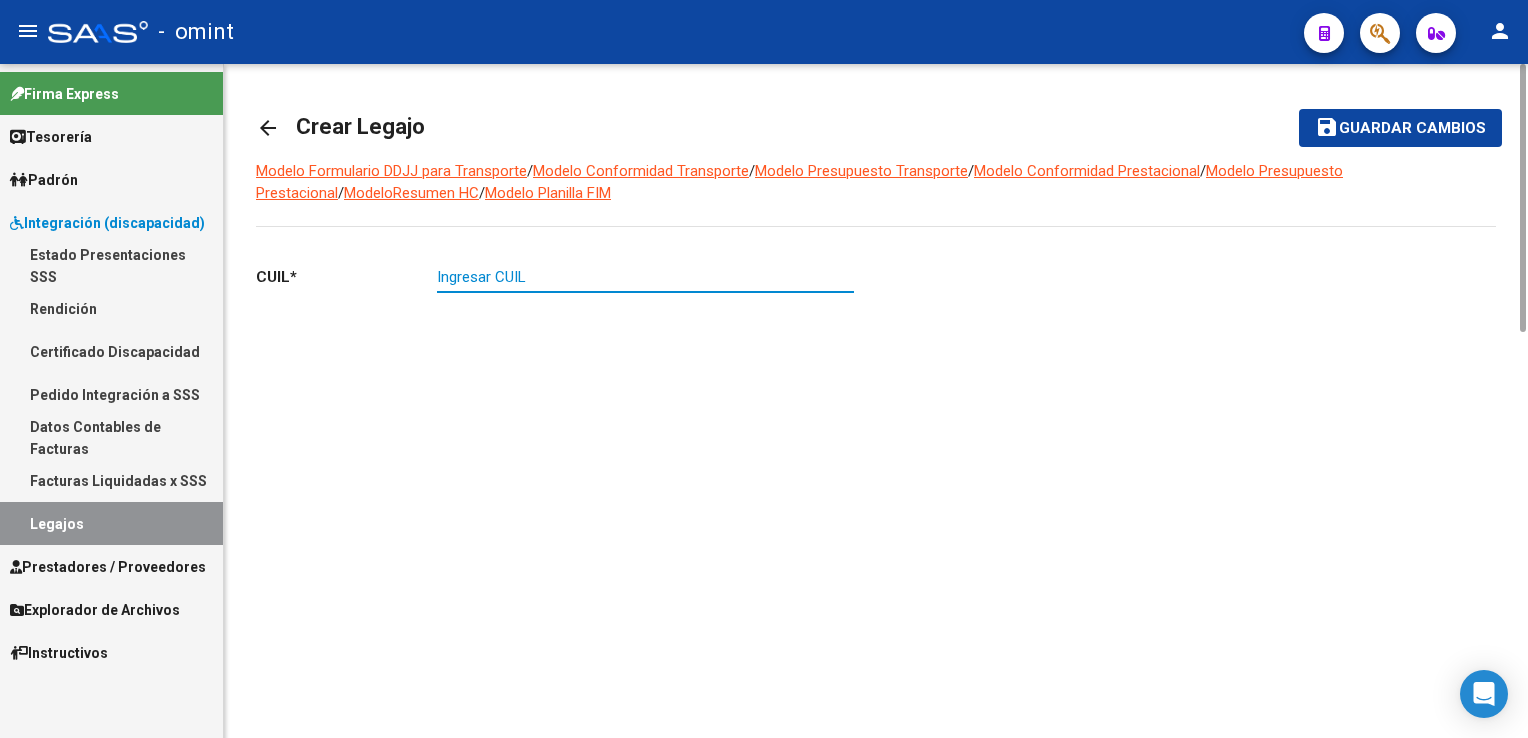 click on "Ingresar CUIL" at bounding box center (645, 277) 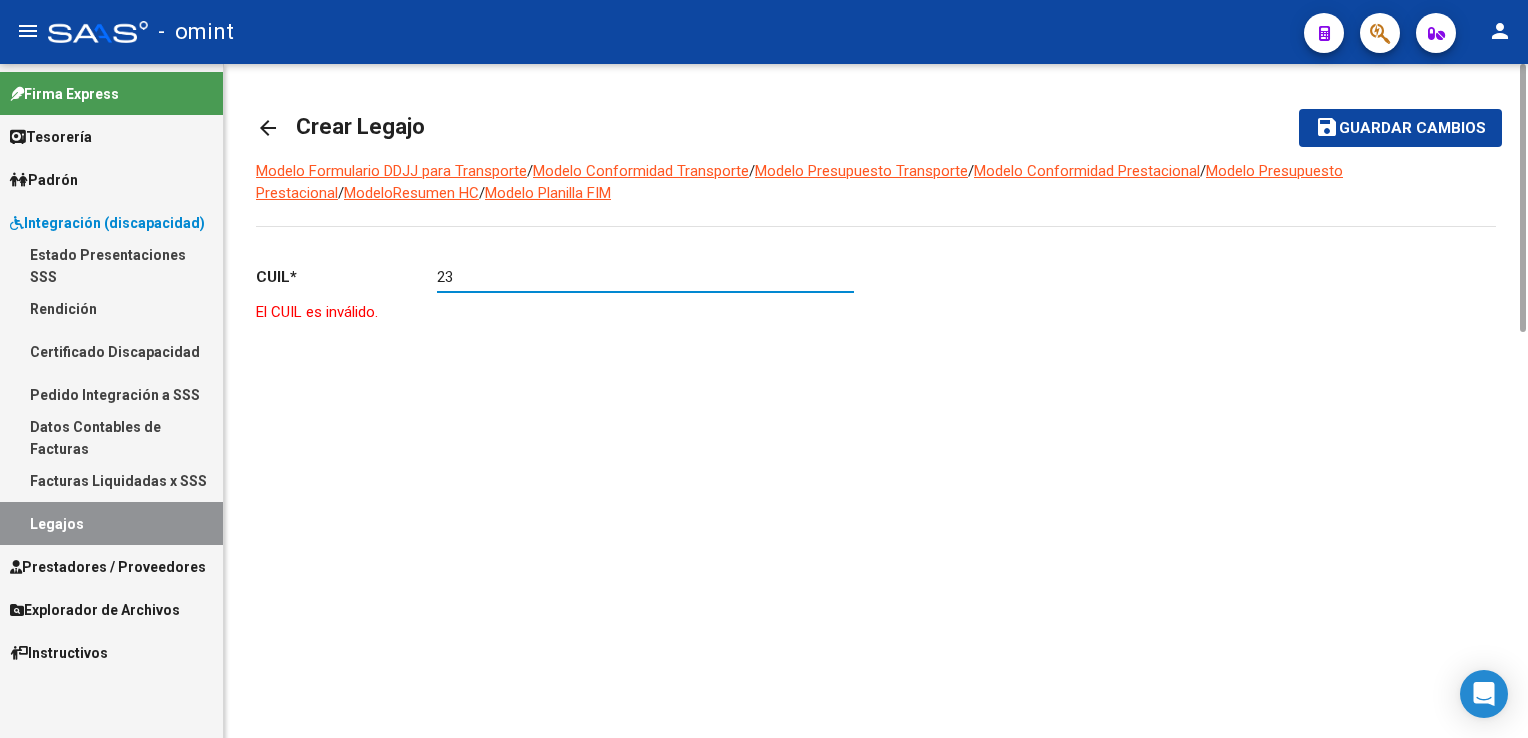 paste on "-[NUMBER]-" 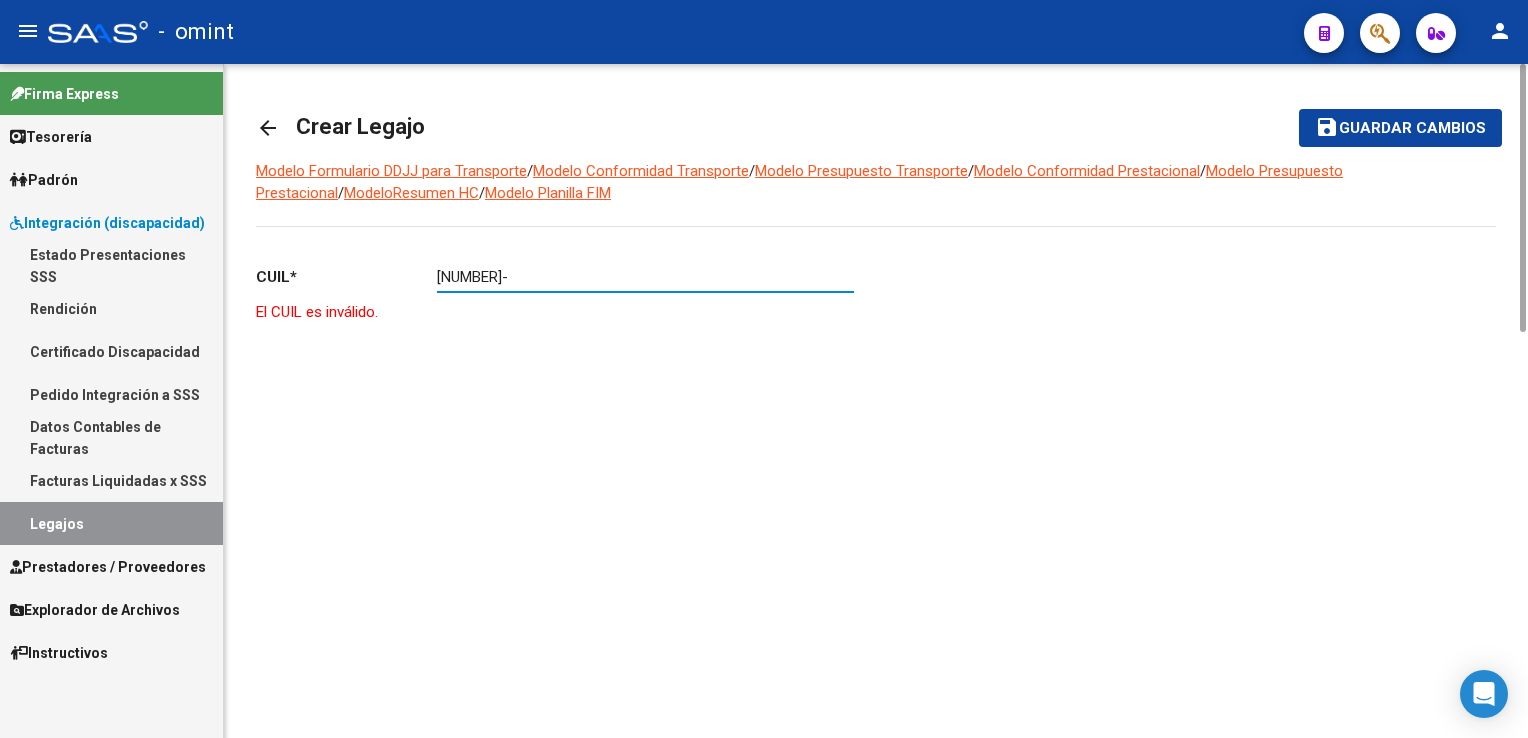 type on "[NUMBER]" 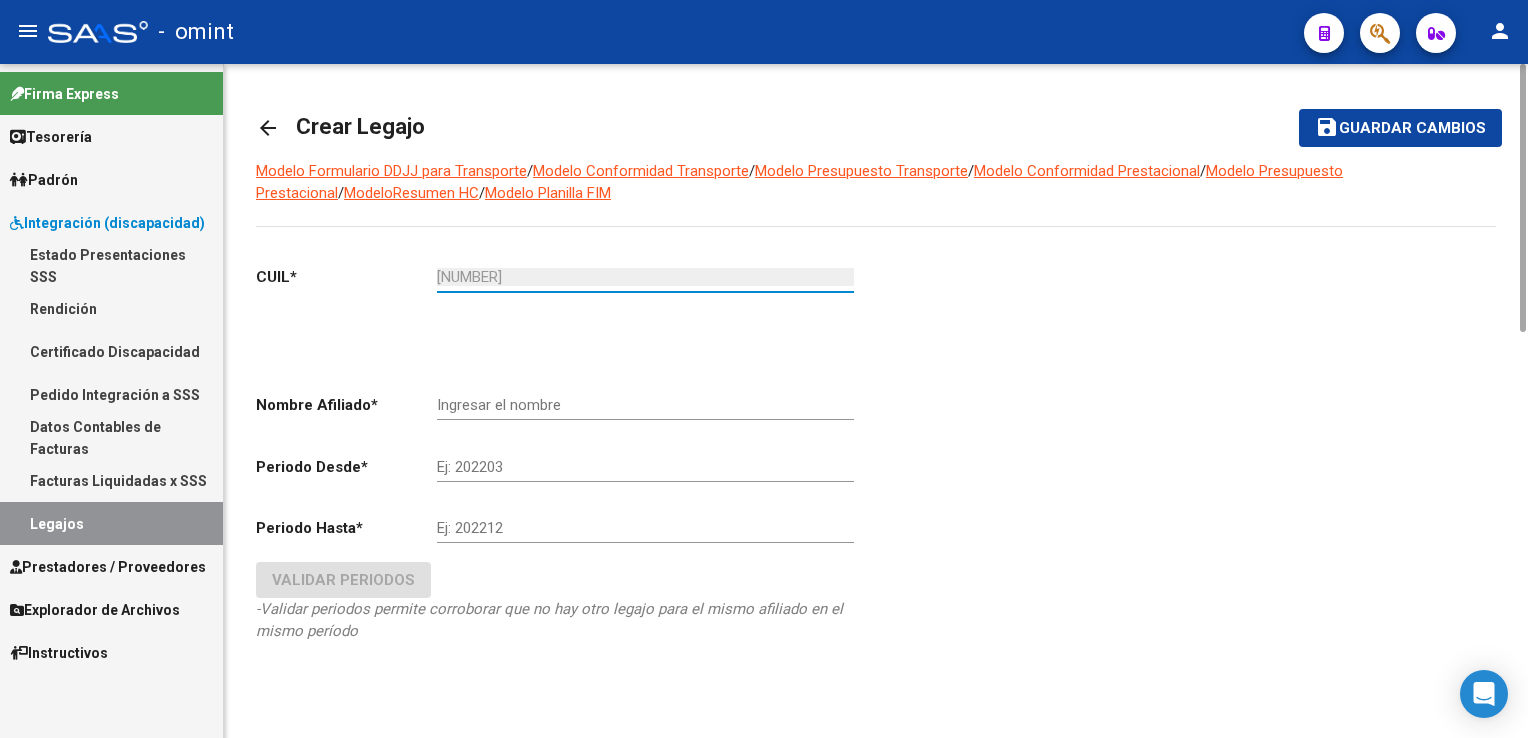 type on "[FIRST] [LAST] [LAST]" 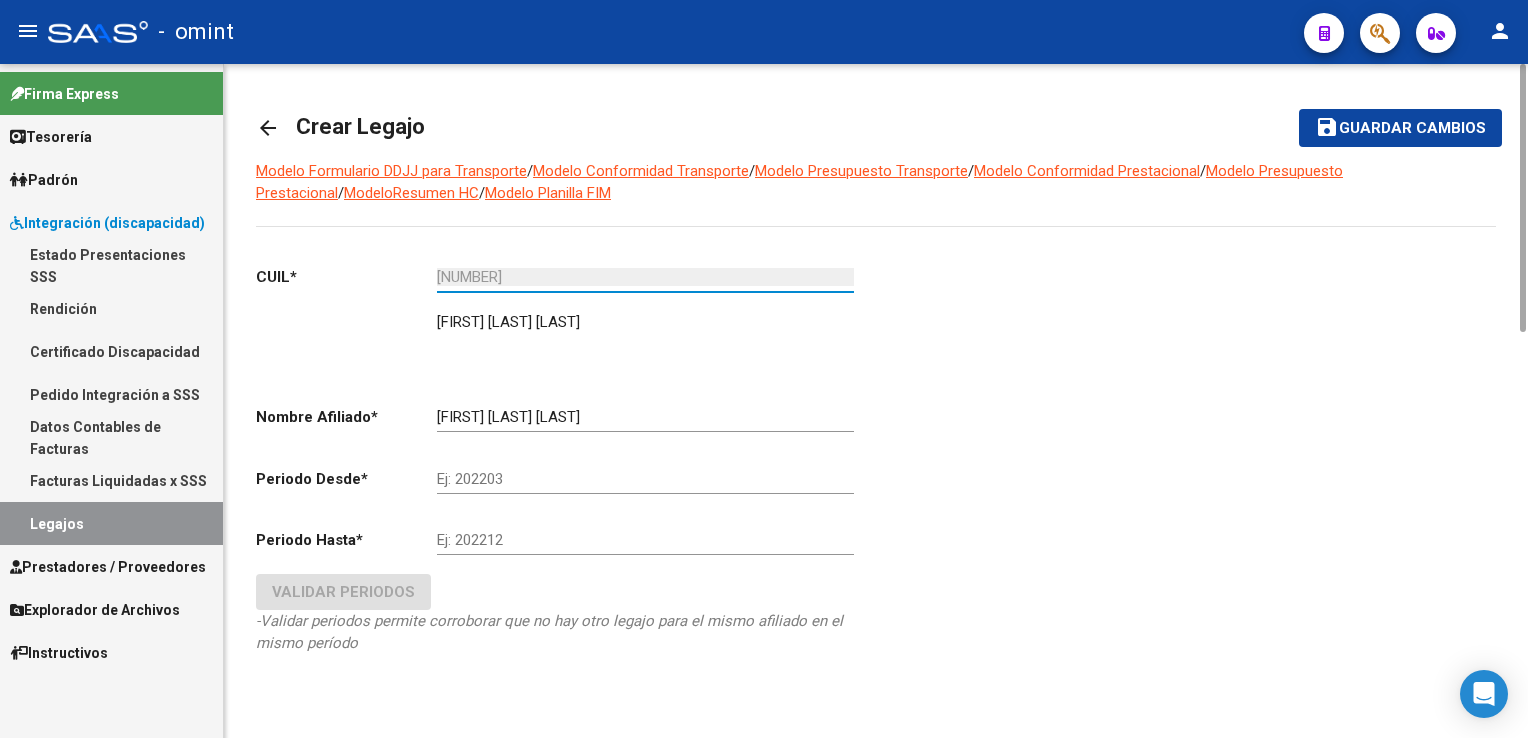 type on "[NUMBER]" 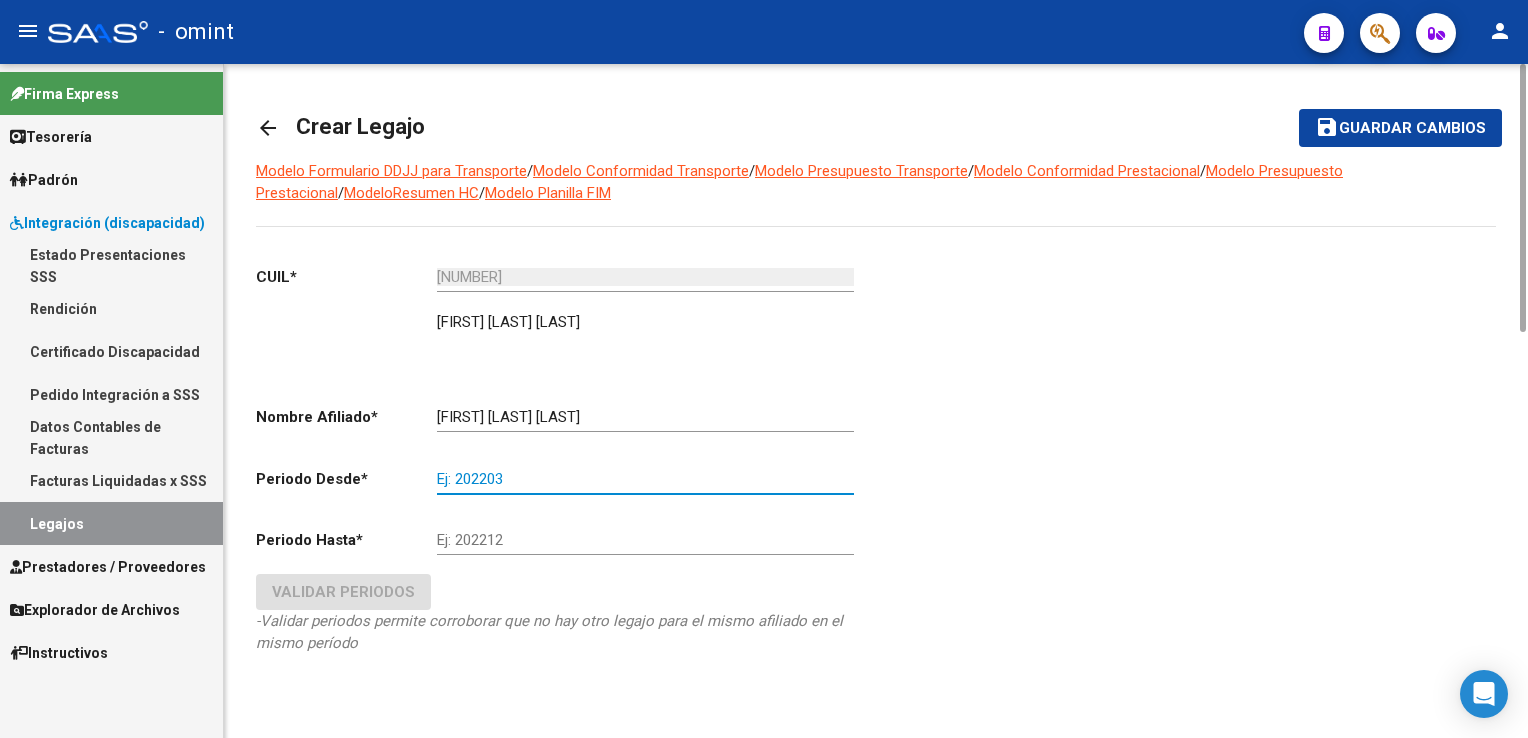 click on "Ej: 202203" at bounding box center [645, 479] 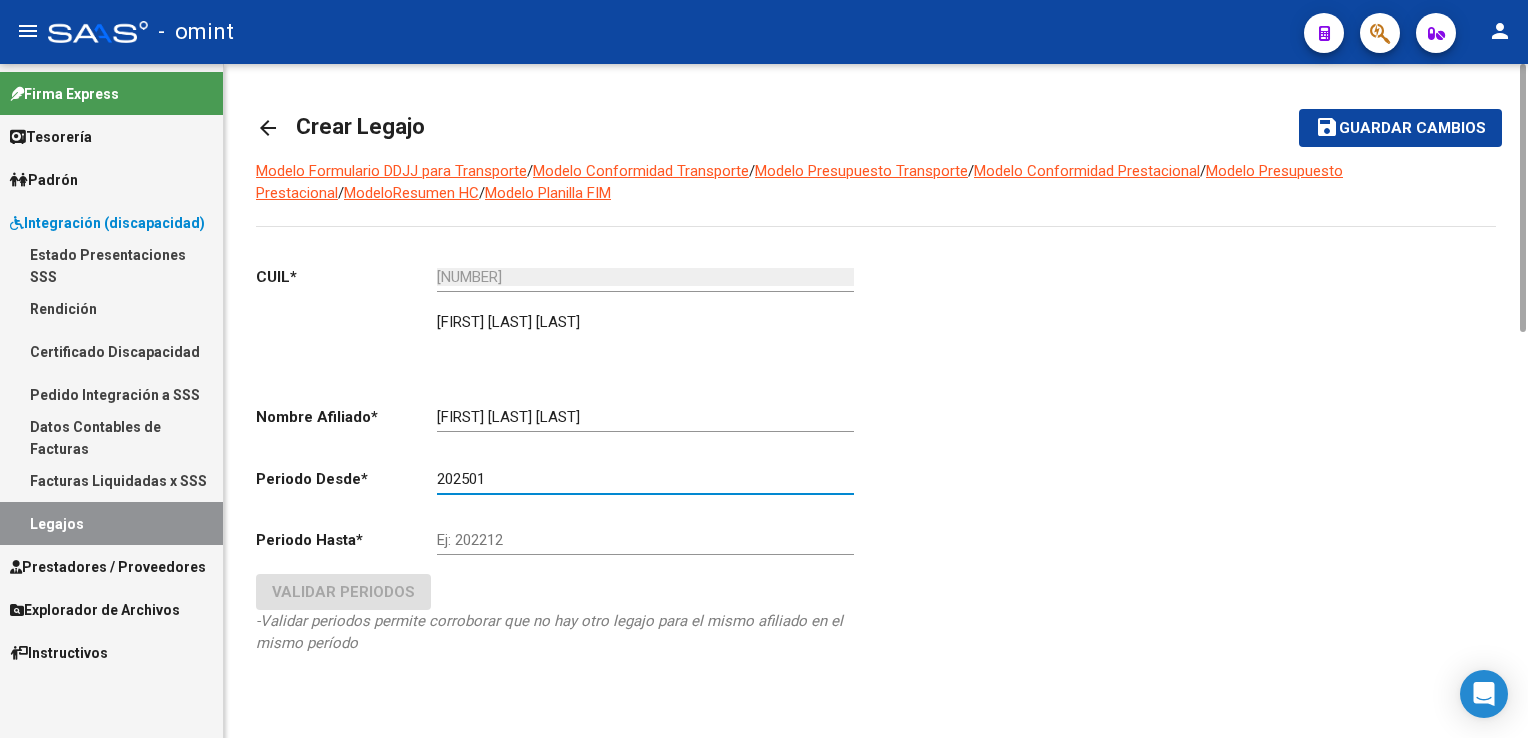type on "202501" 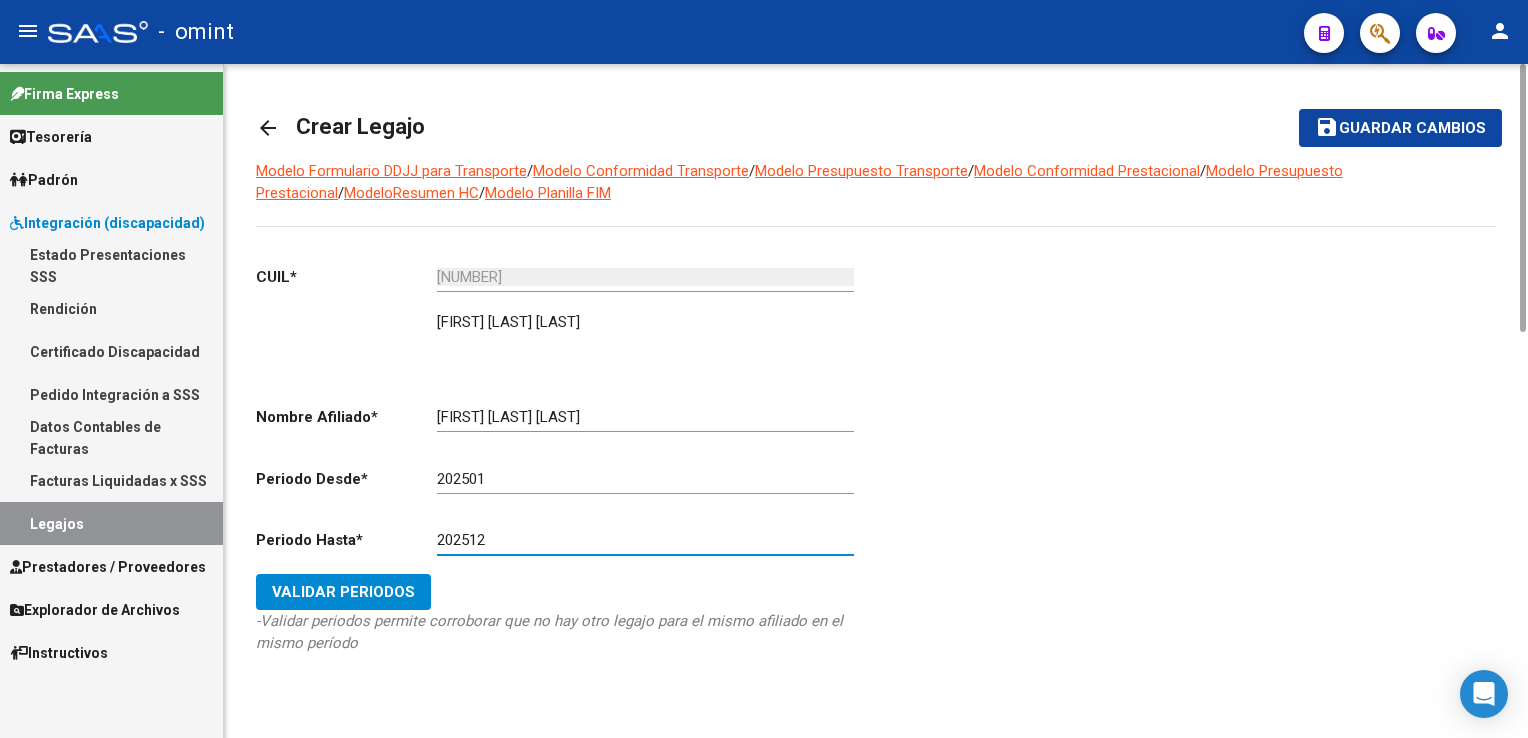 type on "202512" 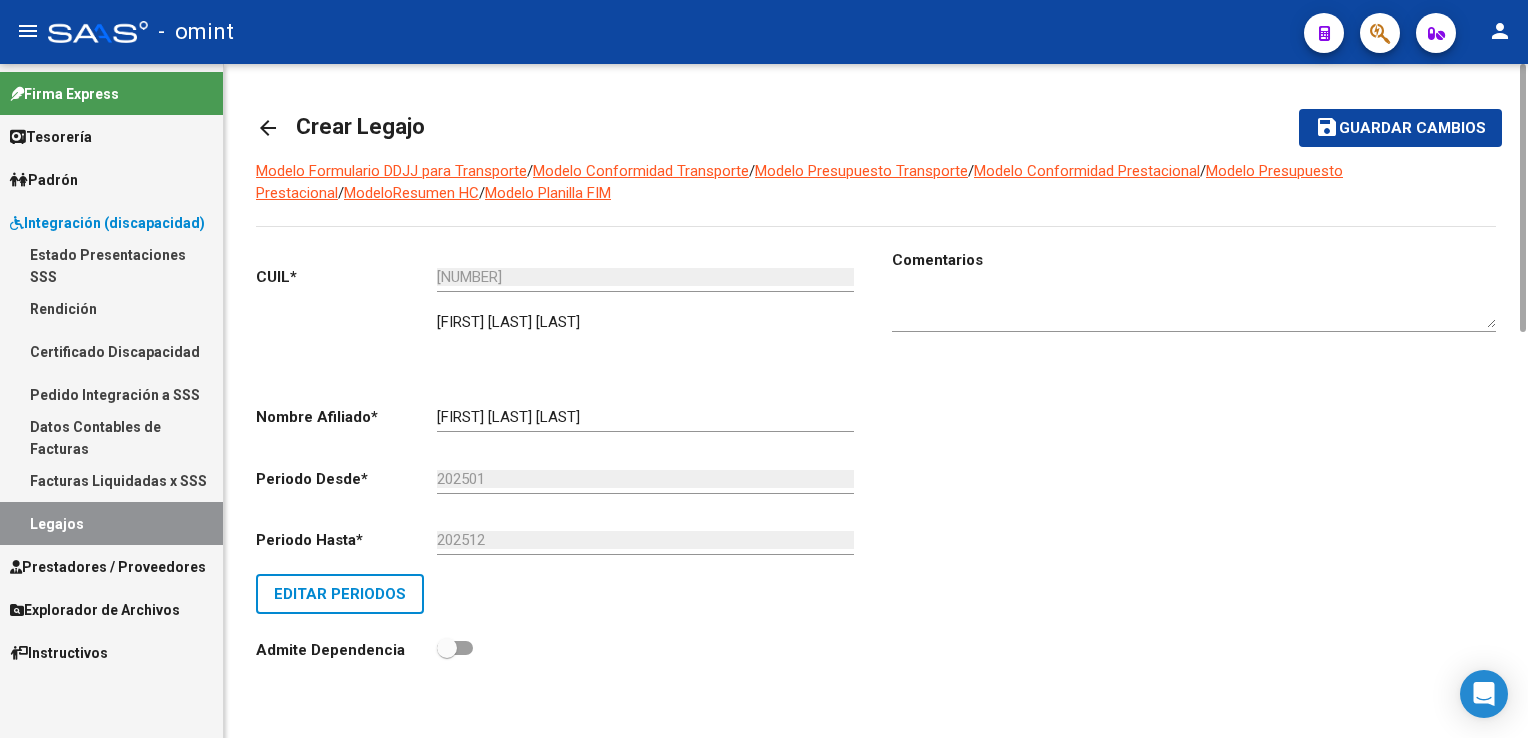click at bounding box center (1194, 308) 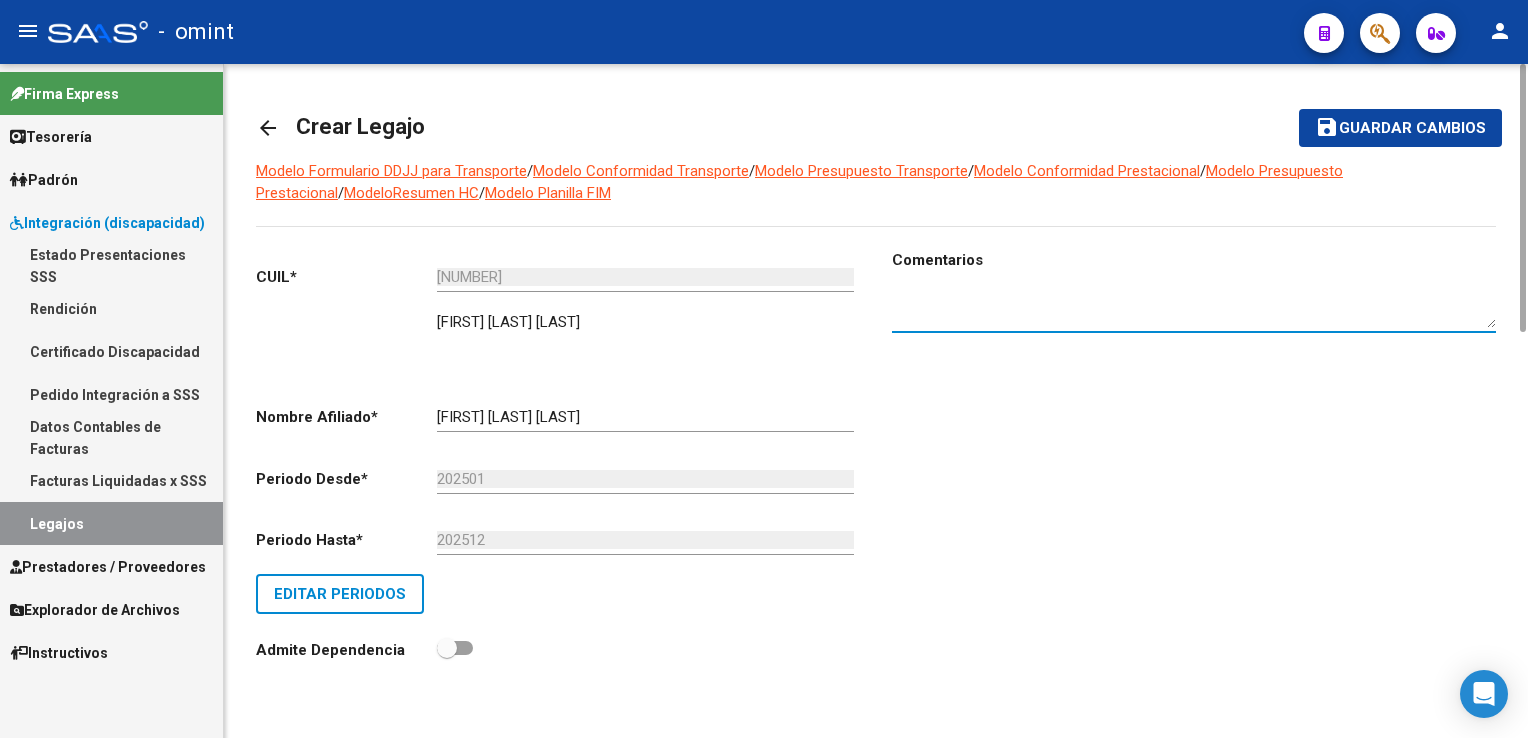 paste on "[NUMBER]" 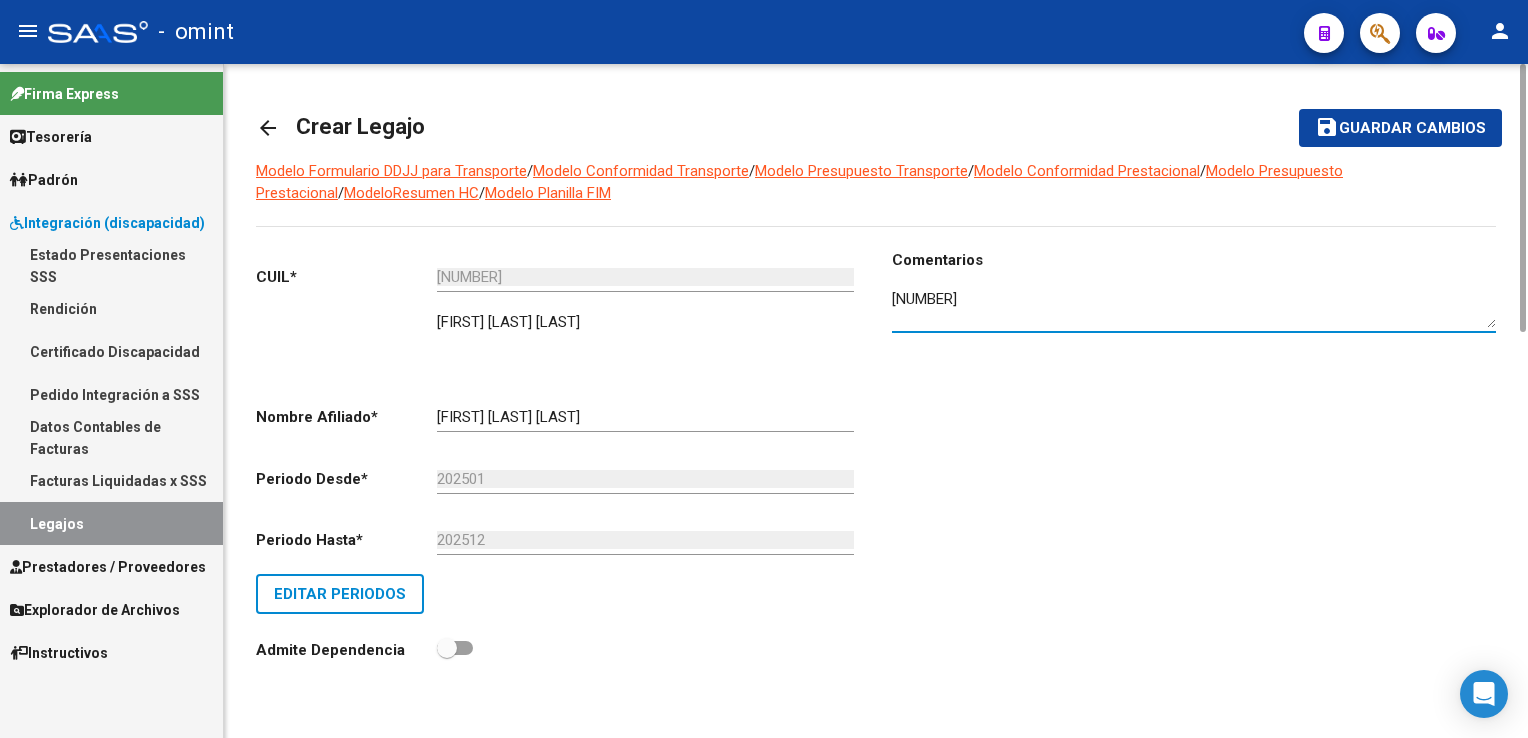 type on "[NUMBER]" 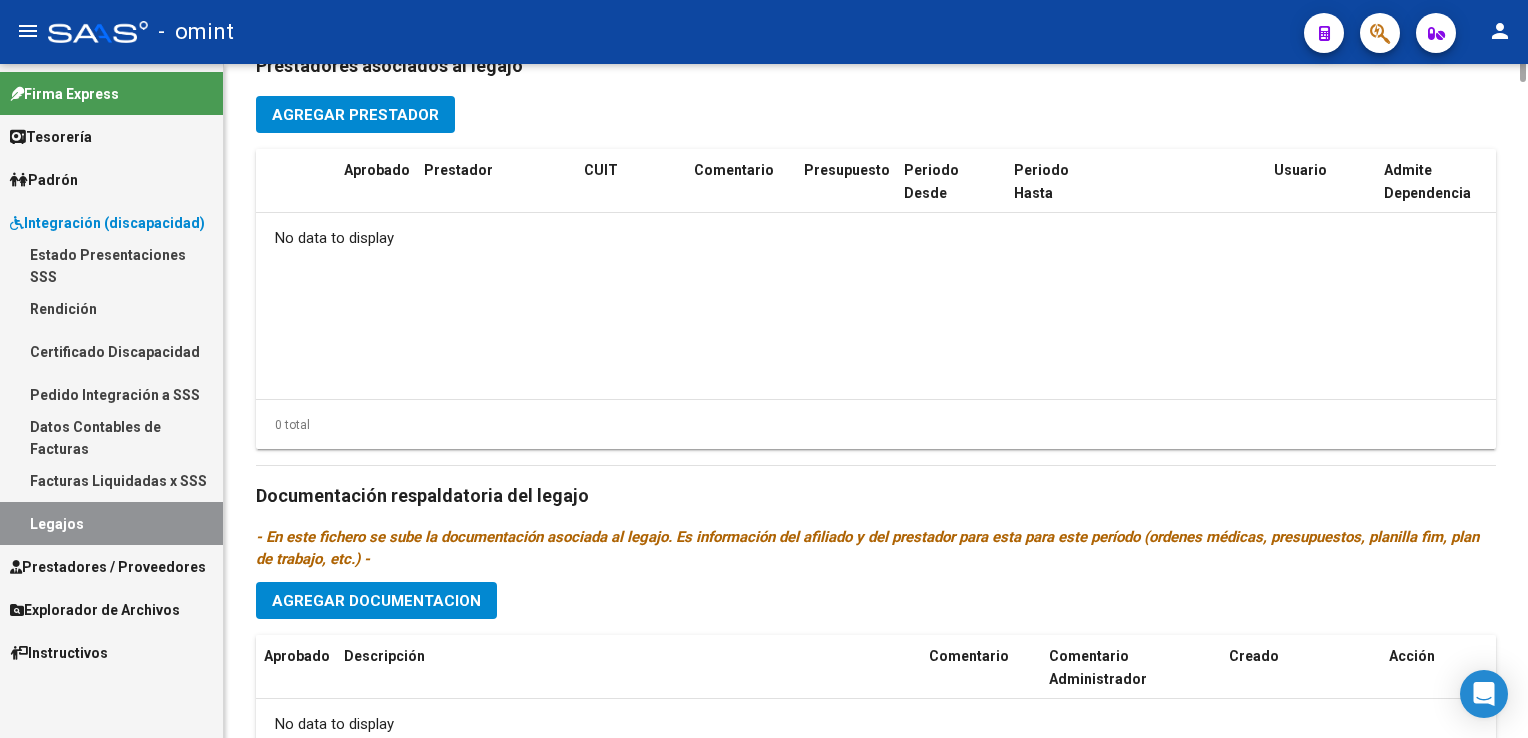 scroll, scrollTop: 400, scrollLeft: 0, axis: vertical 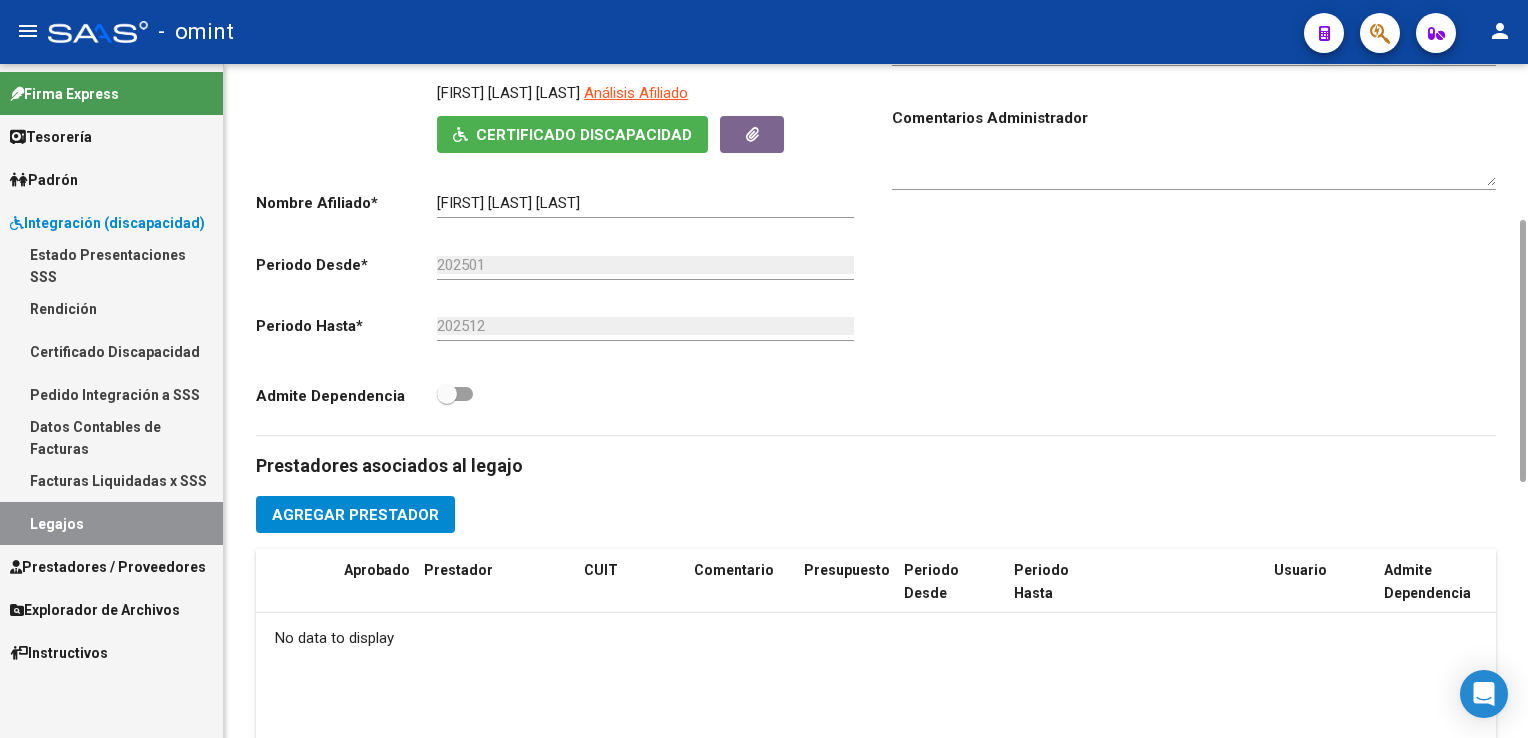 click on "Agregar Prestador" 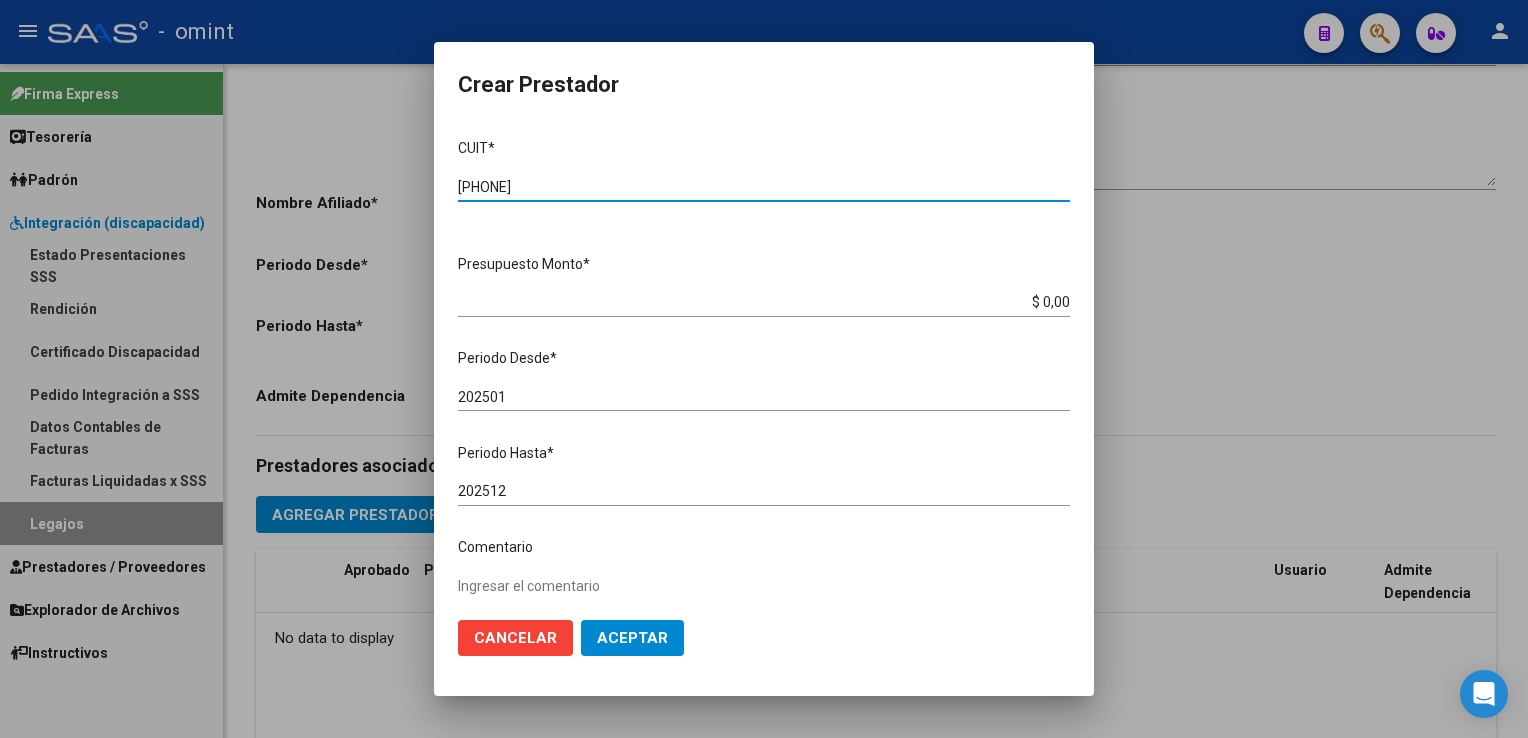 type on "[PHONE]" 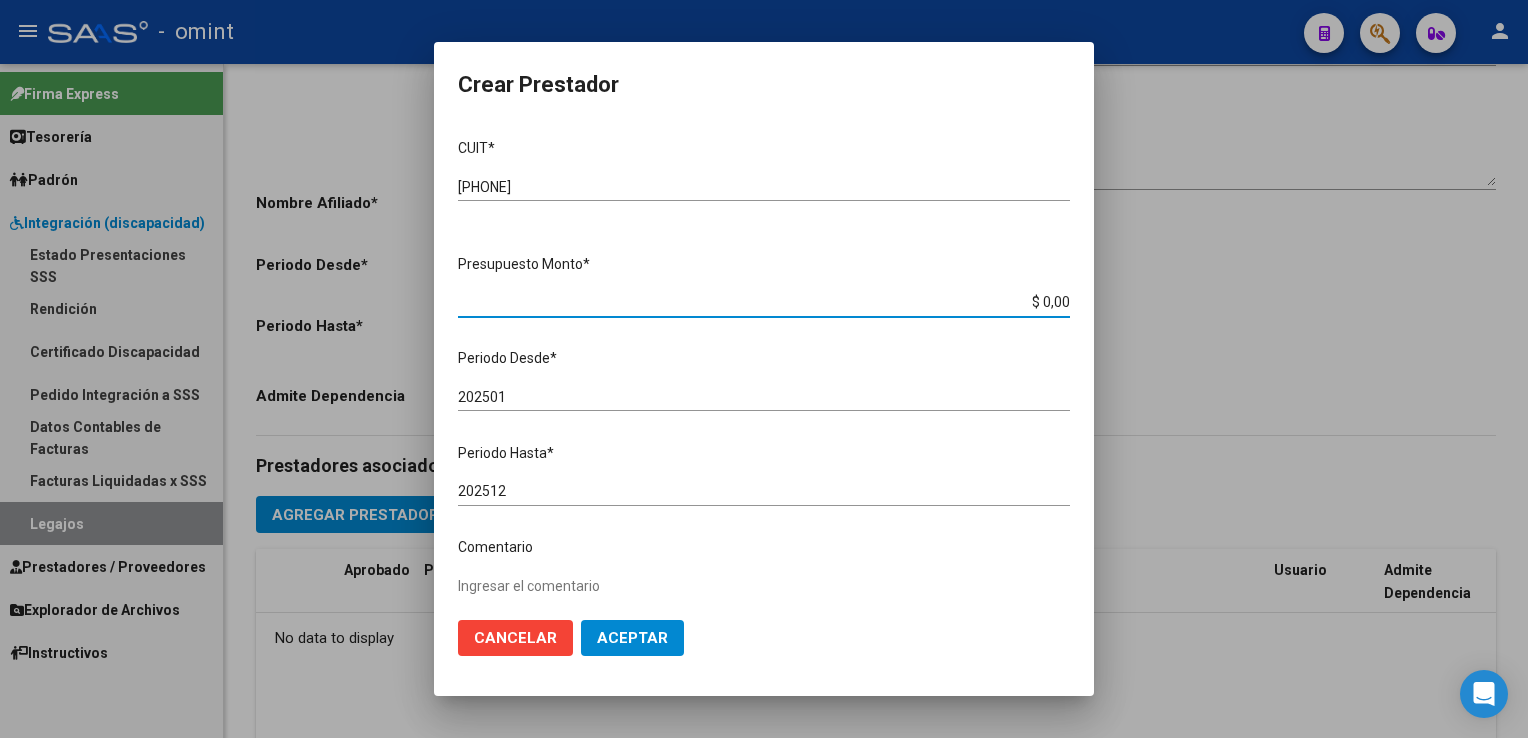 click on "$ 0,00" at bounding box center (764, 302) 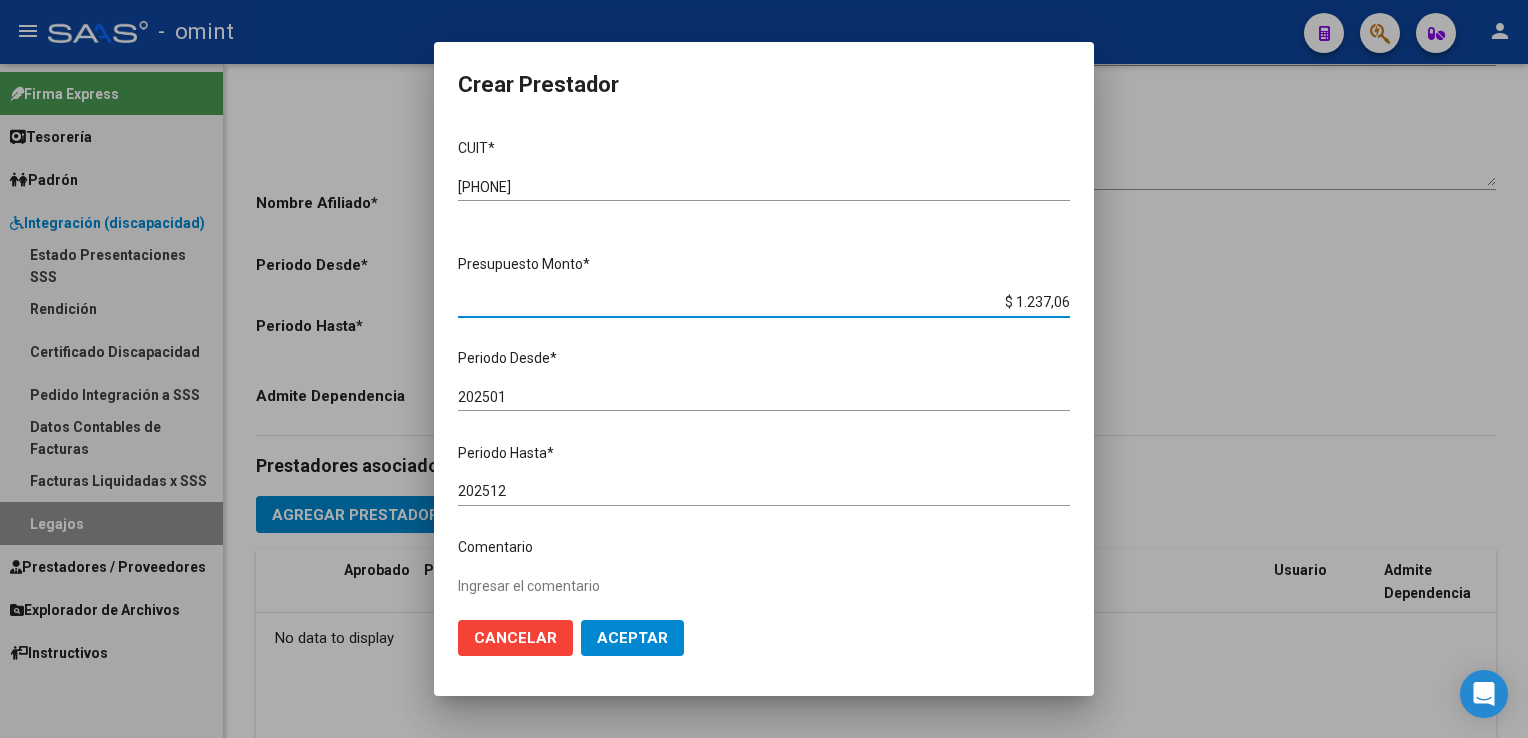 type on "$ 12.370,61" 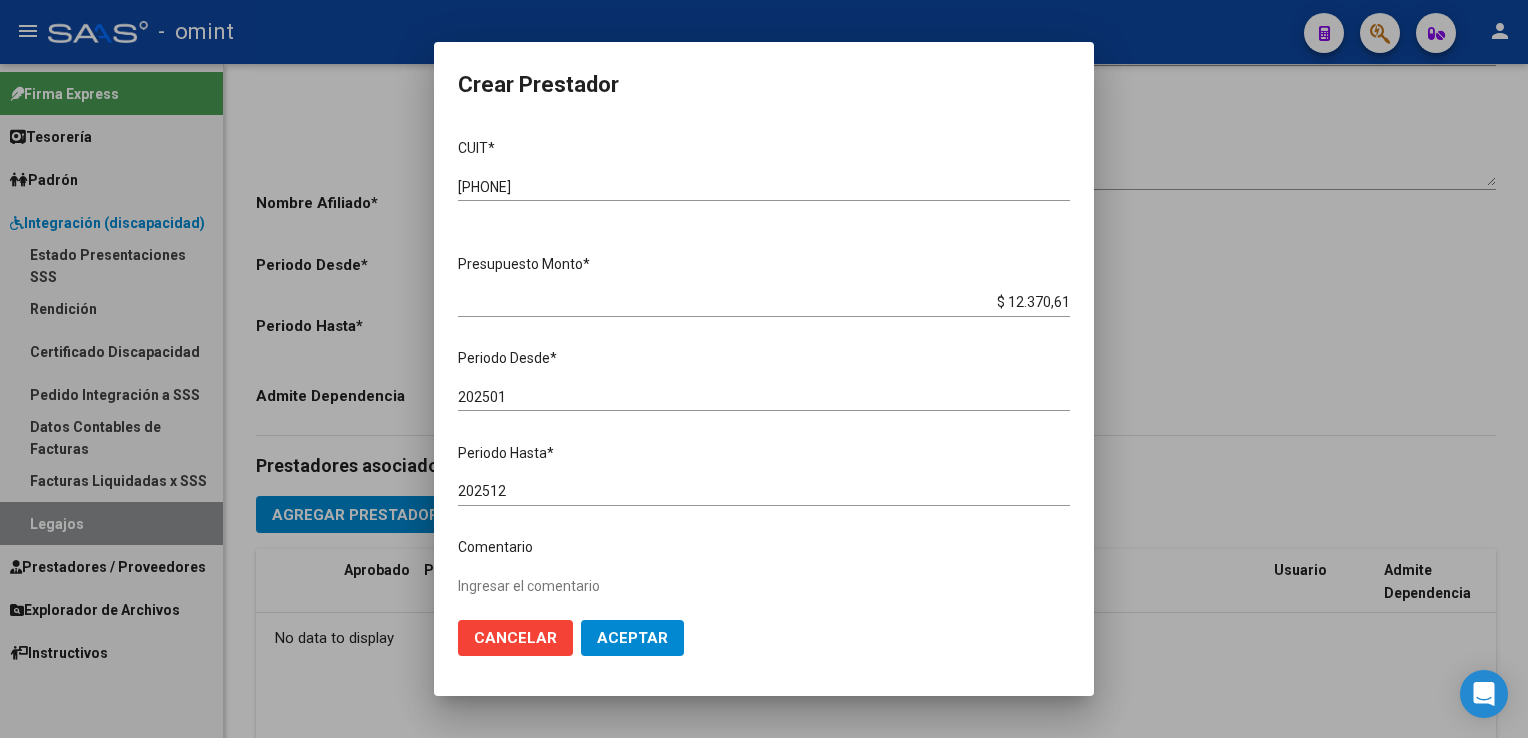 click on "[YEAR][NUMBER] Ingresar el periodo" at bounding box center (764, 397) 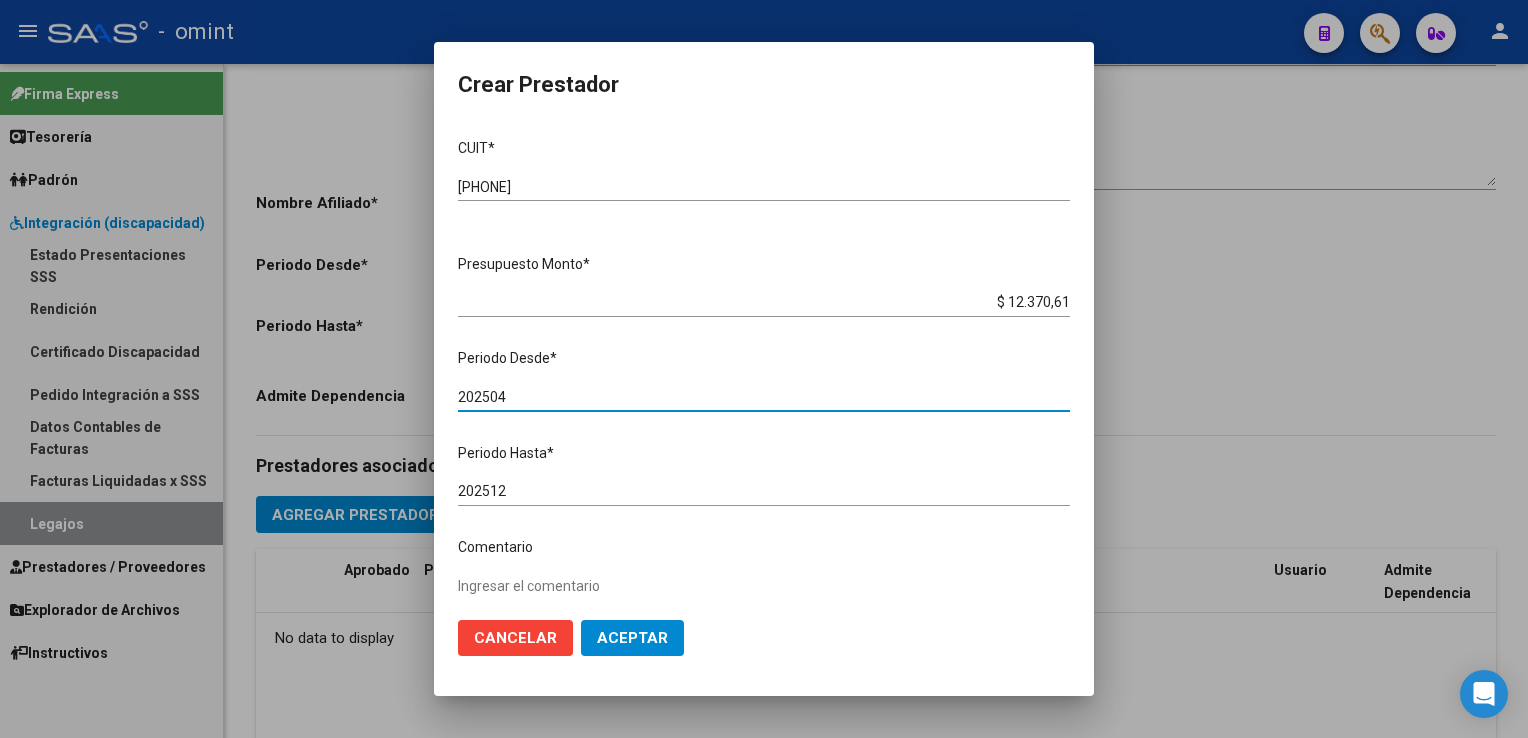 type on "202504" 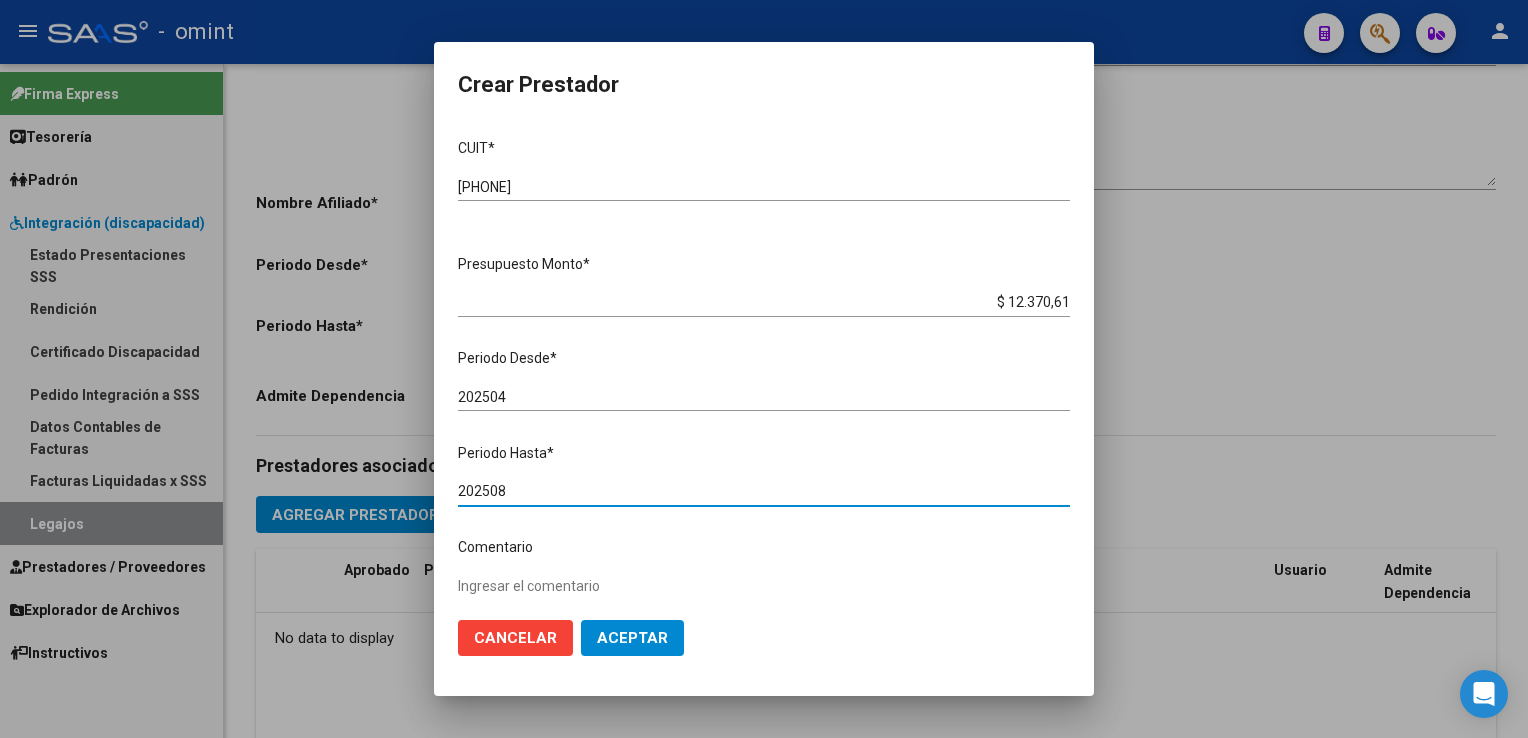 type on "202508" 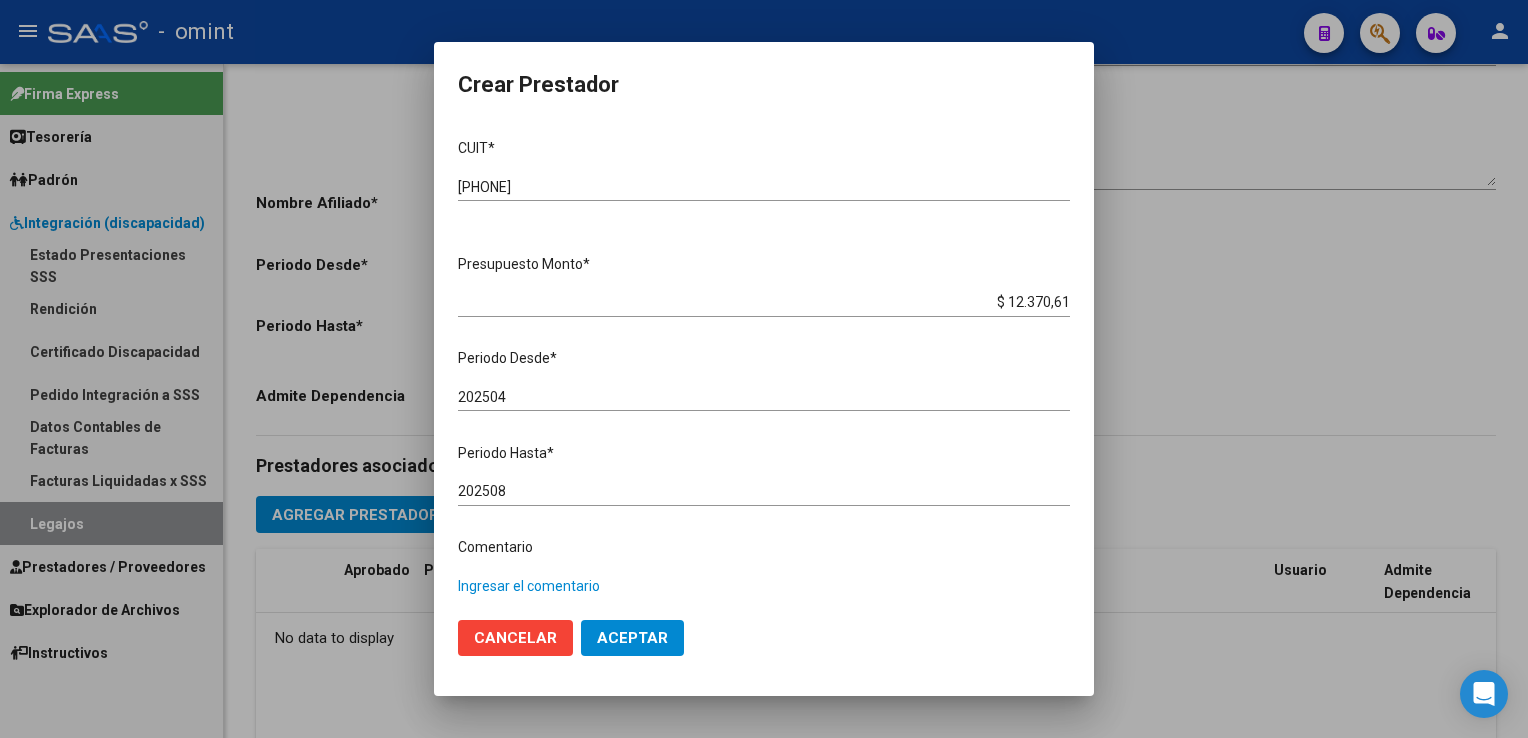 click on "Ingresar el comentario" at bounding box center [764, 620] 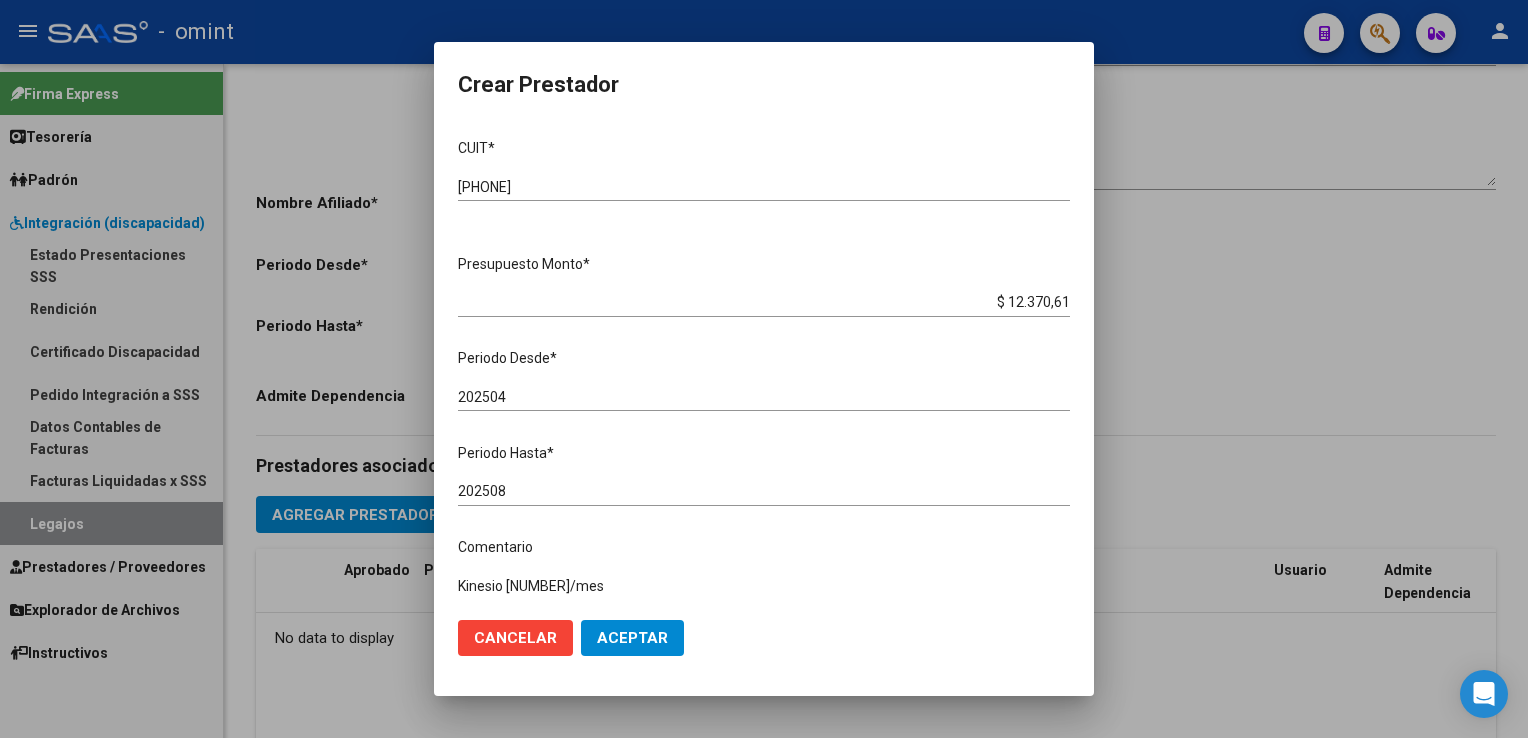 type on "Kinesio [NUMBER]/mes" 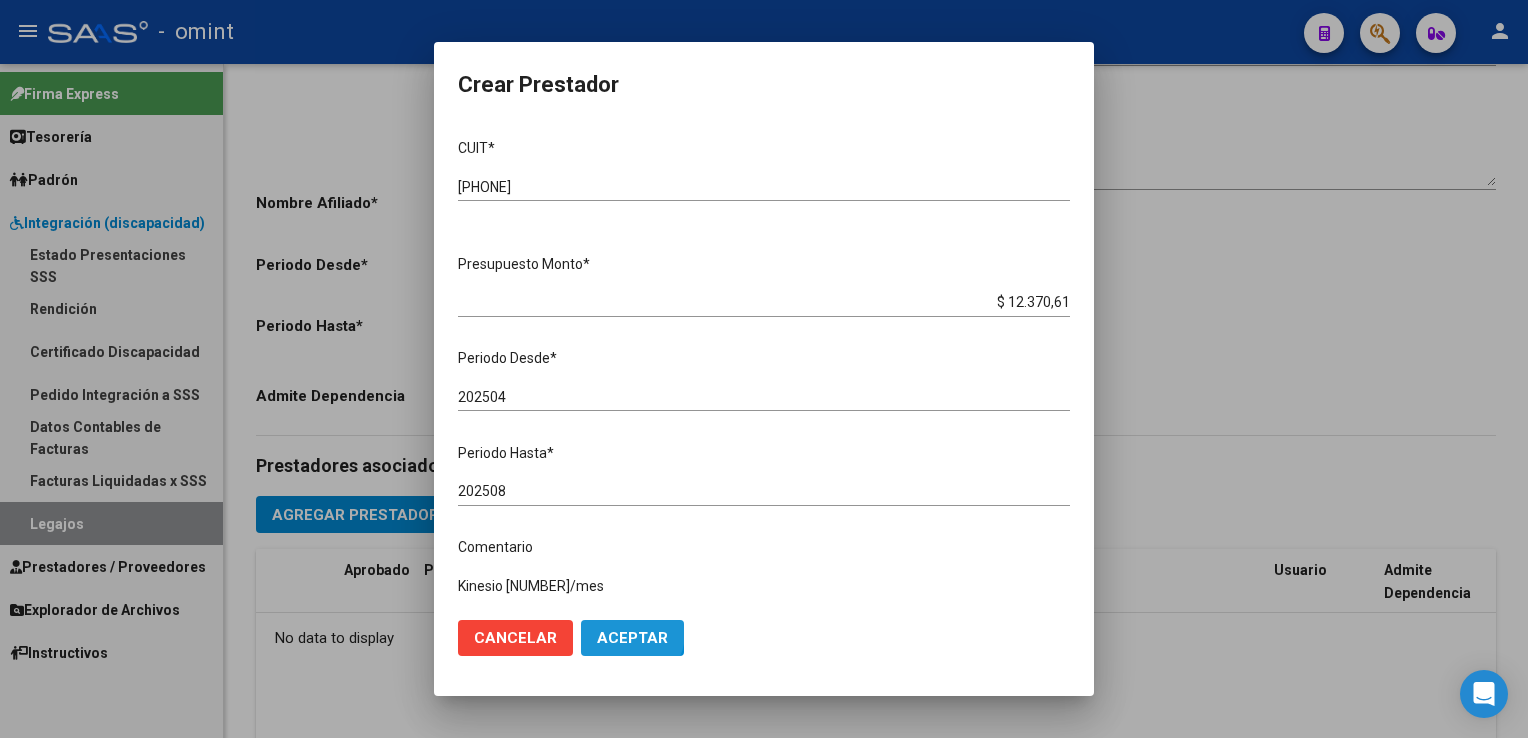 click on "Aceptar" 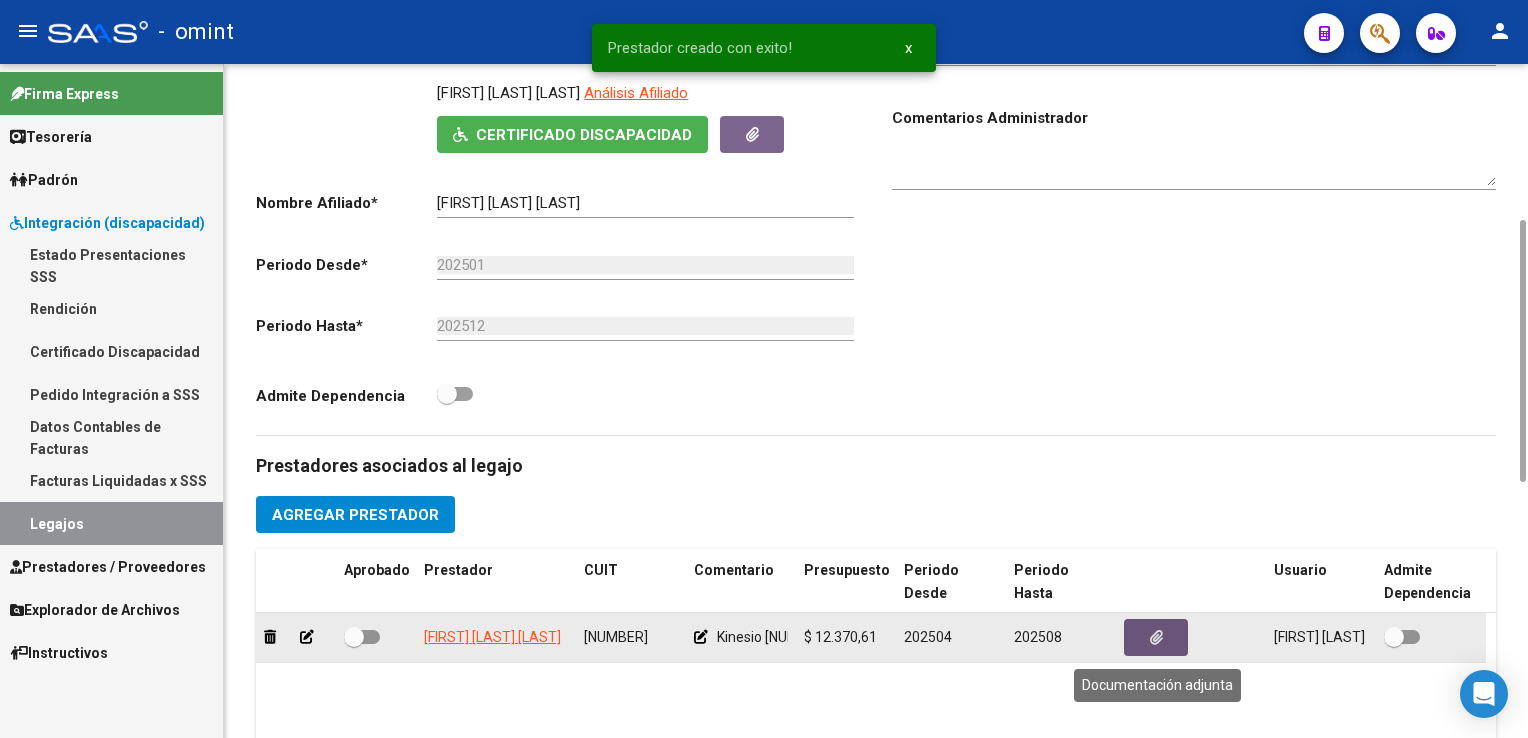 click 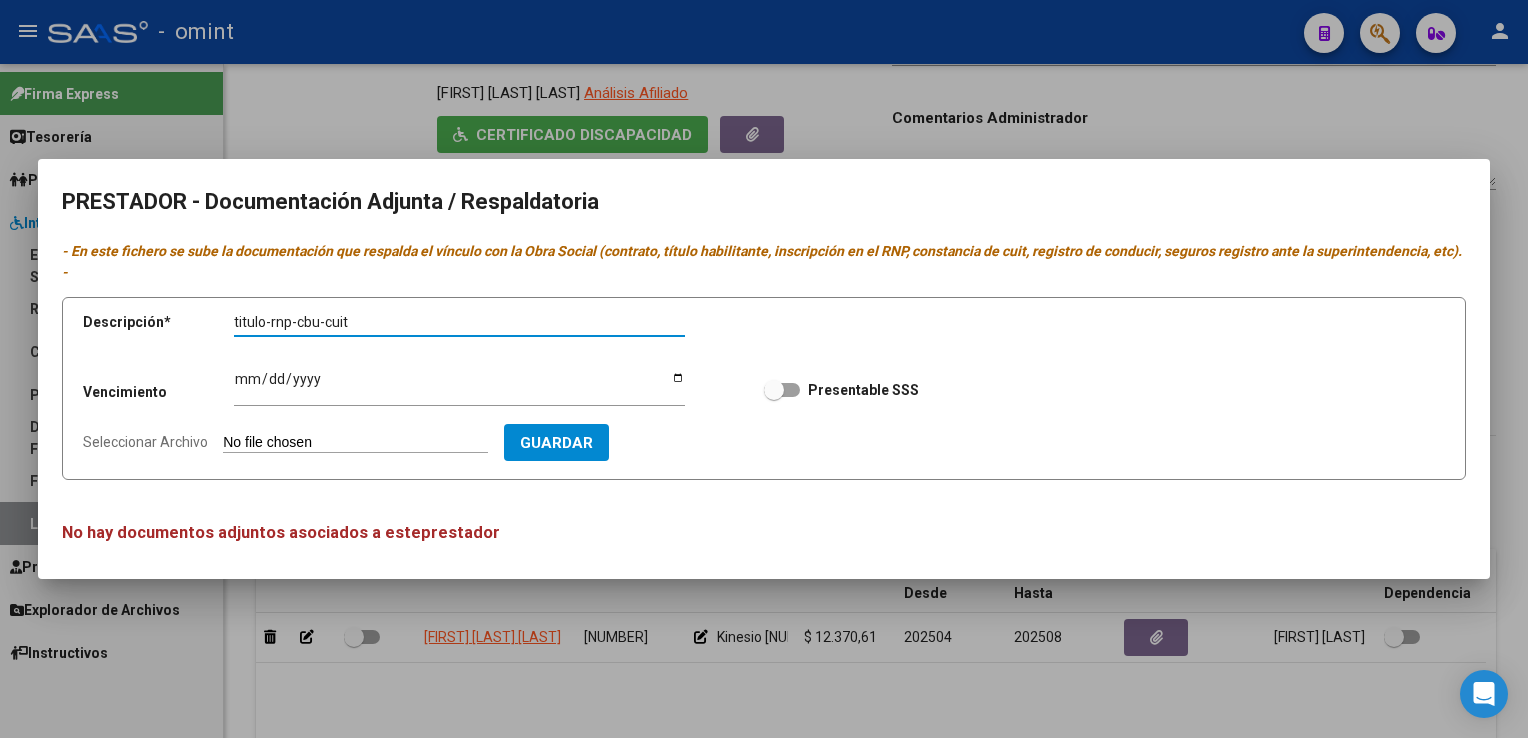 type on "titulo-rnp-cbu-cuit" 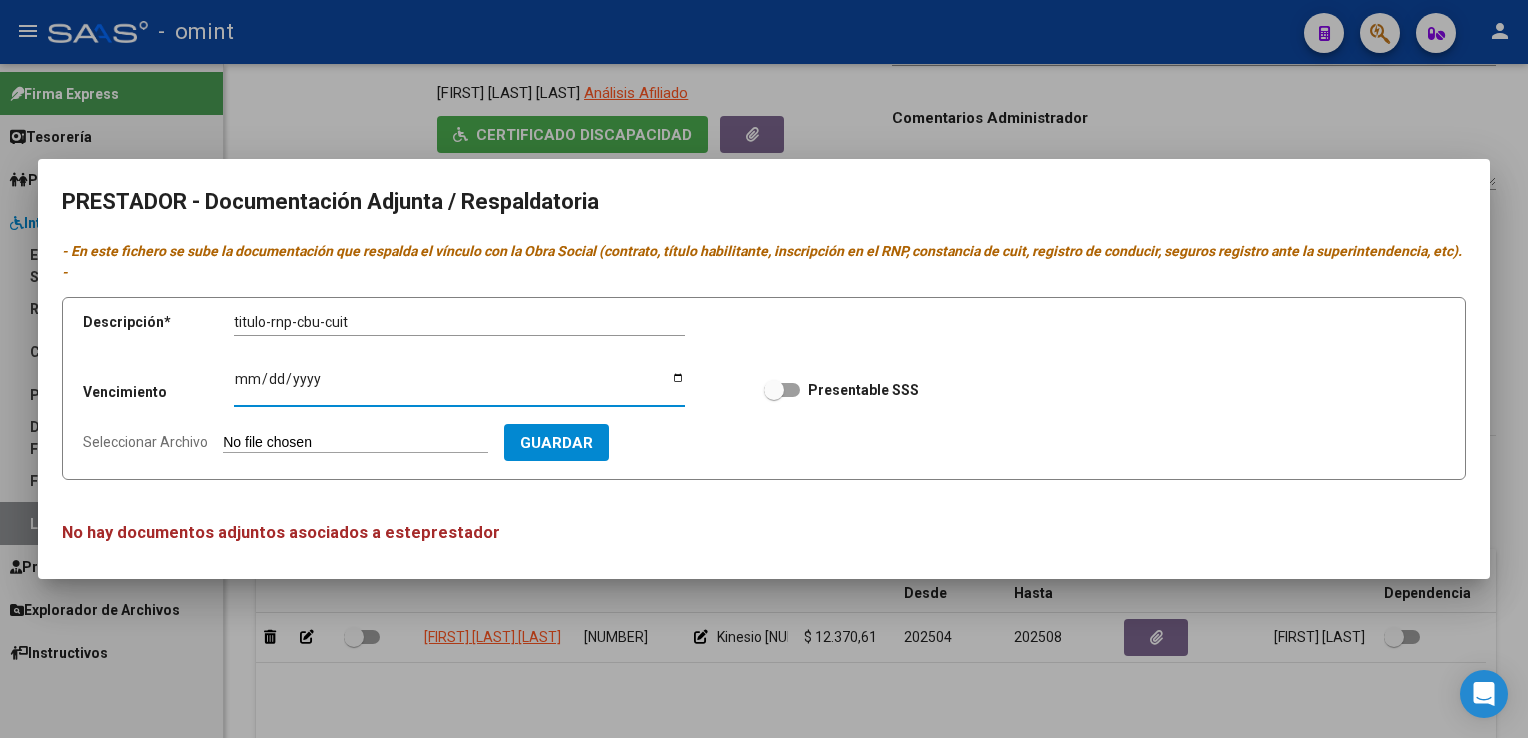click on "Ingresar vencimiento" at bounding box center (459, 386) 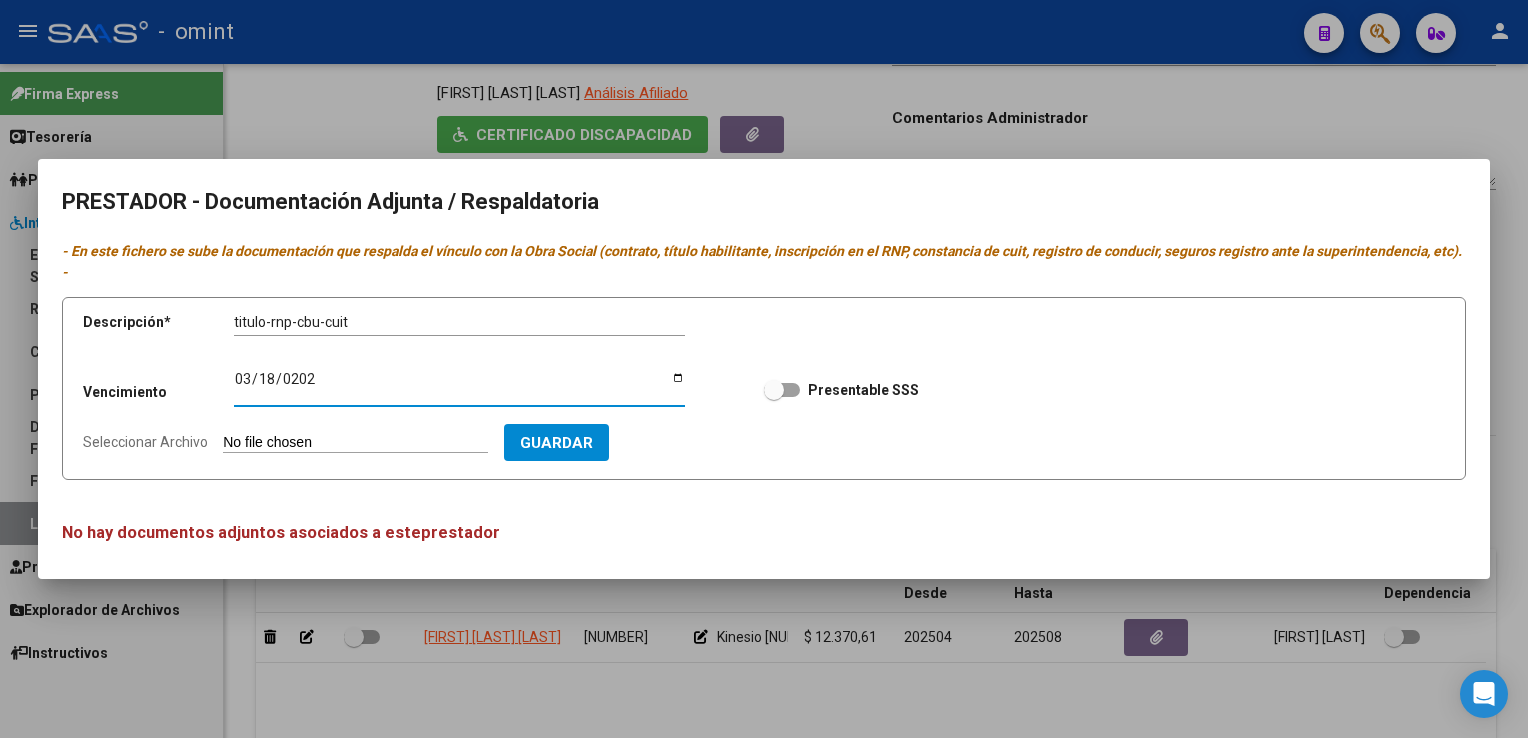 type on "[DATE]" 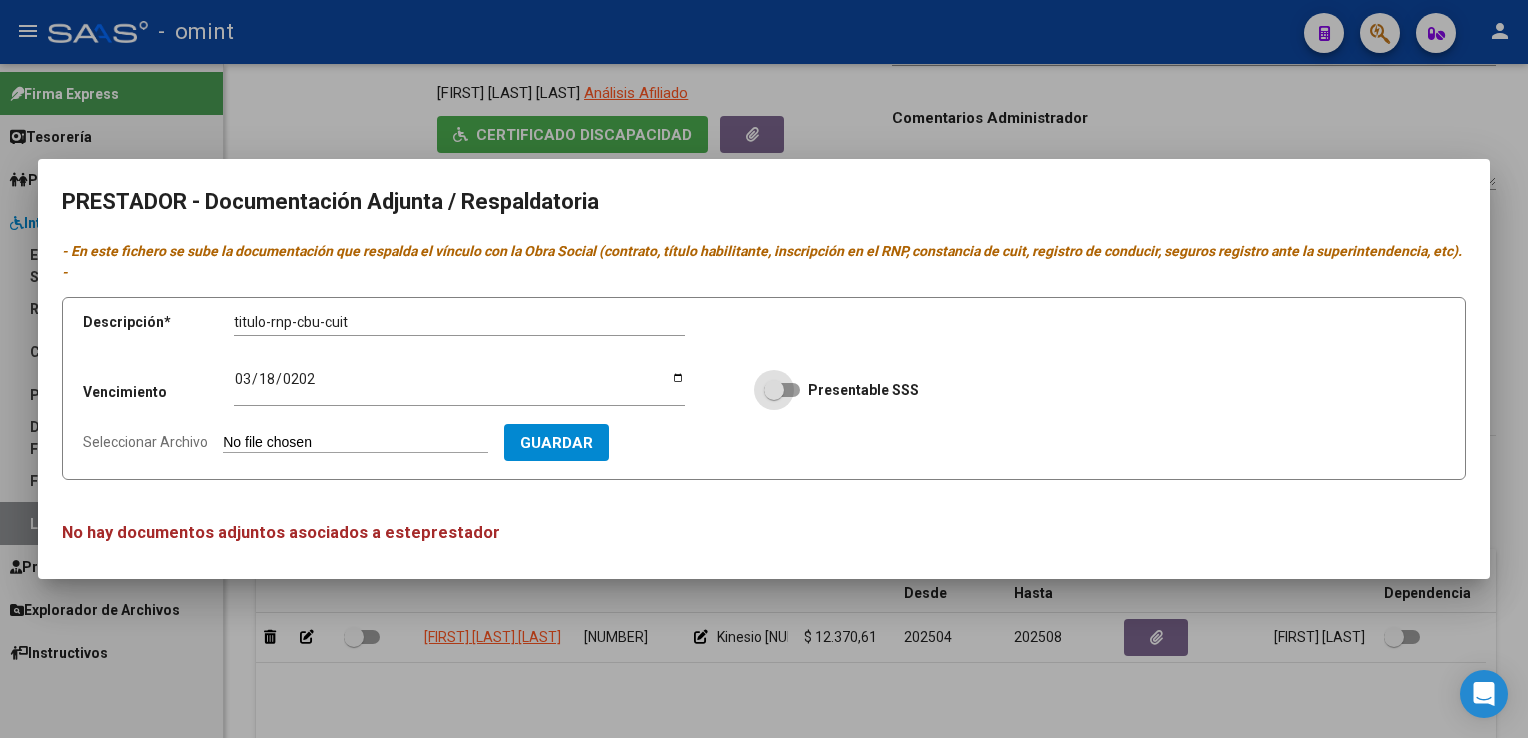 click on "Presentable SSS" at bounding box center (863, 390) 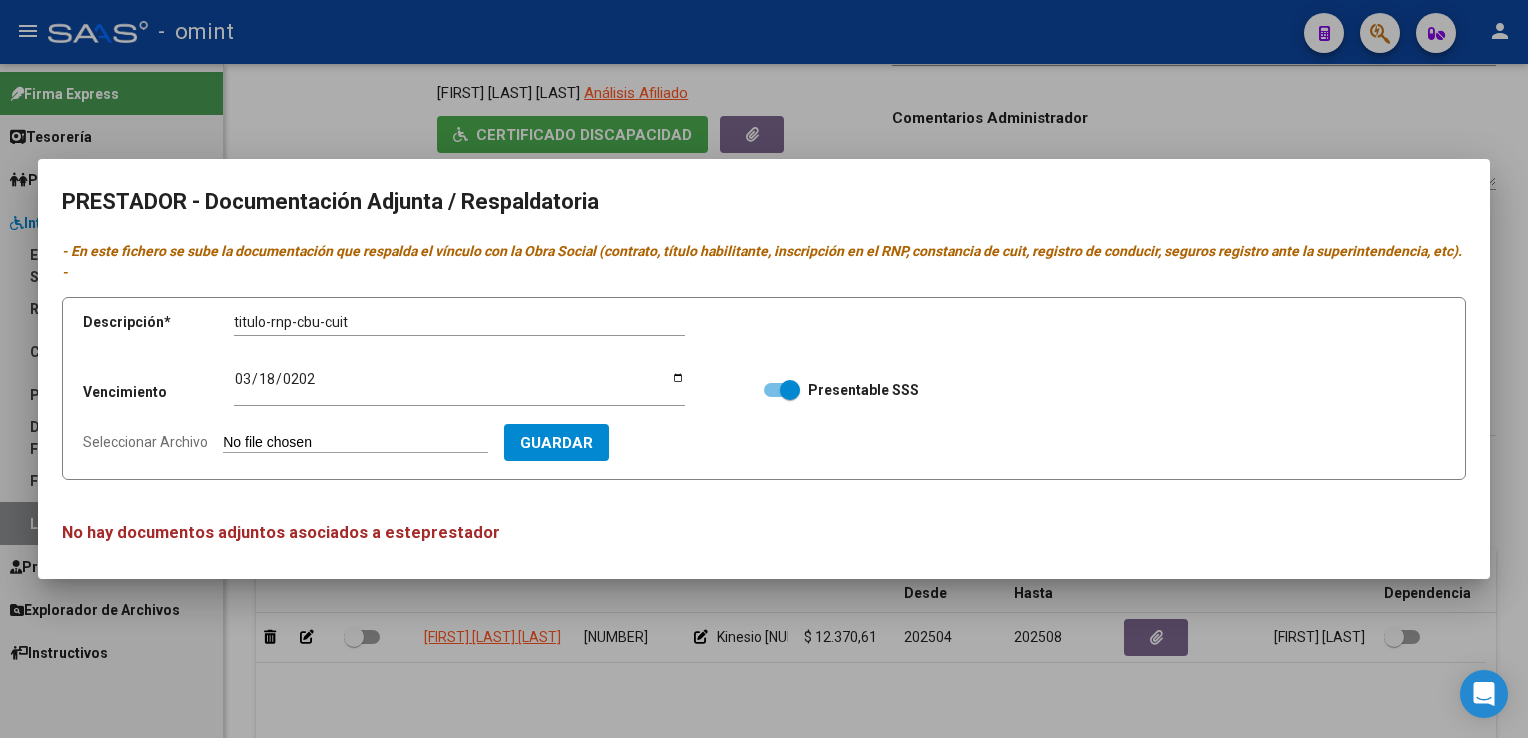 click on "Seleccionar Archivo" 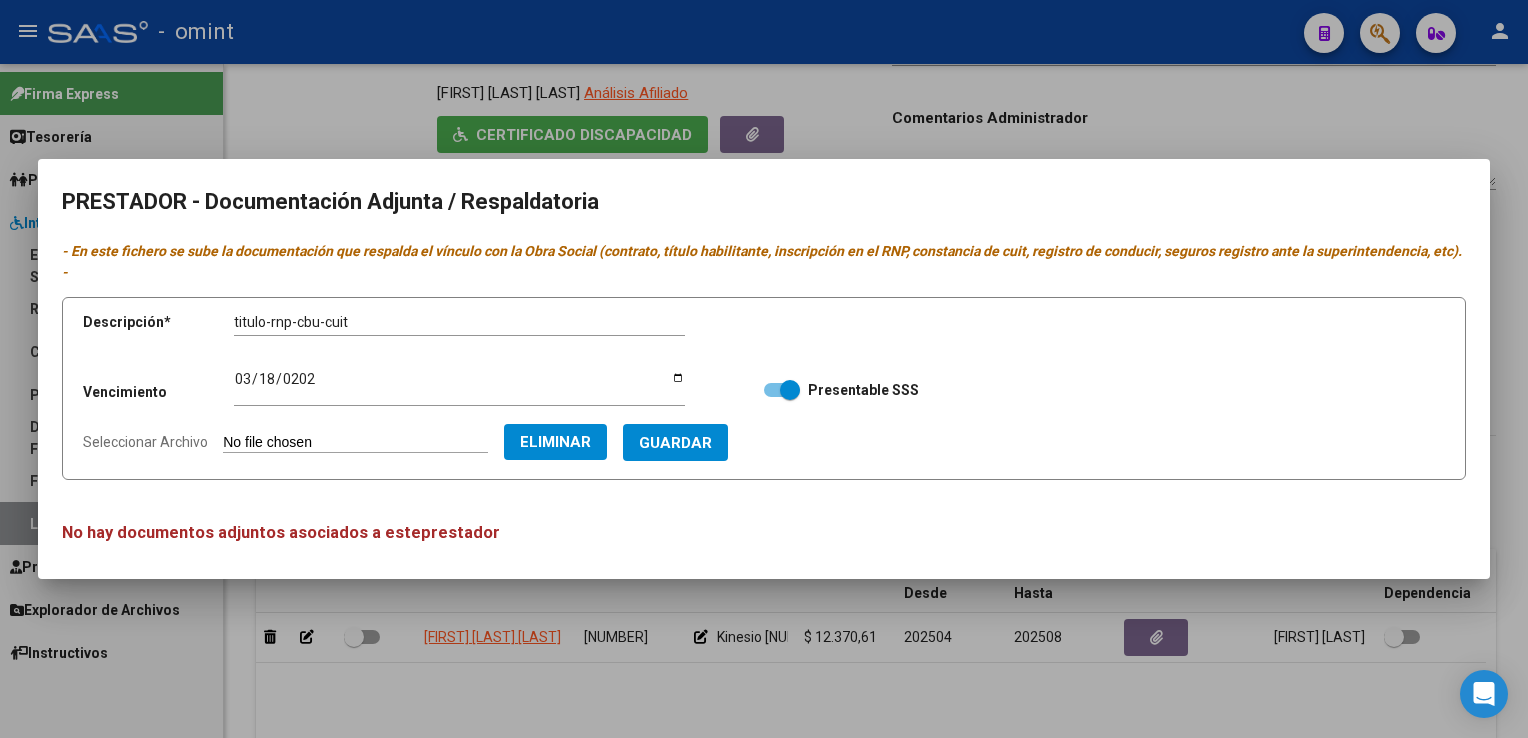 click on "Guardar" at bounding box center (675, 443) 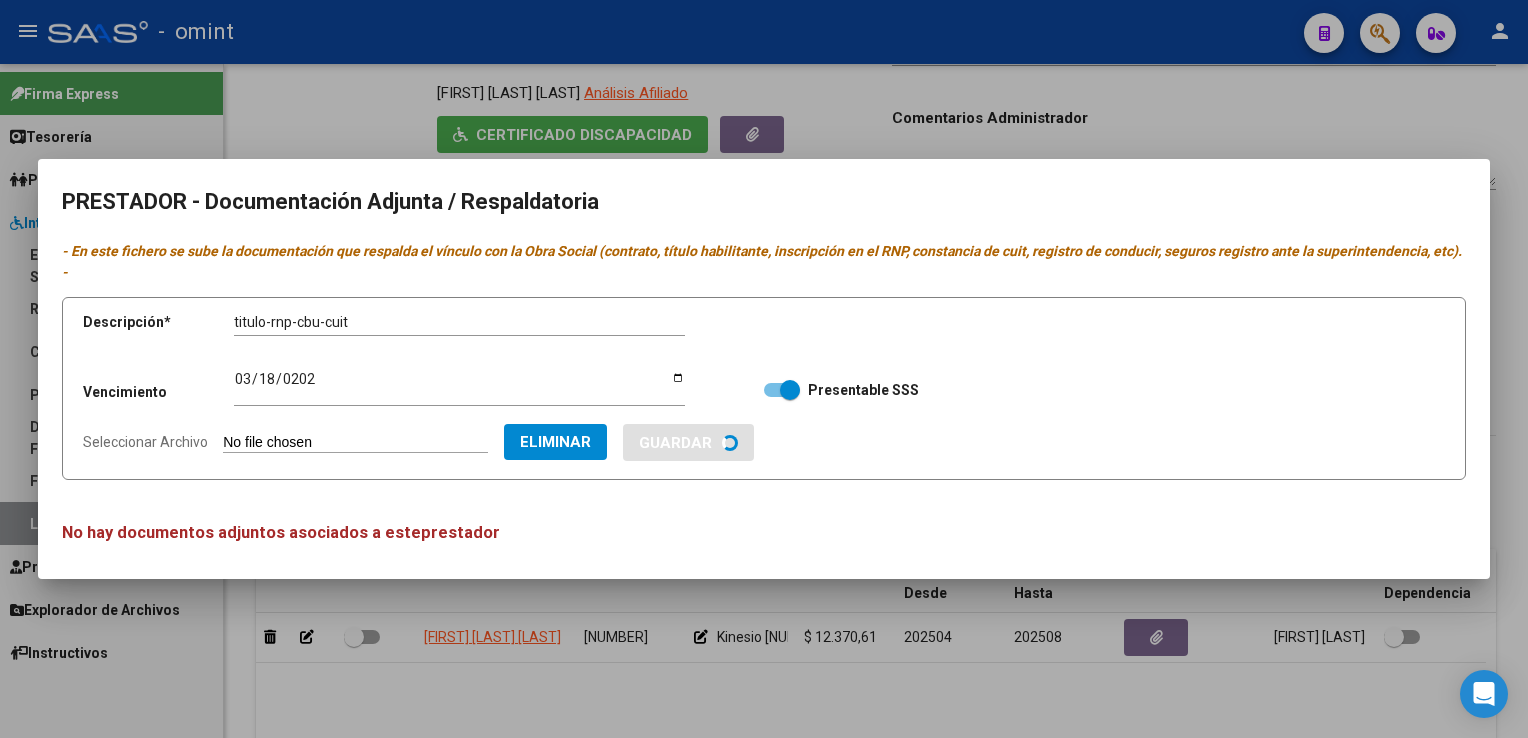 type 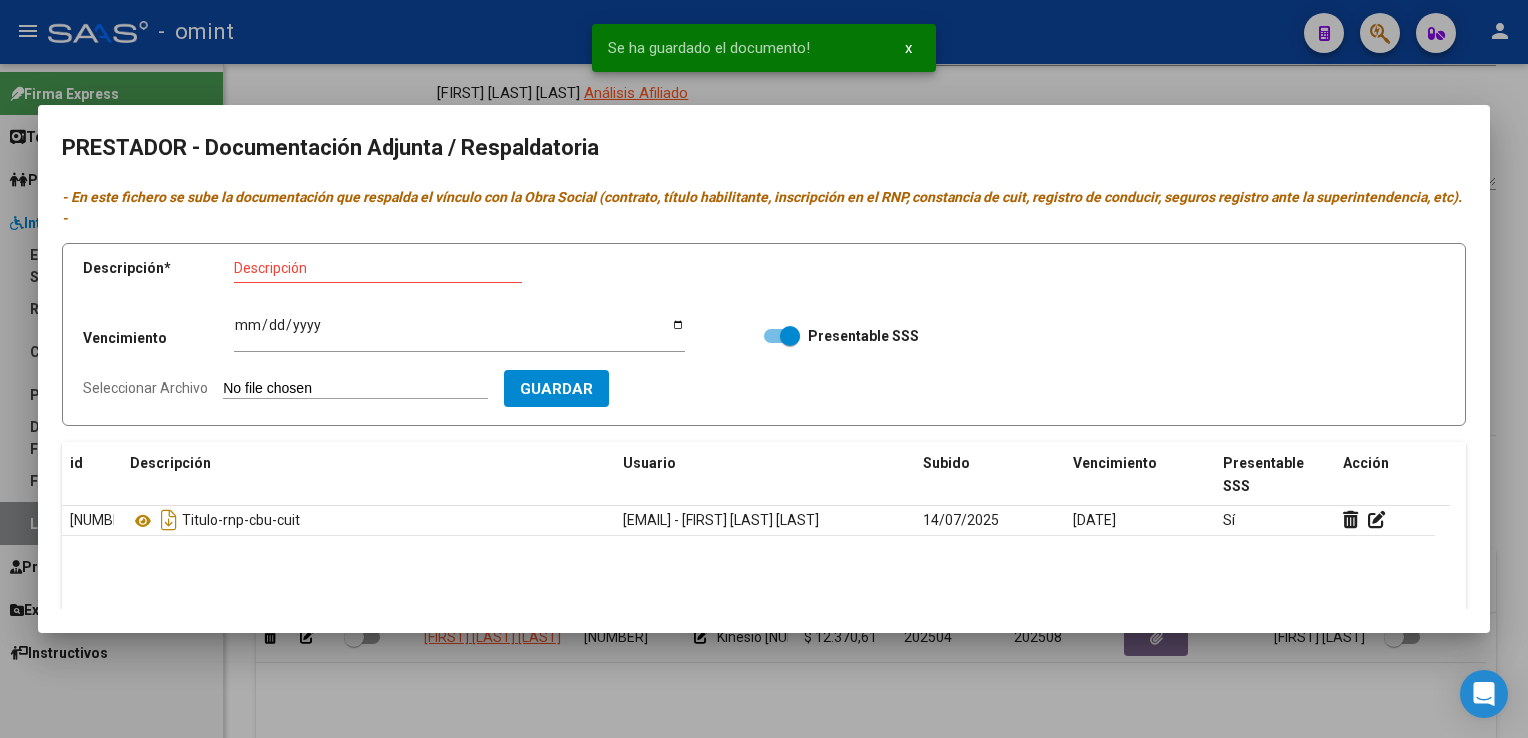 click at bounding box center (764, 369) 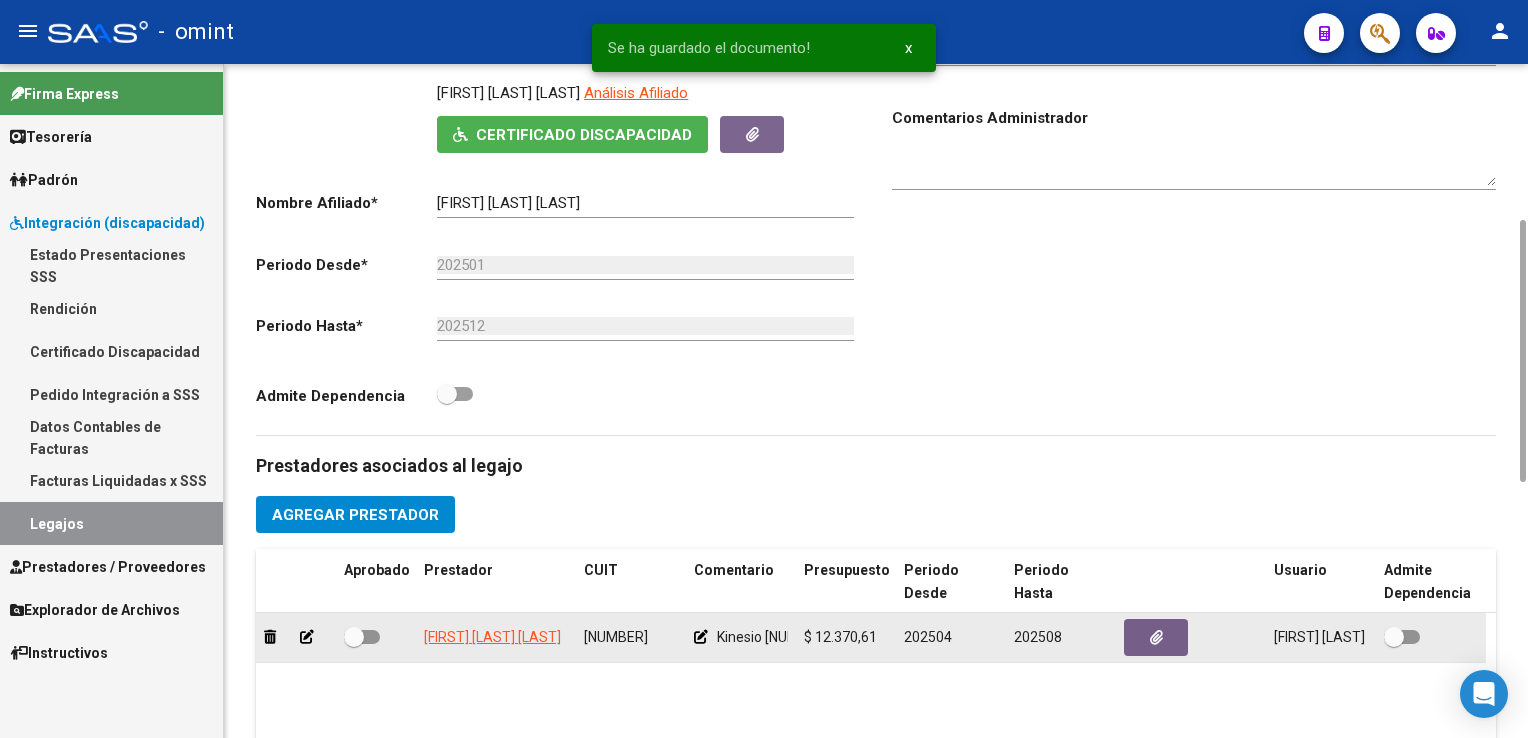 click at bounding box center [362, 637] 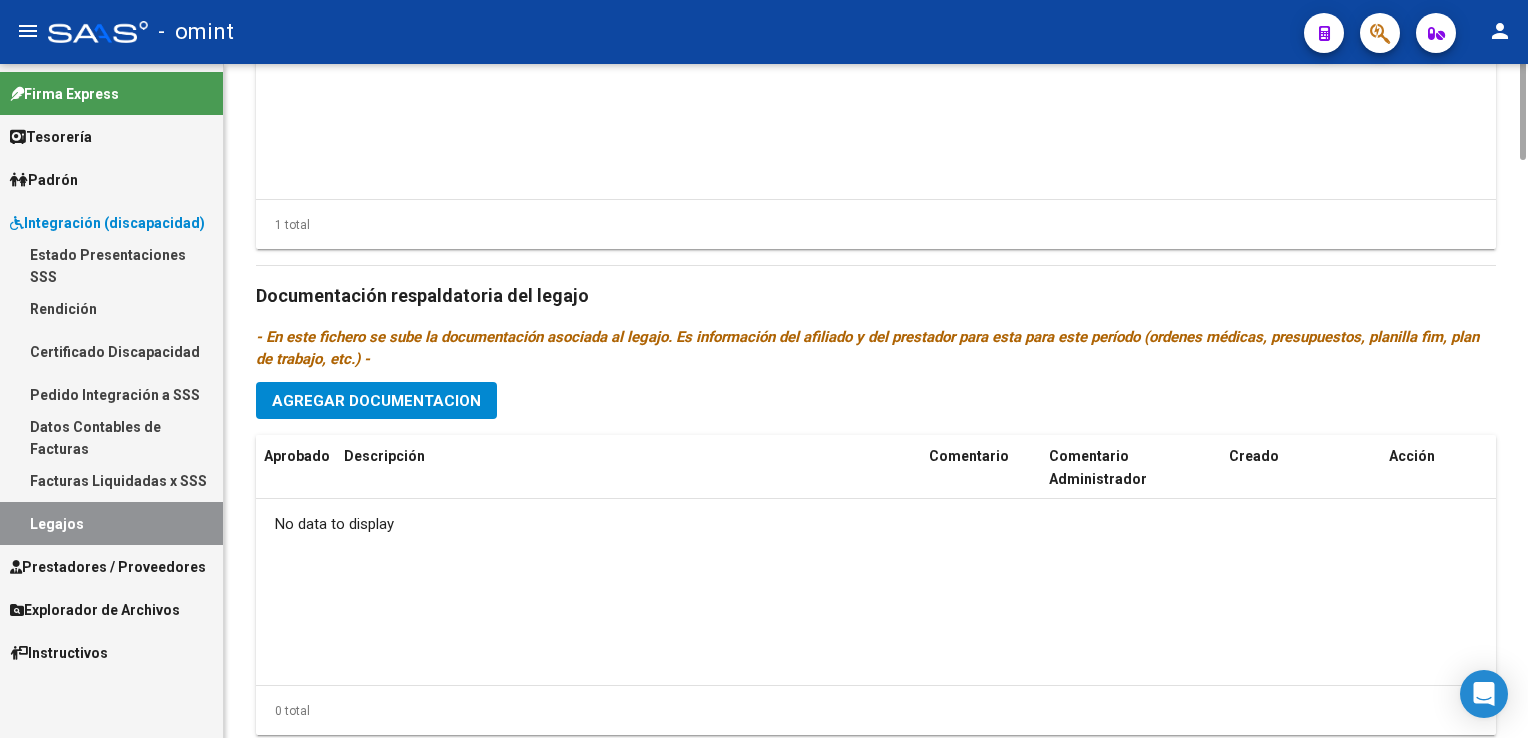 scroll, scrollTop: 400, scrollLeft: 0, axis: vertical 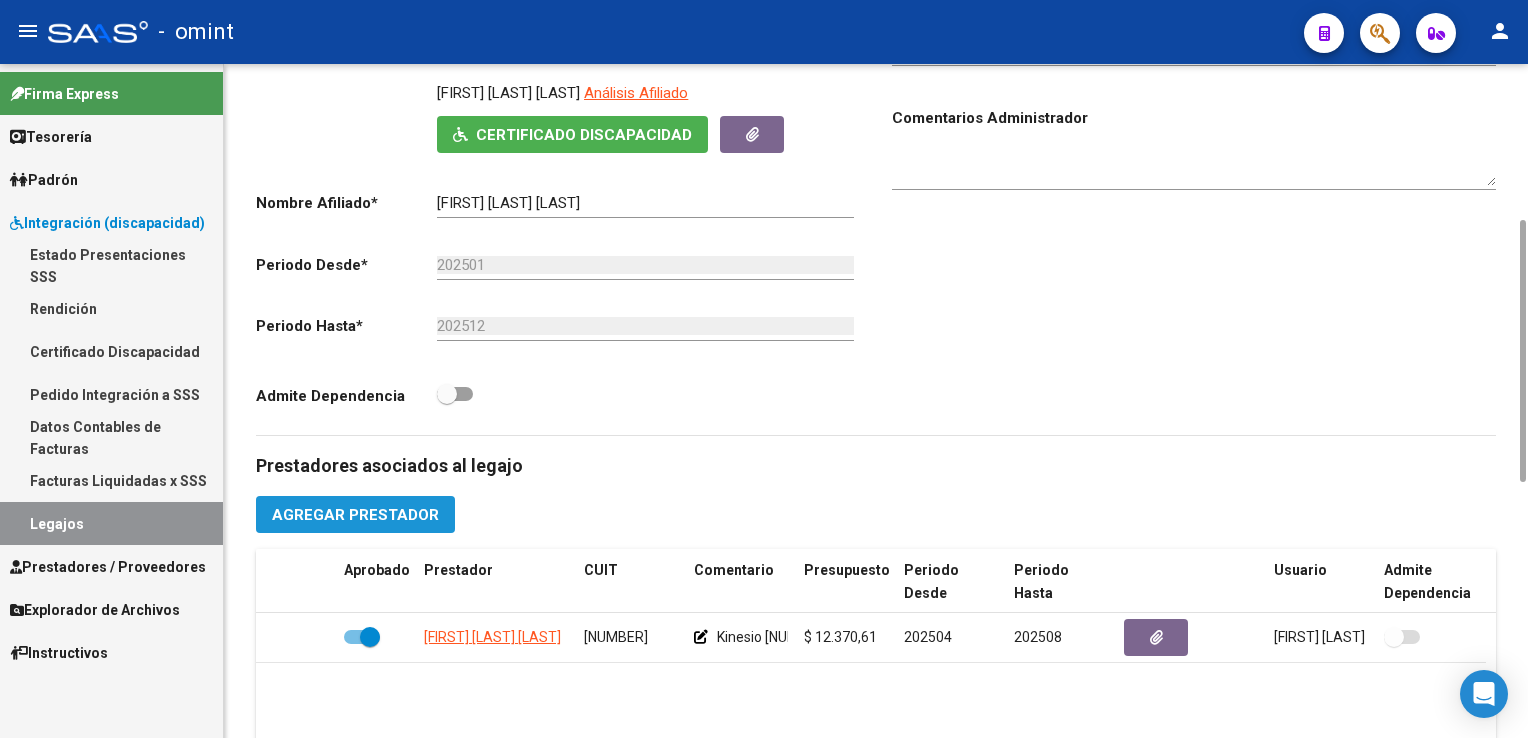 click on "Agregar Prestador" 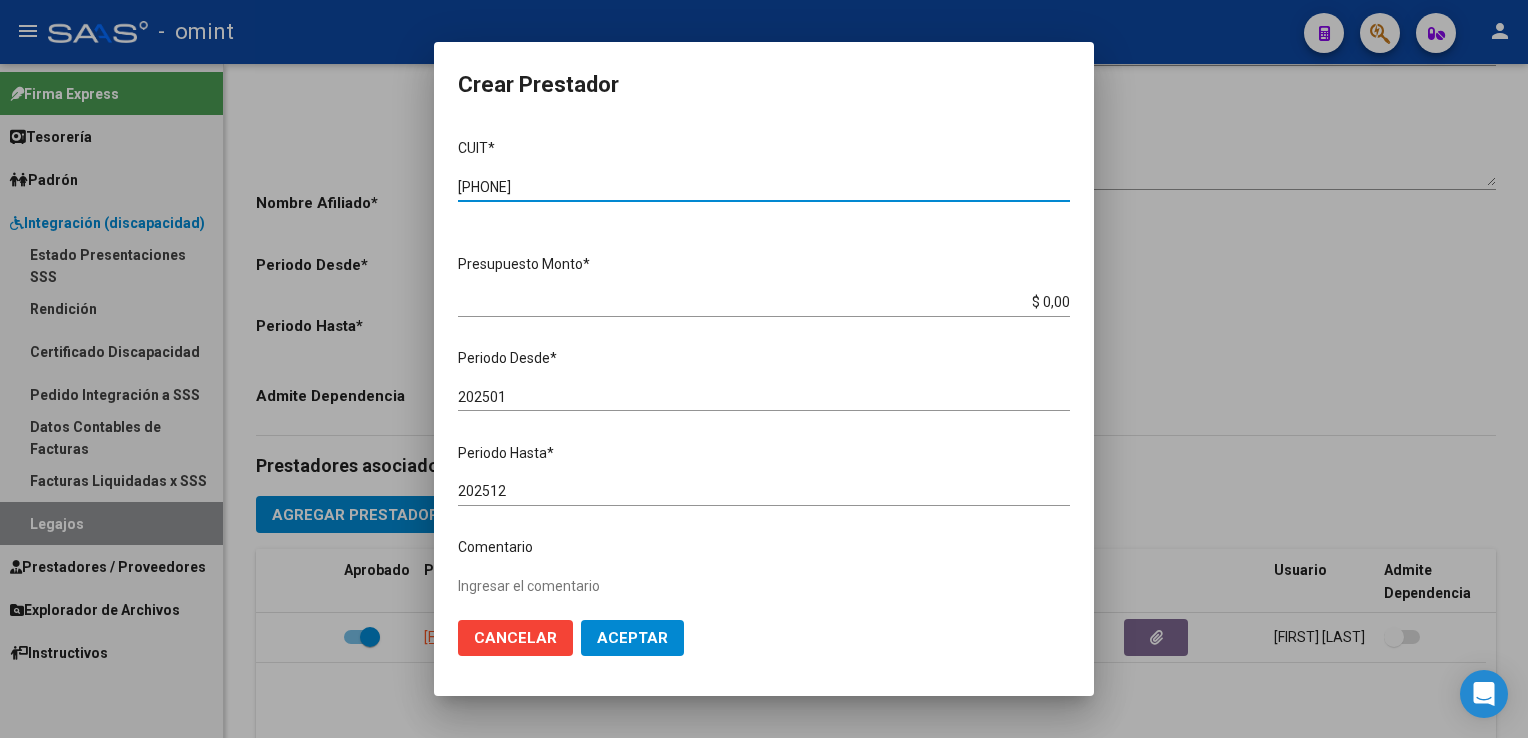 type on "[PHONE]" 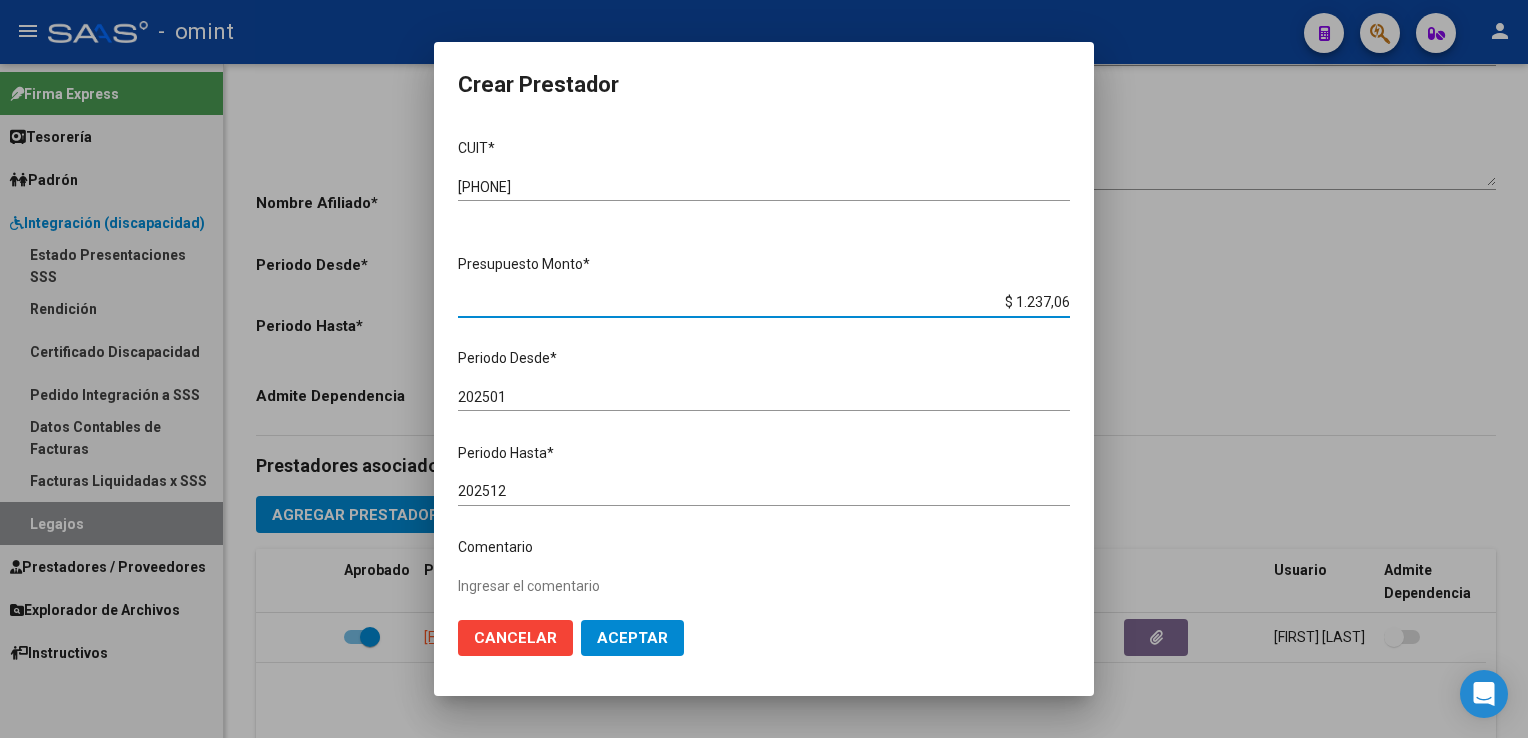 type on "$ 12.370,61" 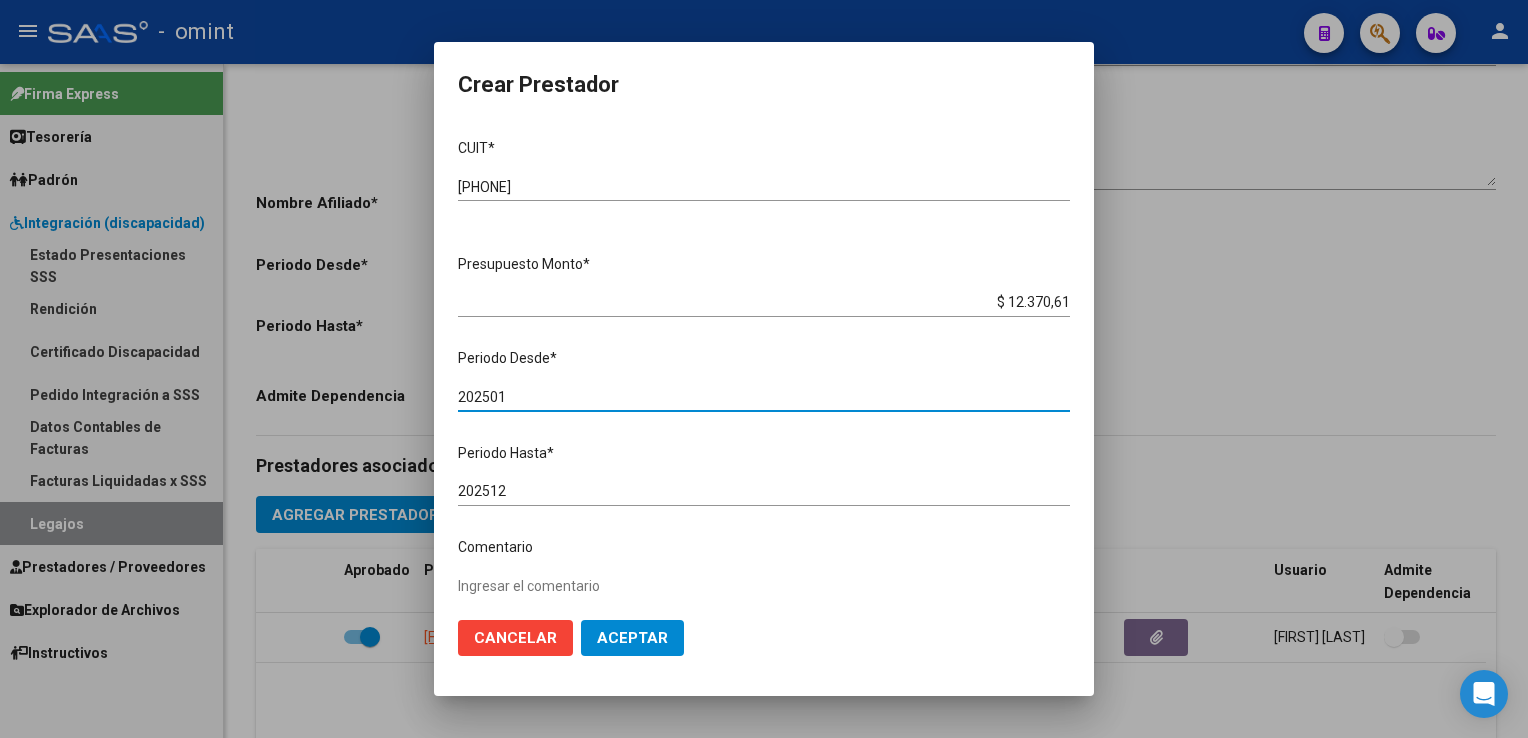 click on "202501" at bounding box center (764, 397) 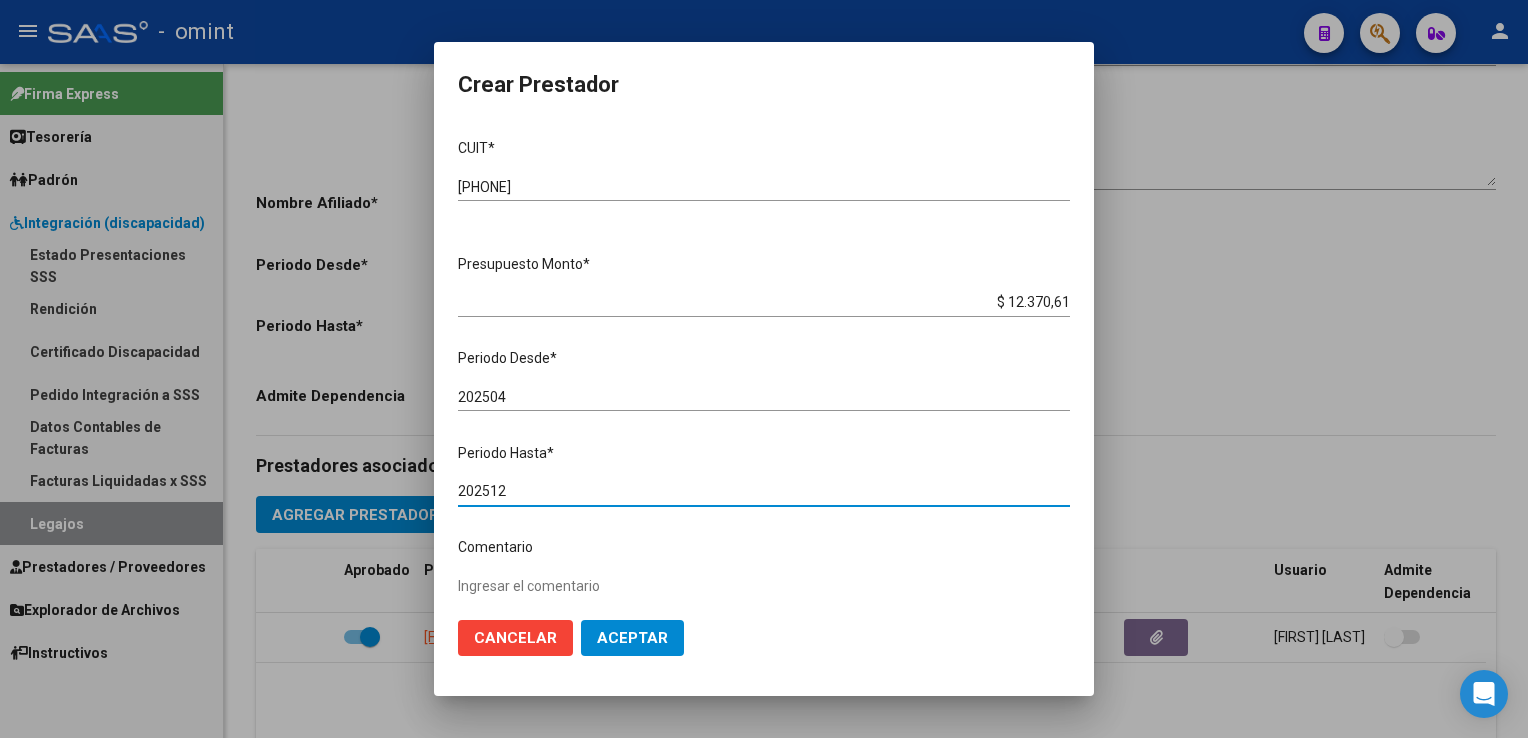click on "202512" at bounding box center [764, 491] 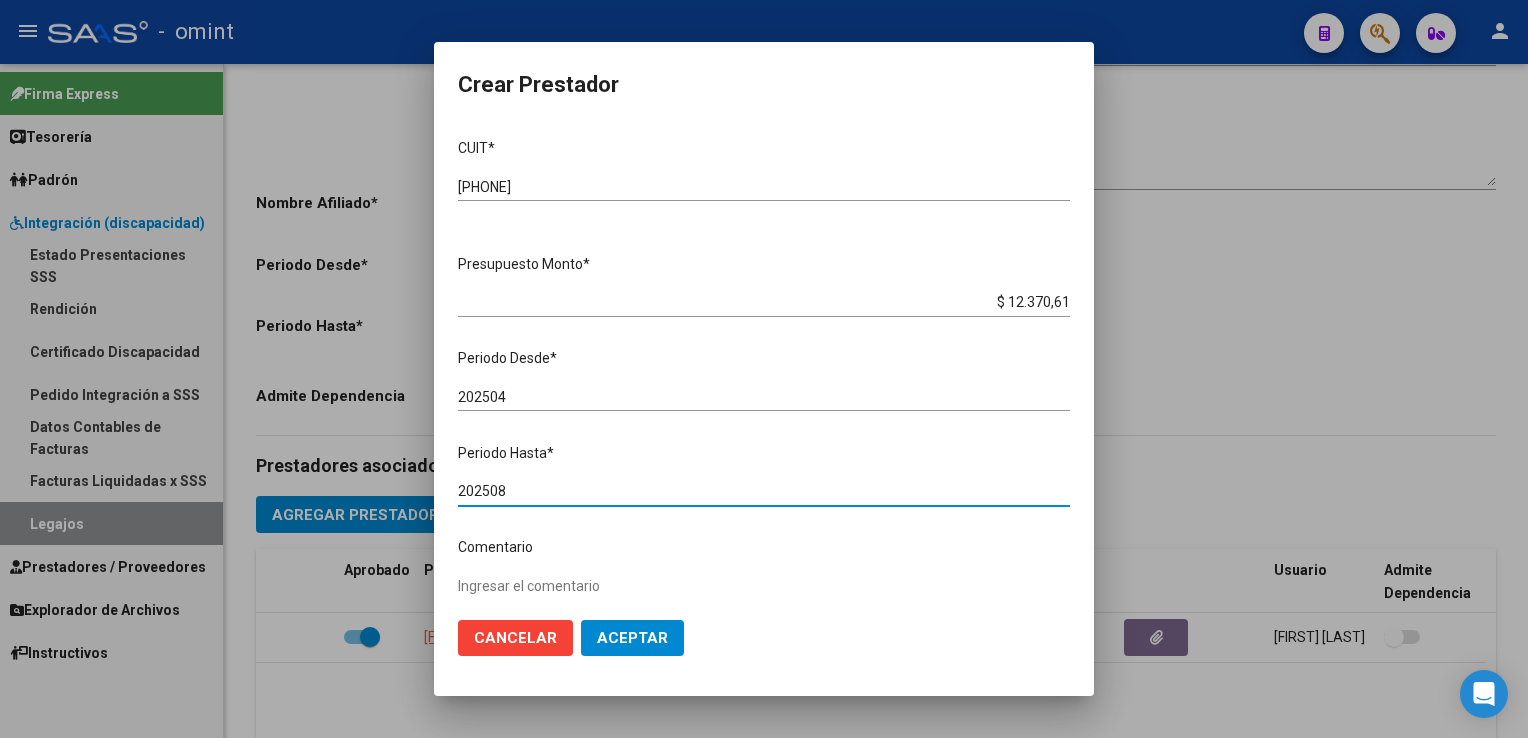 type on "202508" 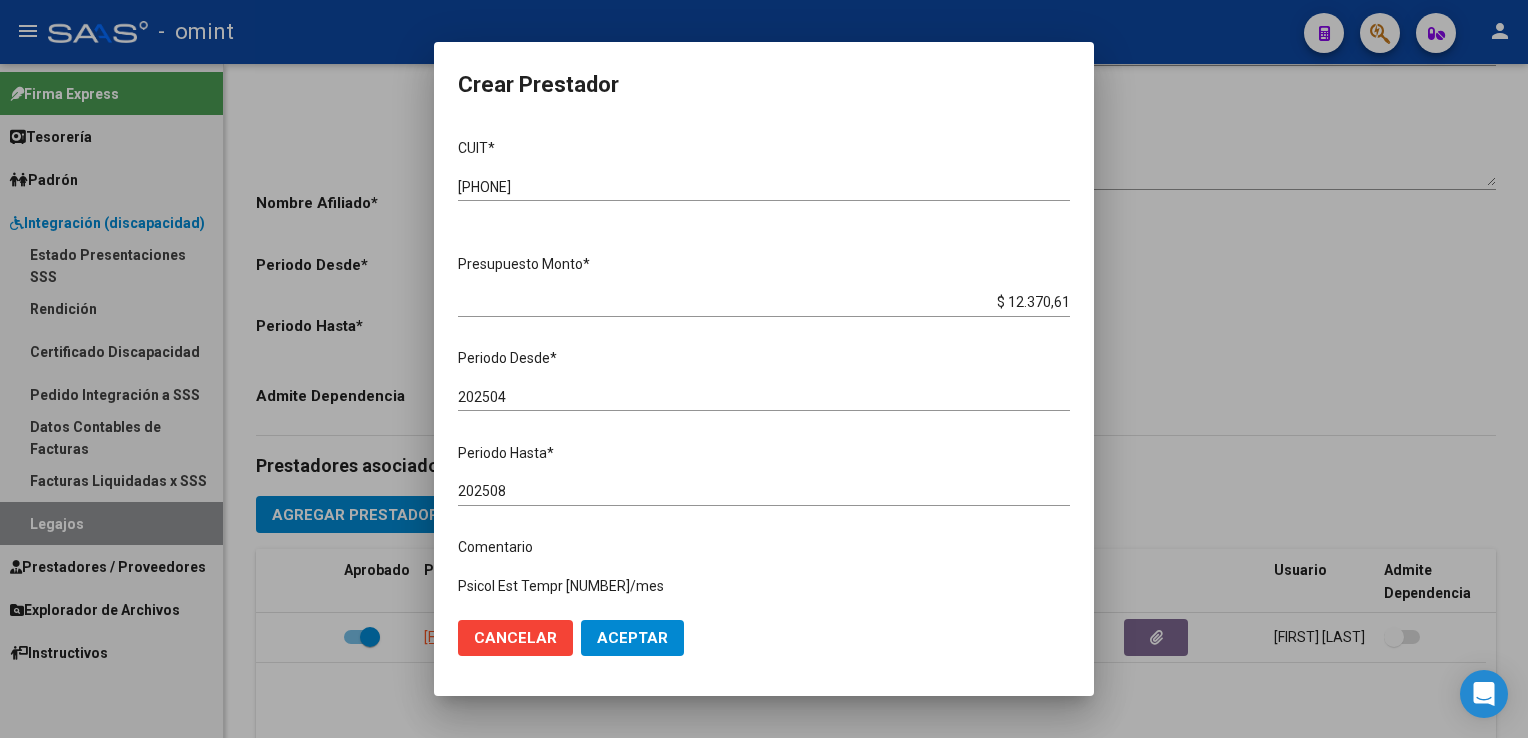 type on "Psicol Est Tempr [NUMBER]/mes" 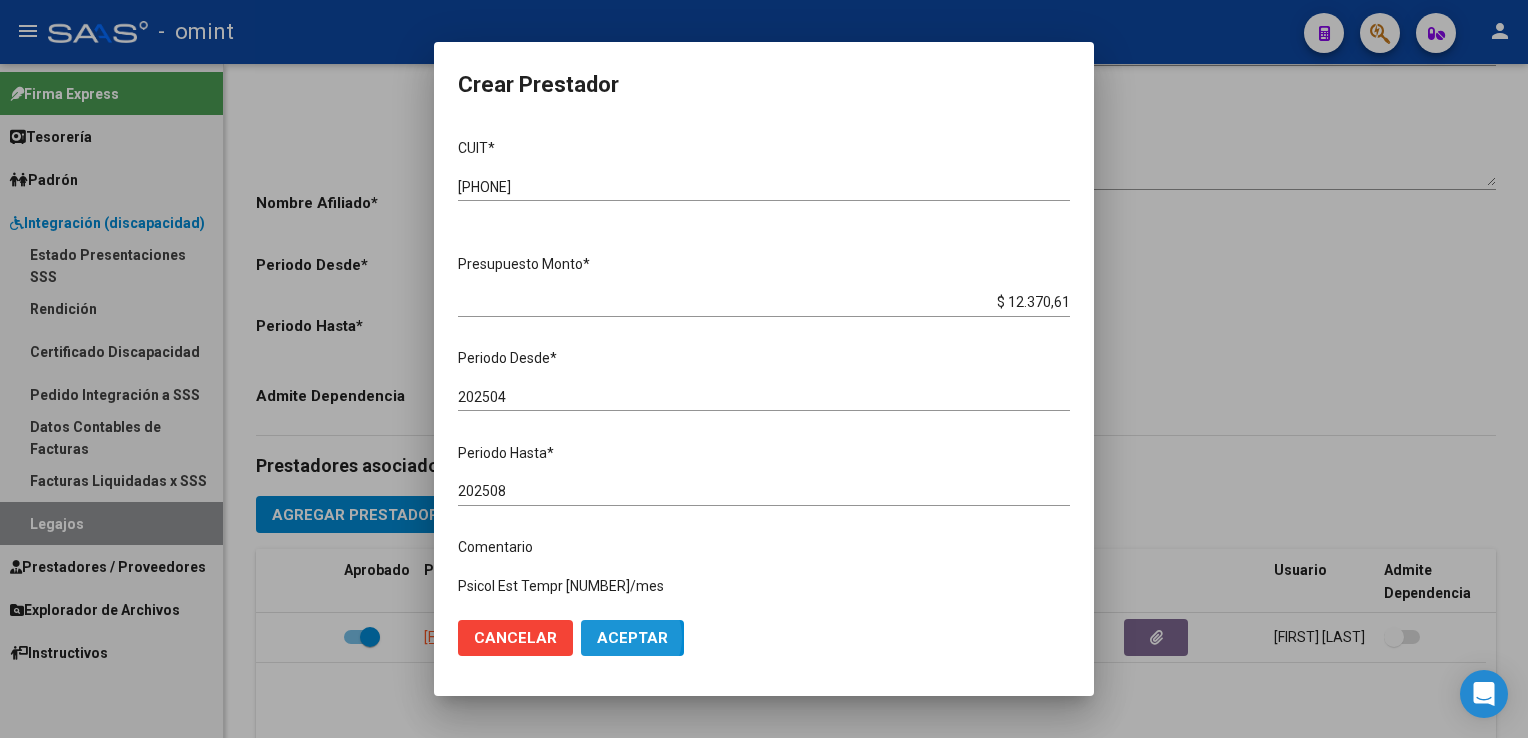 click on "Aceptar" 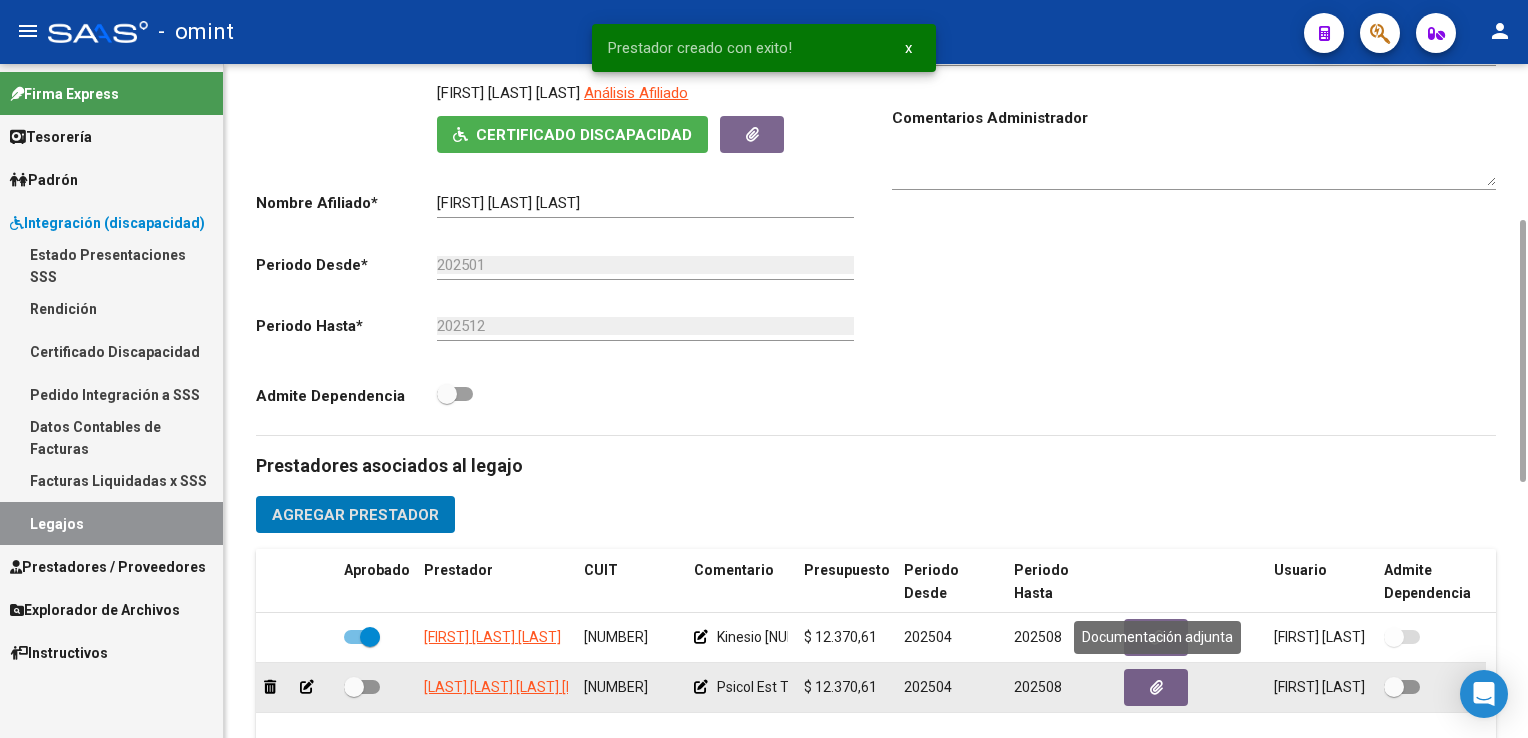 click 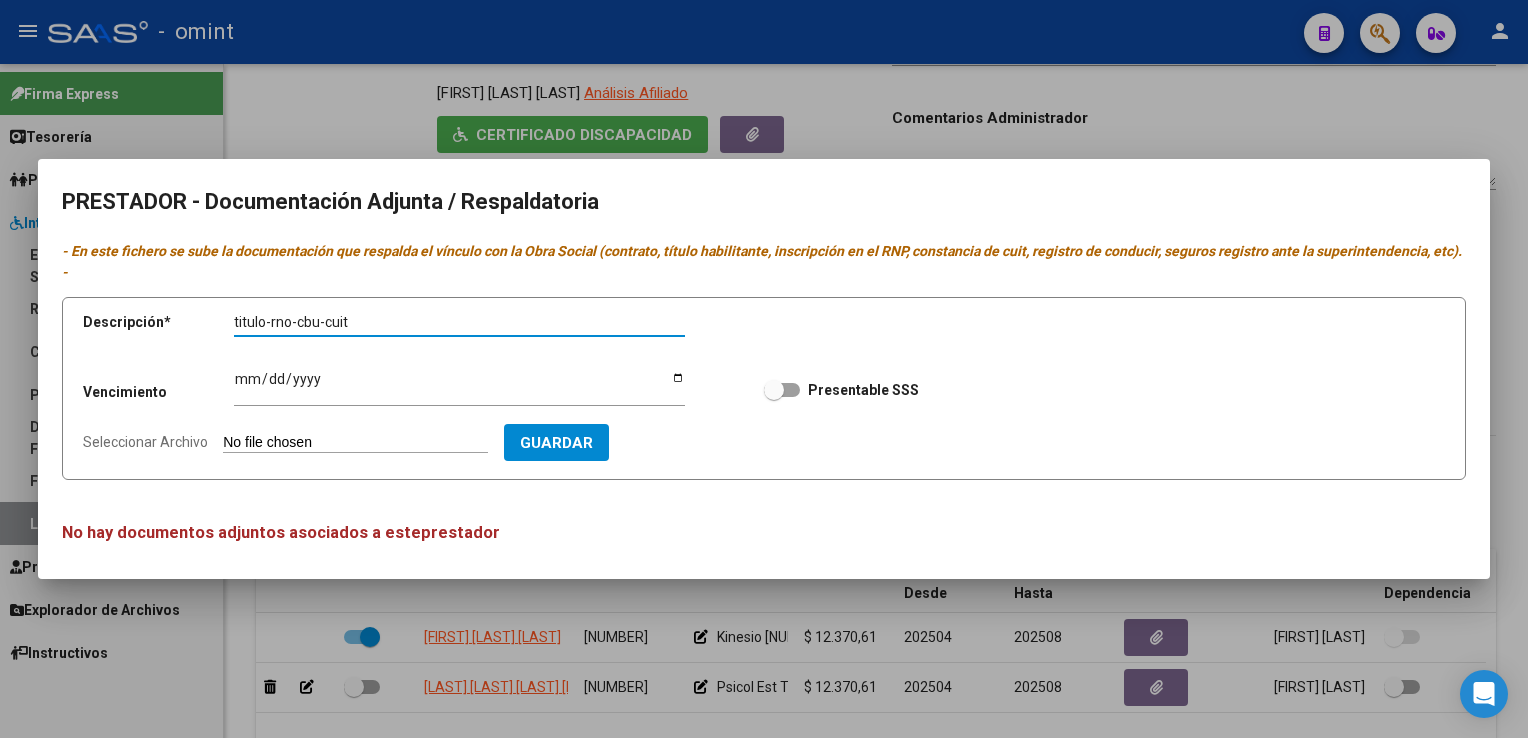 type on "titulo-rno-cbu-cuit" 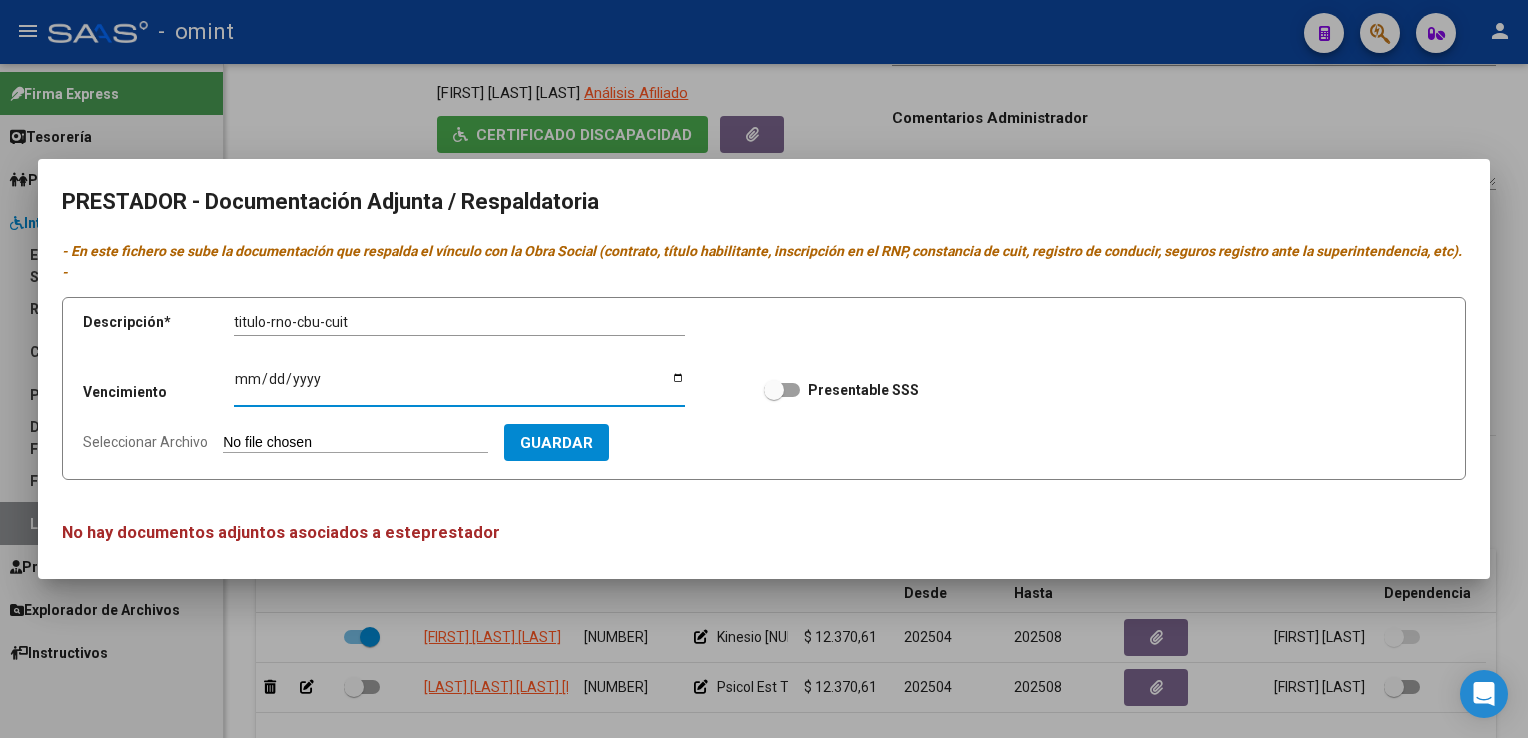 click on "Ingresar vencimiento" at bounding box center (459, 386) 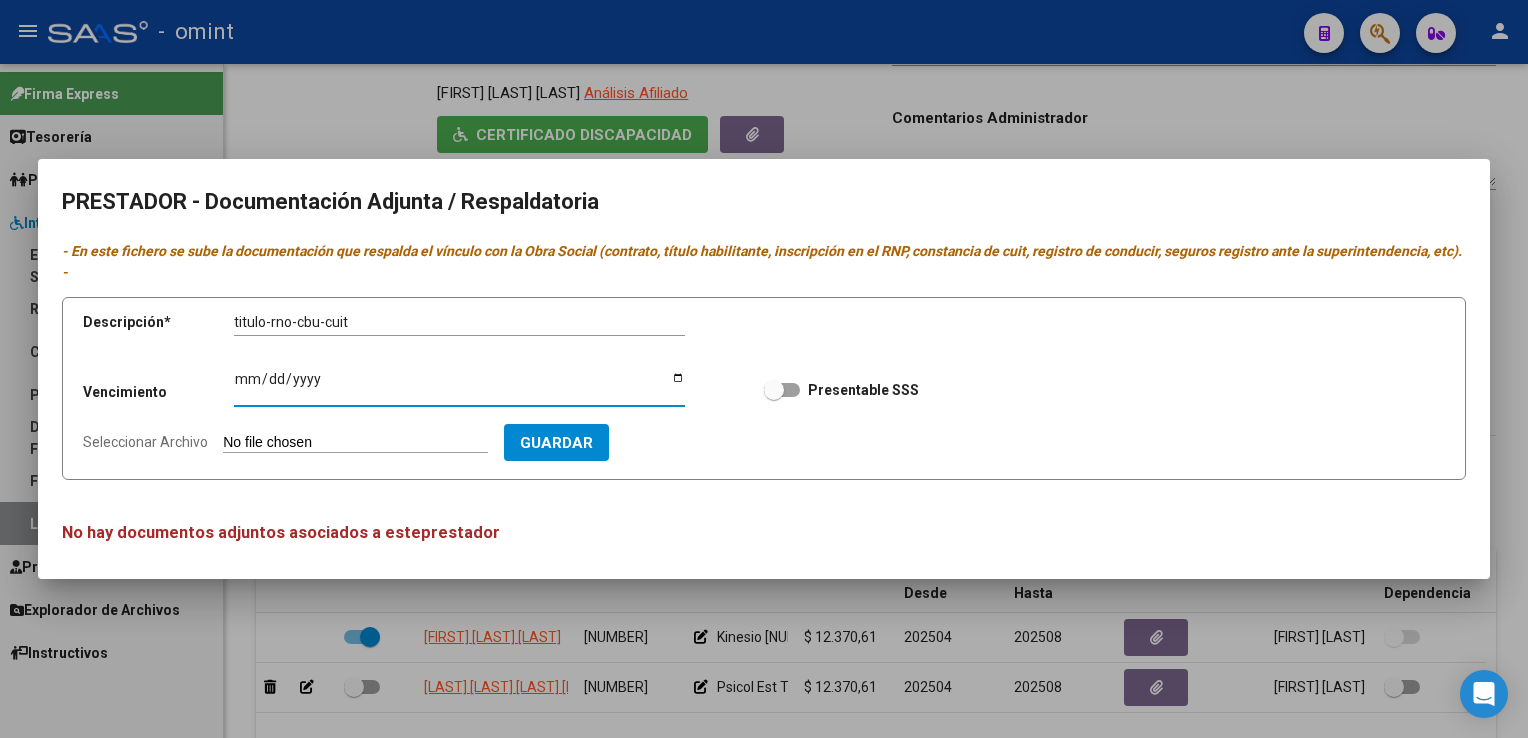 type on "[DATE]" 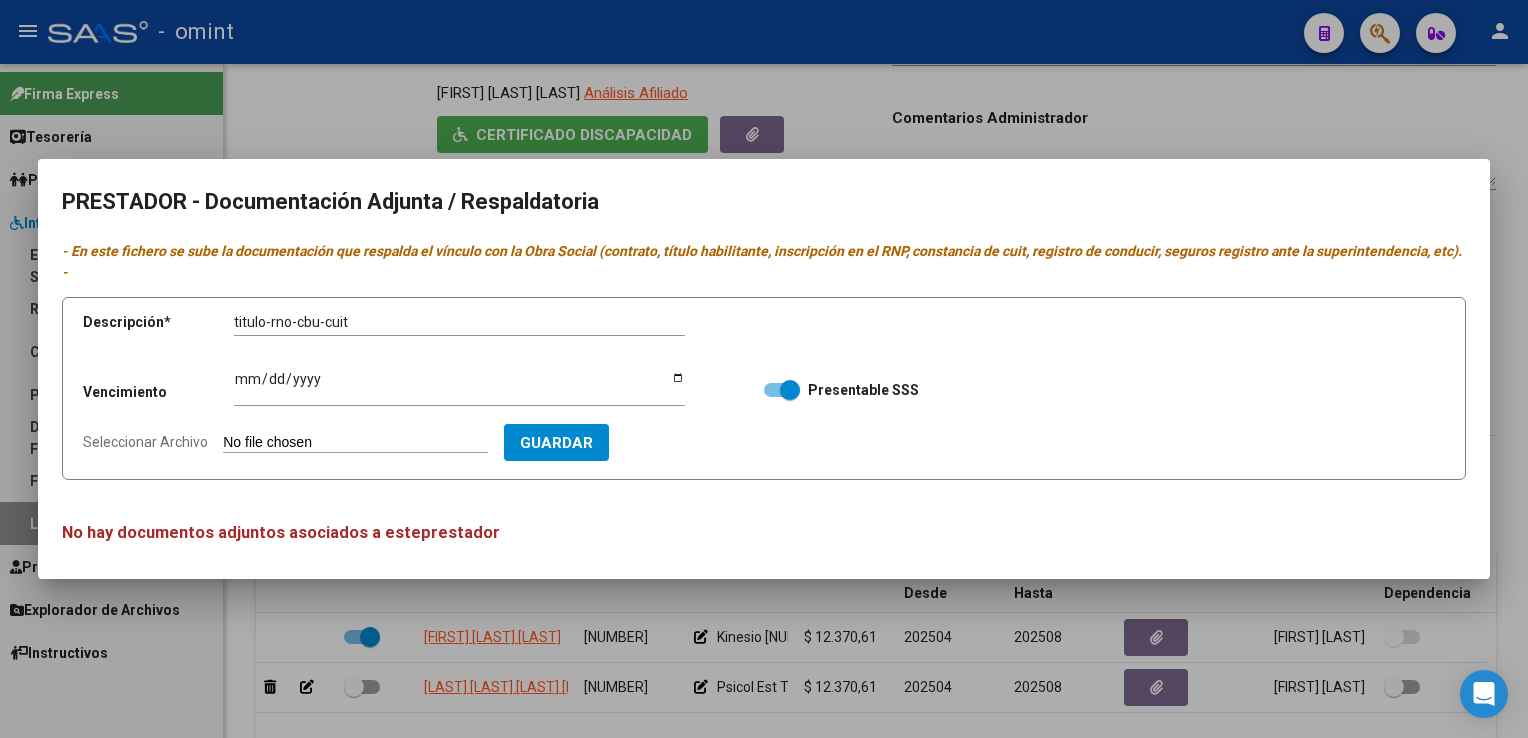 click on "Seleccionar Archivo" 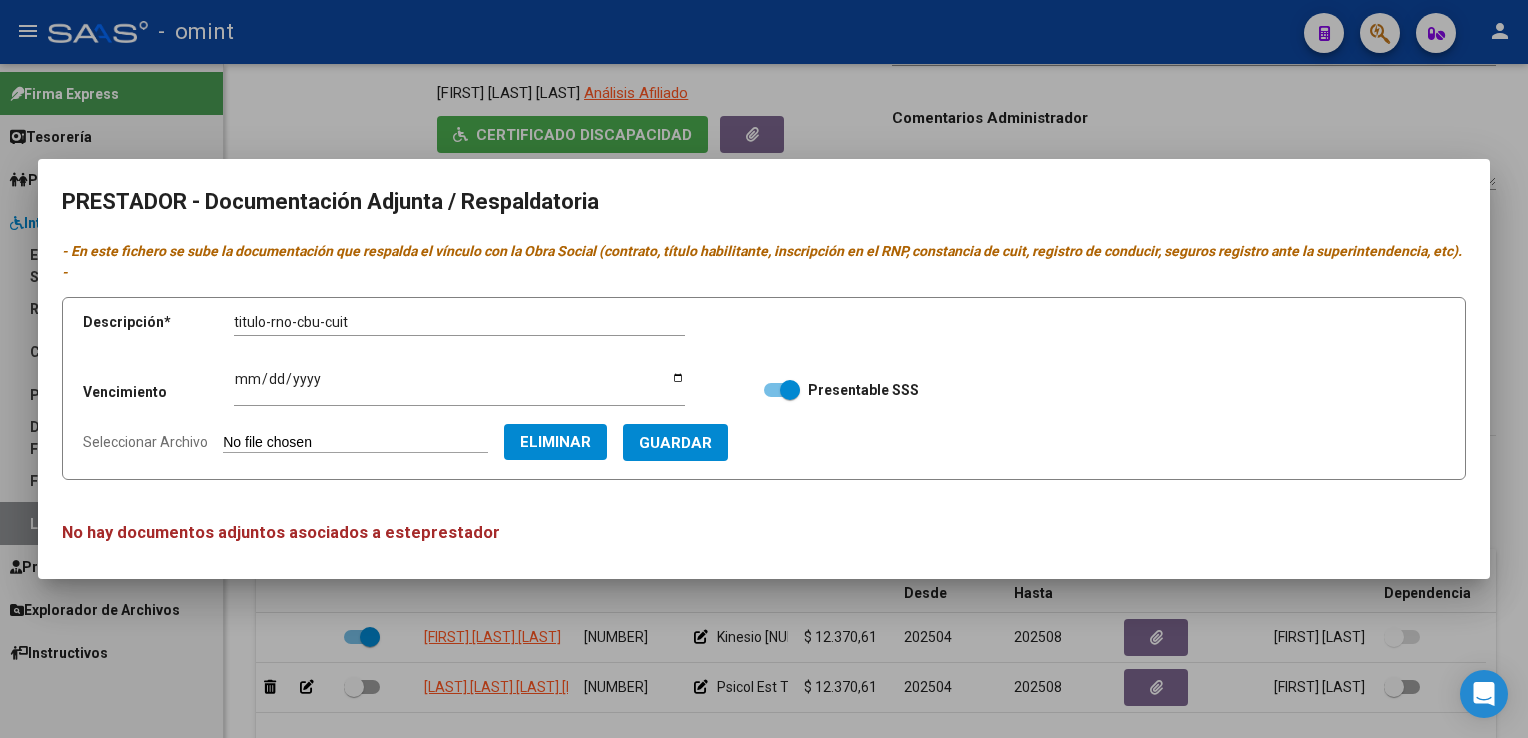 click on "Guardar" at bounding box center (675, 443) 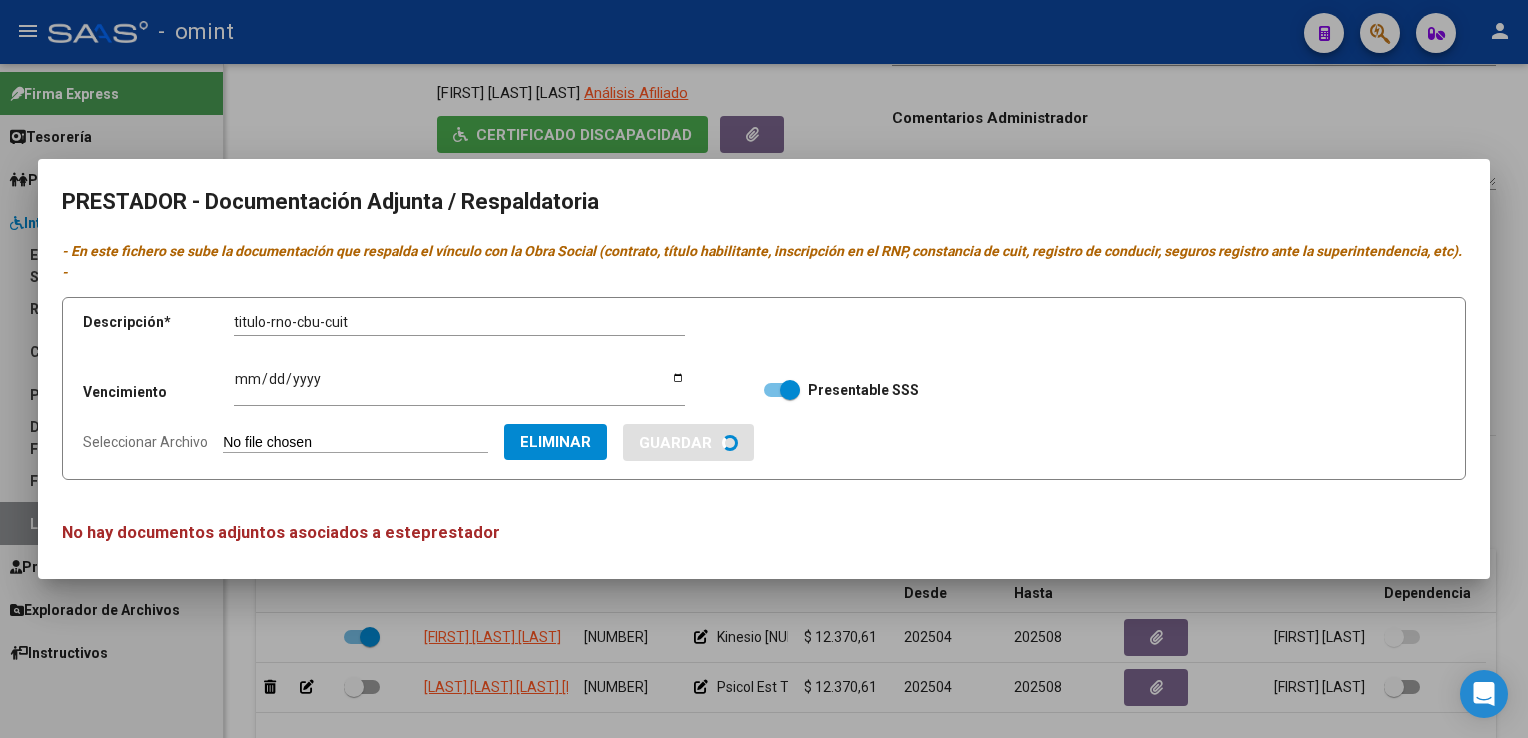 type 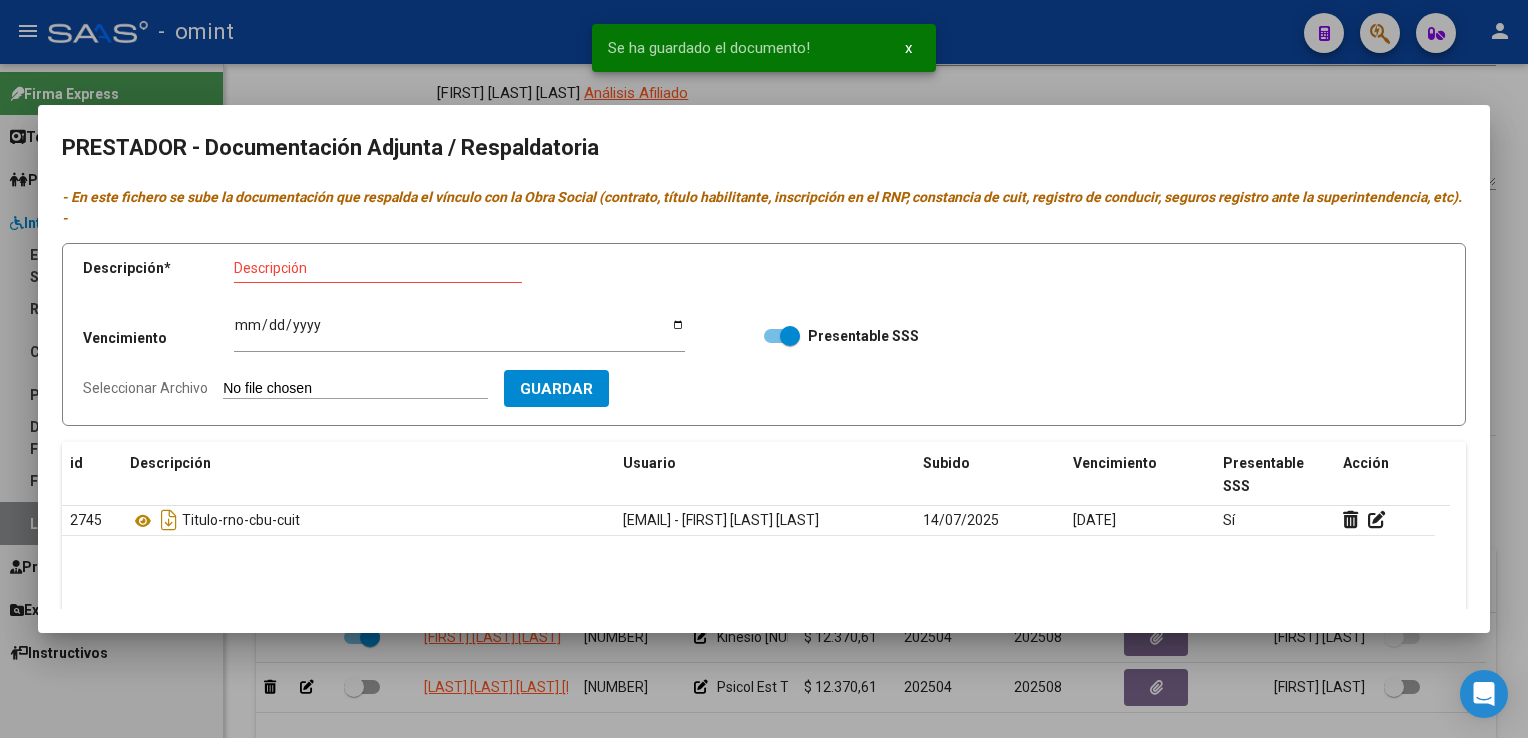 click at bounding box center [764, 369] 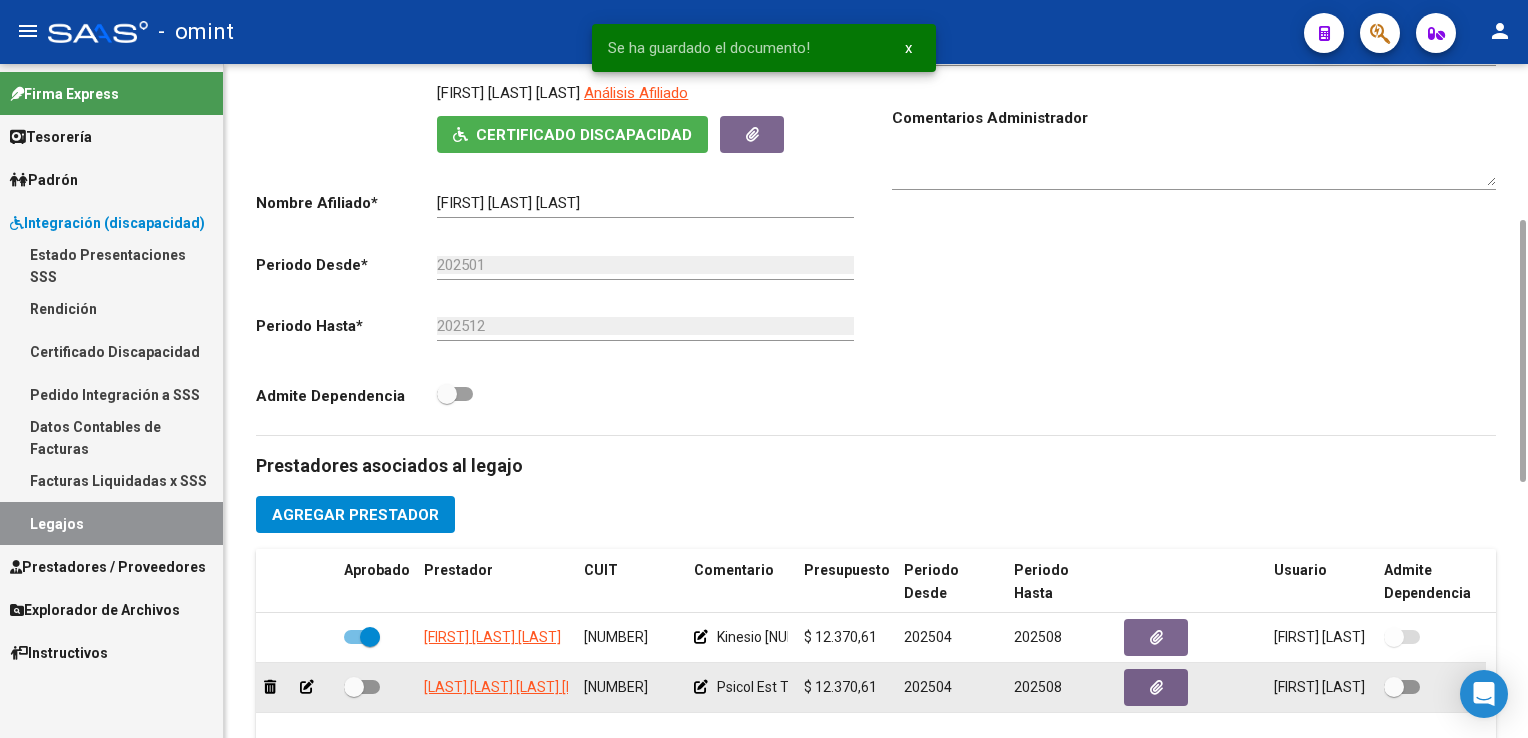 click at bounding box center (362, 687) 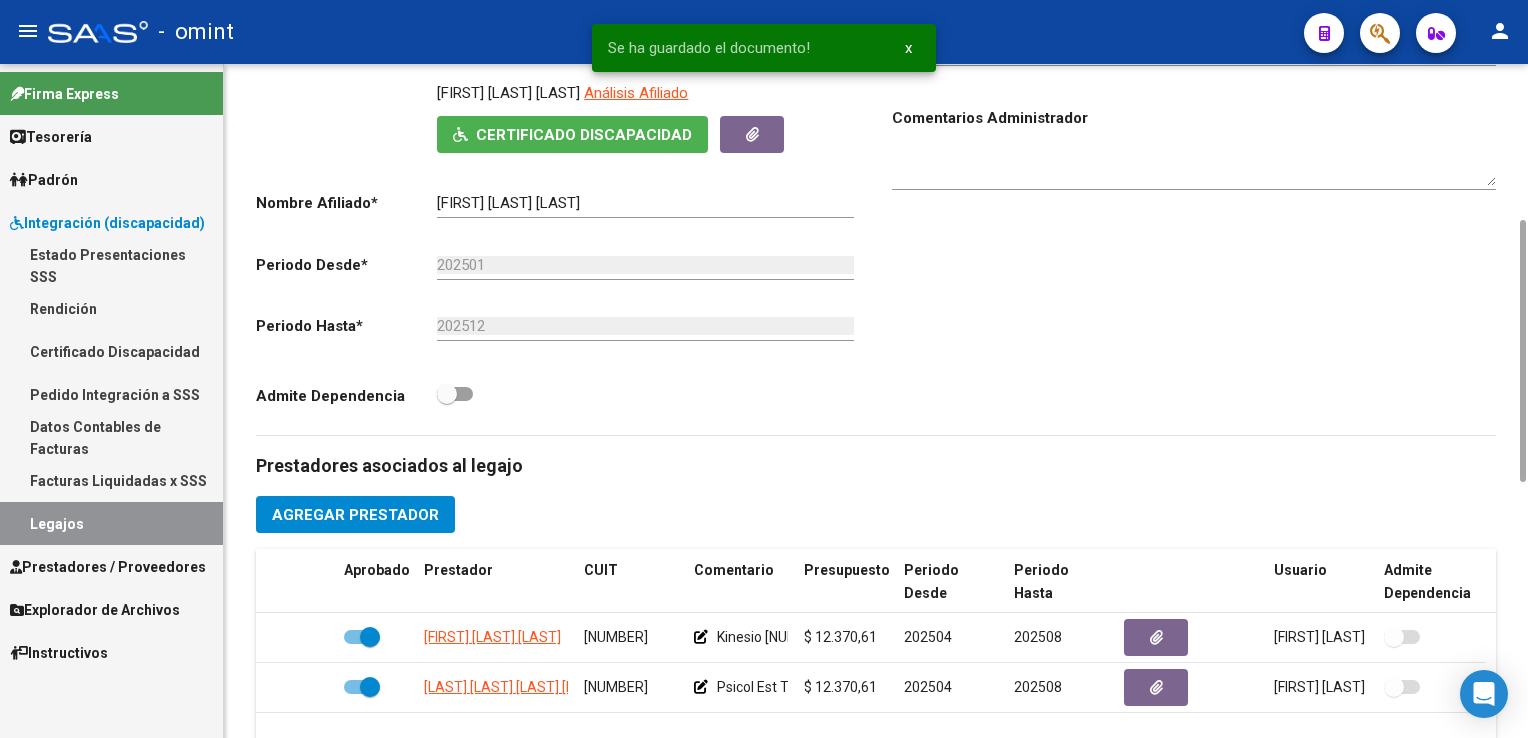 scroll, scrollTop: 600, scrollLeft: 0, axis: vertical 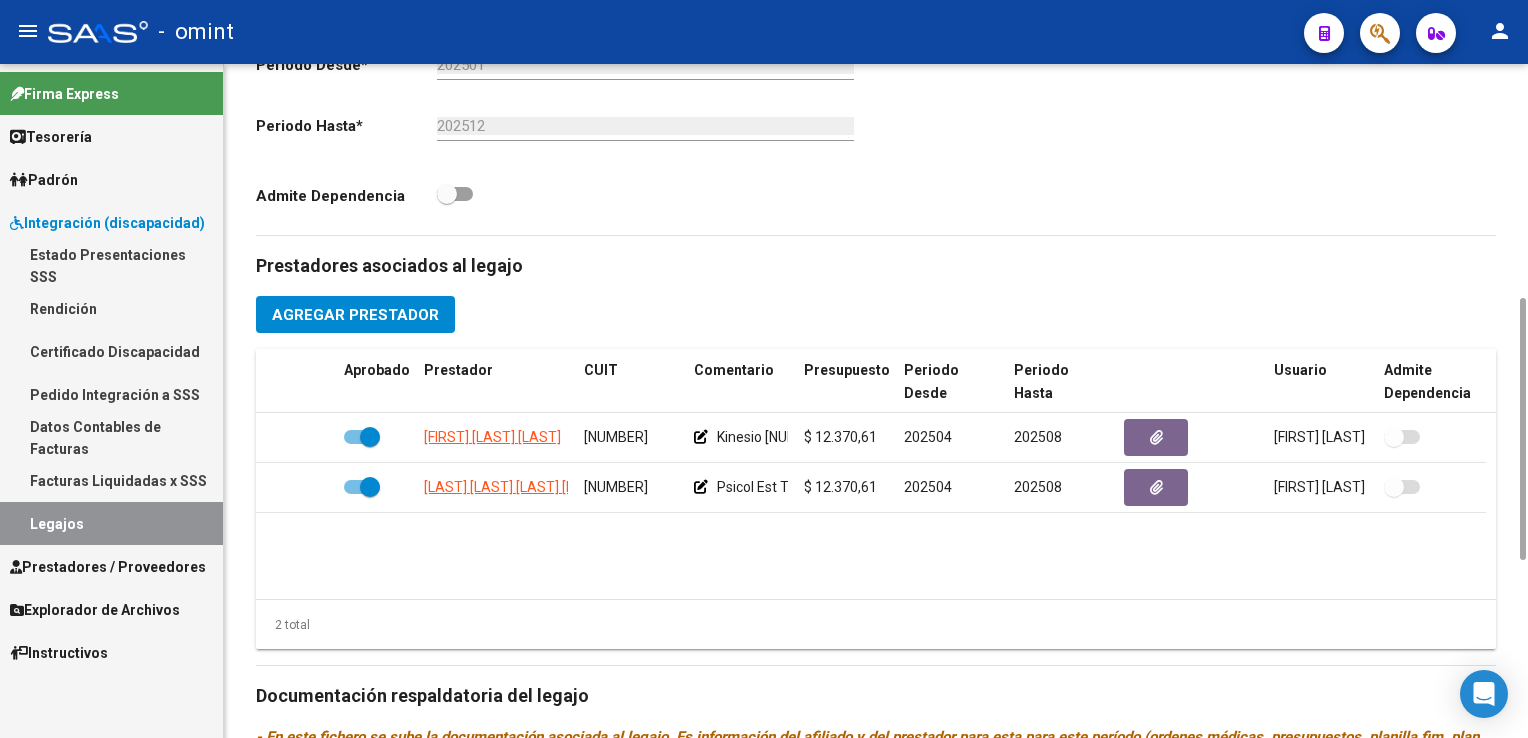 click on "Agregar Prestador" 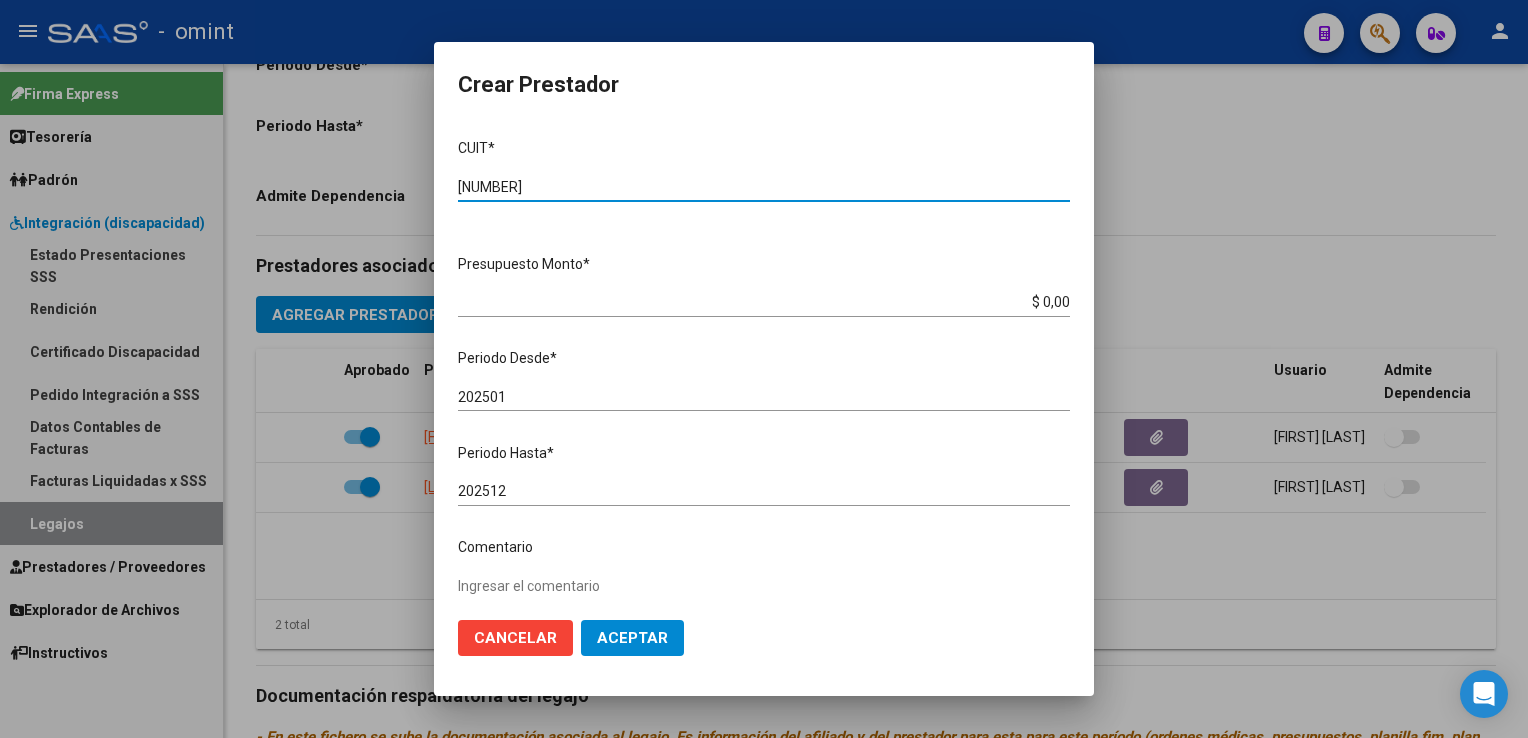 type on "[NUMBER]" 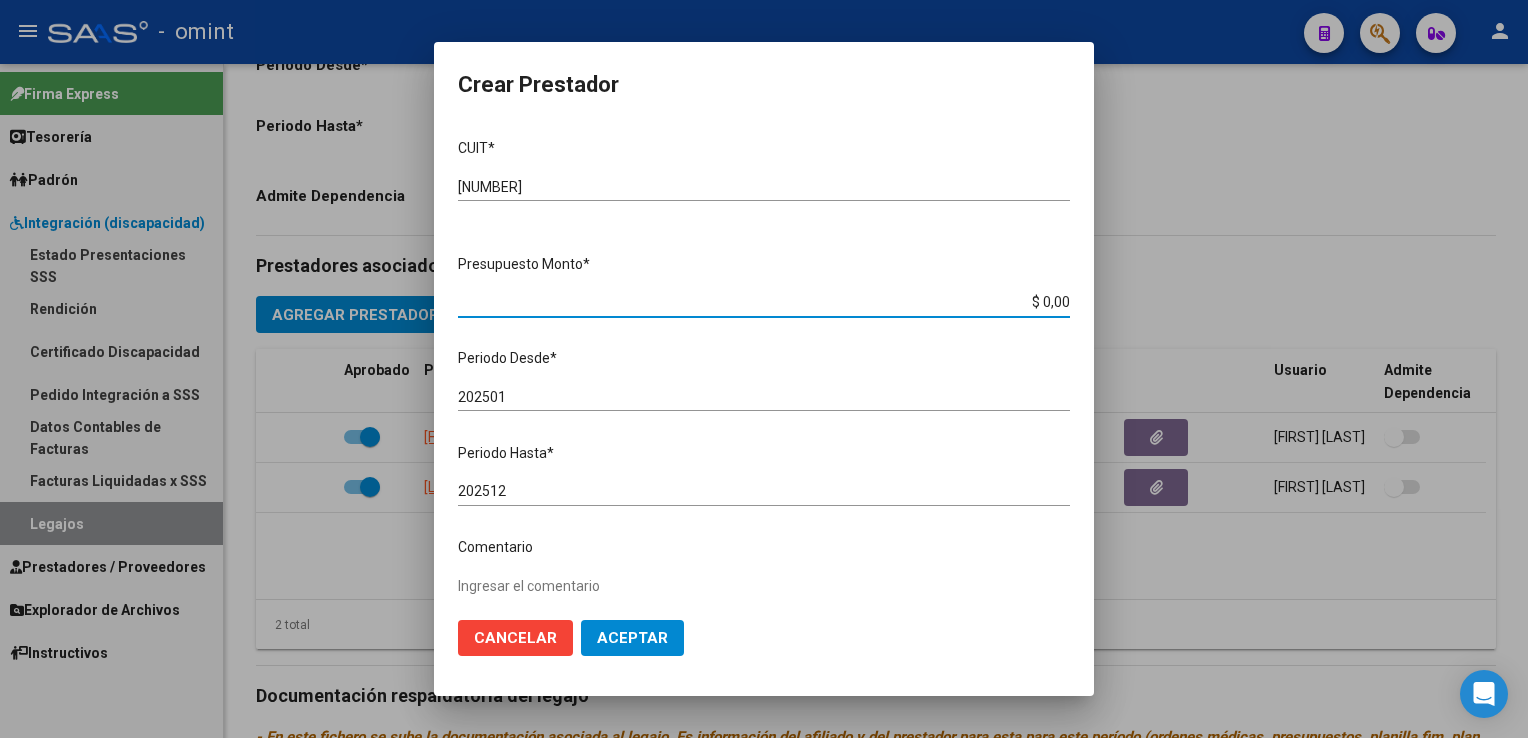 click on "$ 0,00" at bounding box center (764, 302) 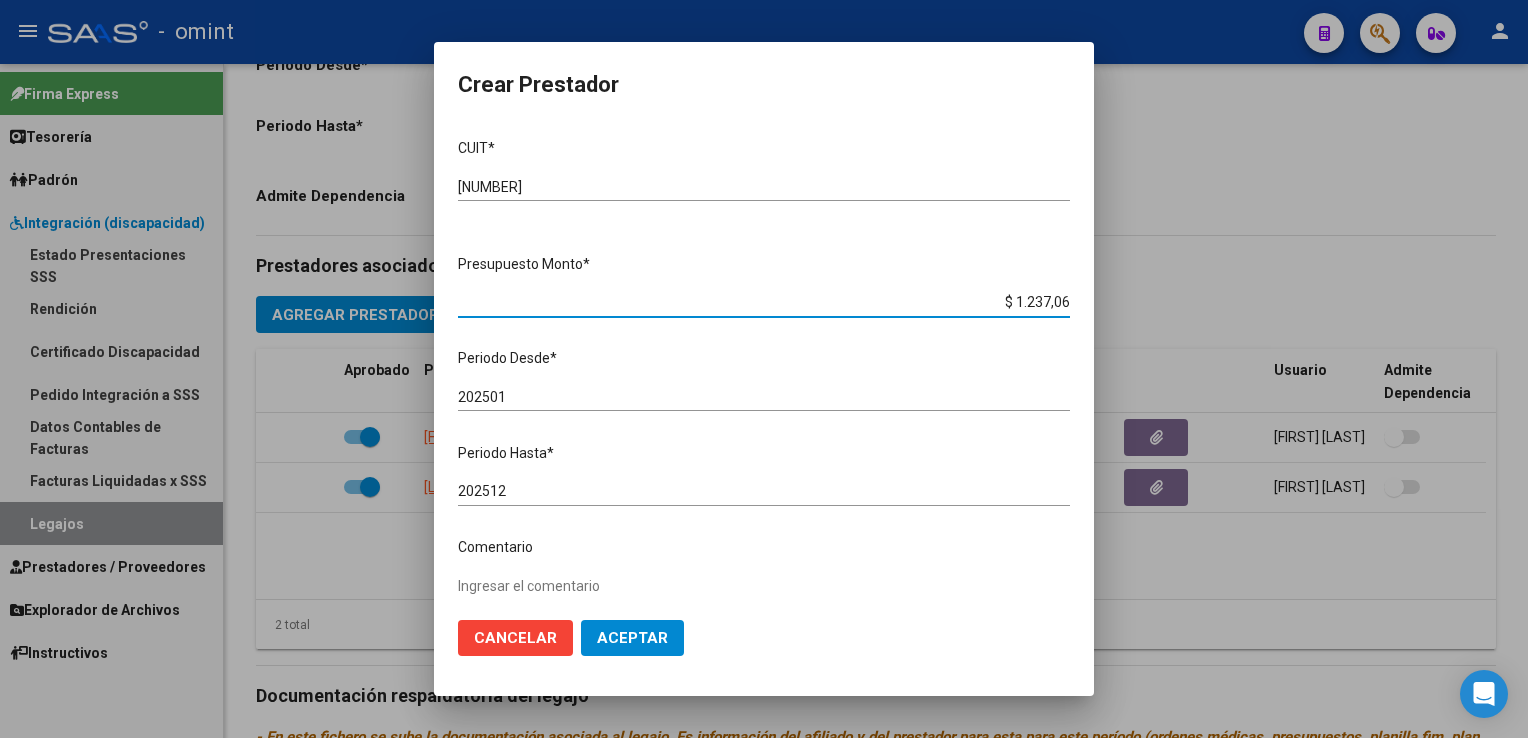 type on "$ 12.370,61" 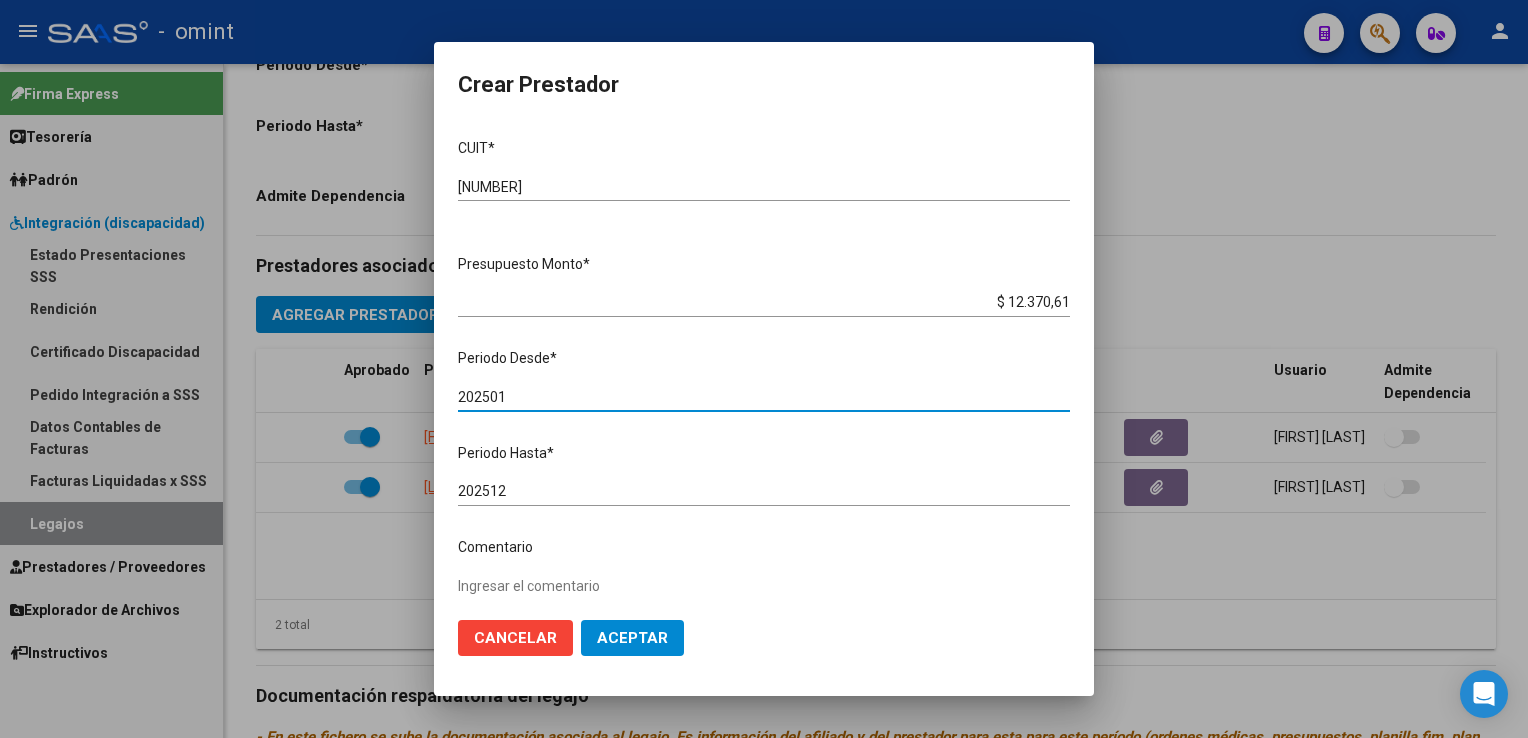 click on "202501" at bounding box center [764, 397] 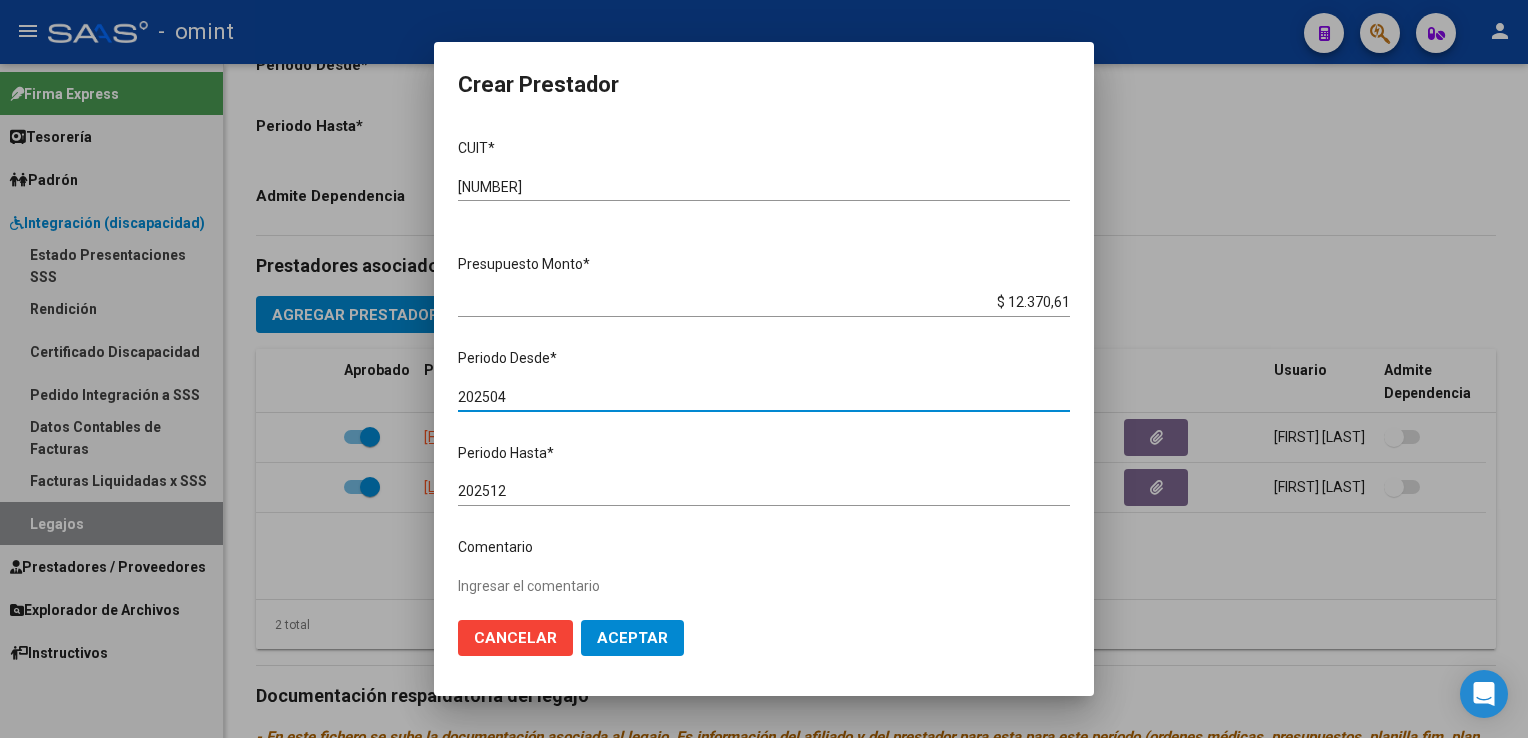 type on "202504" 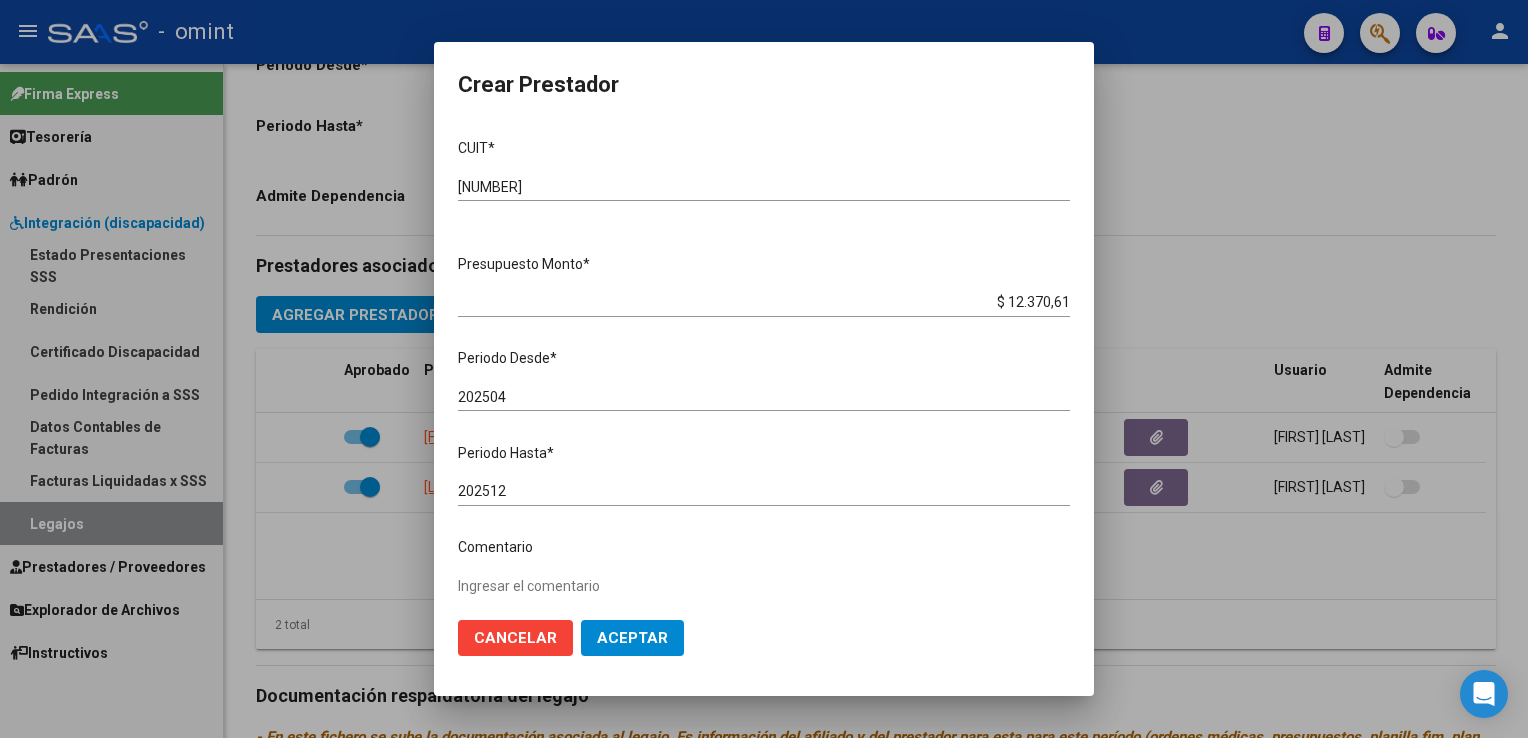 click on "[NUMBER] Ingresar el periodo" at bounding box center [764, 500] 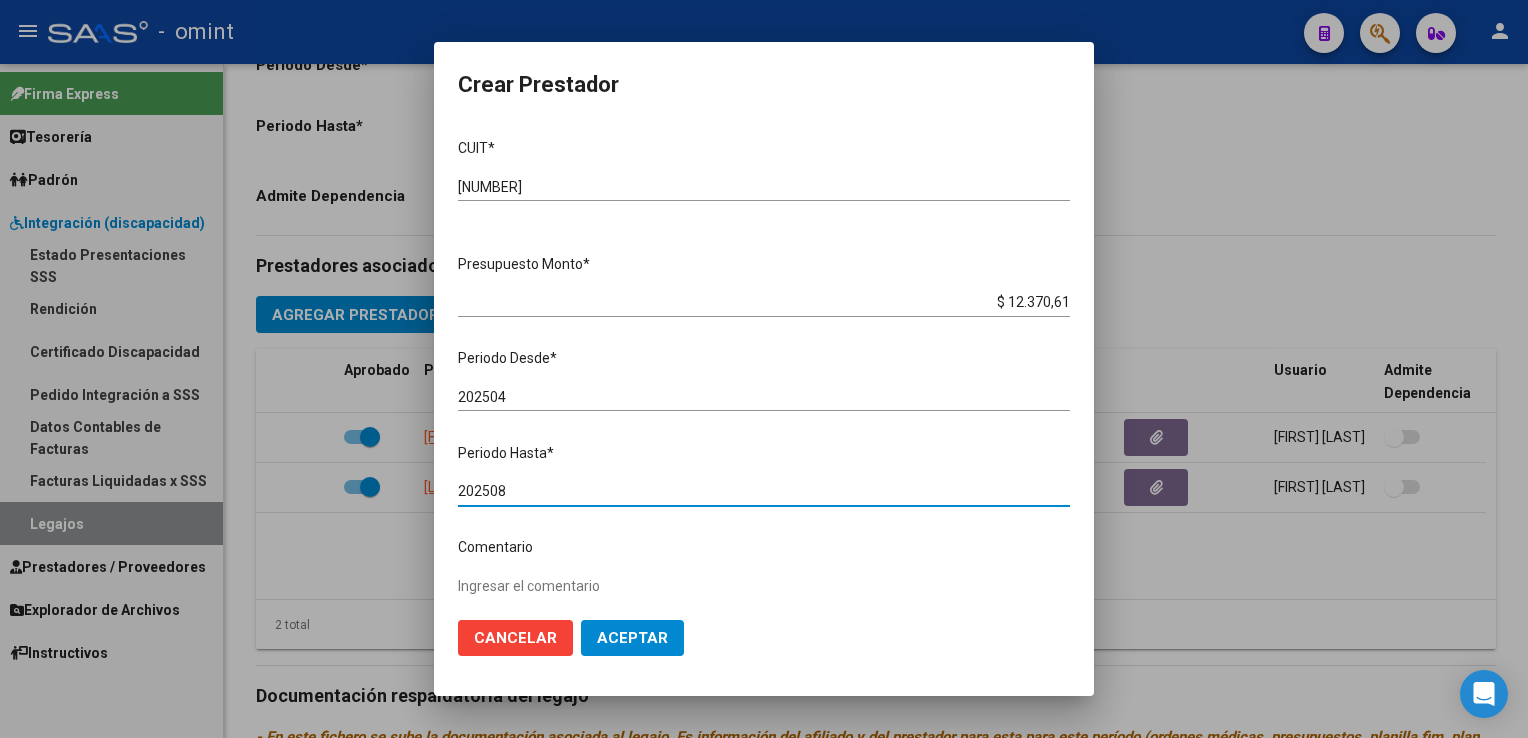 type on "202508" 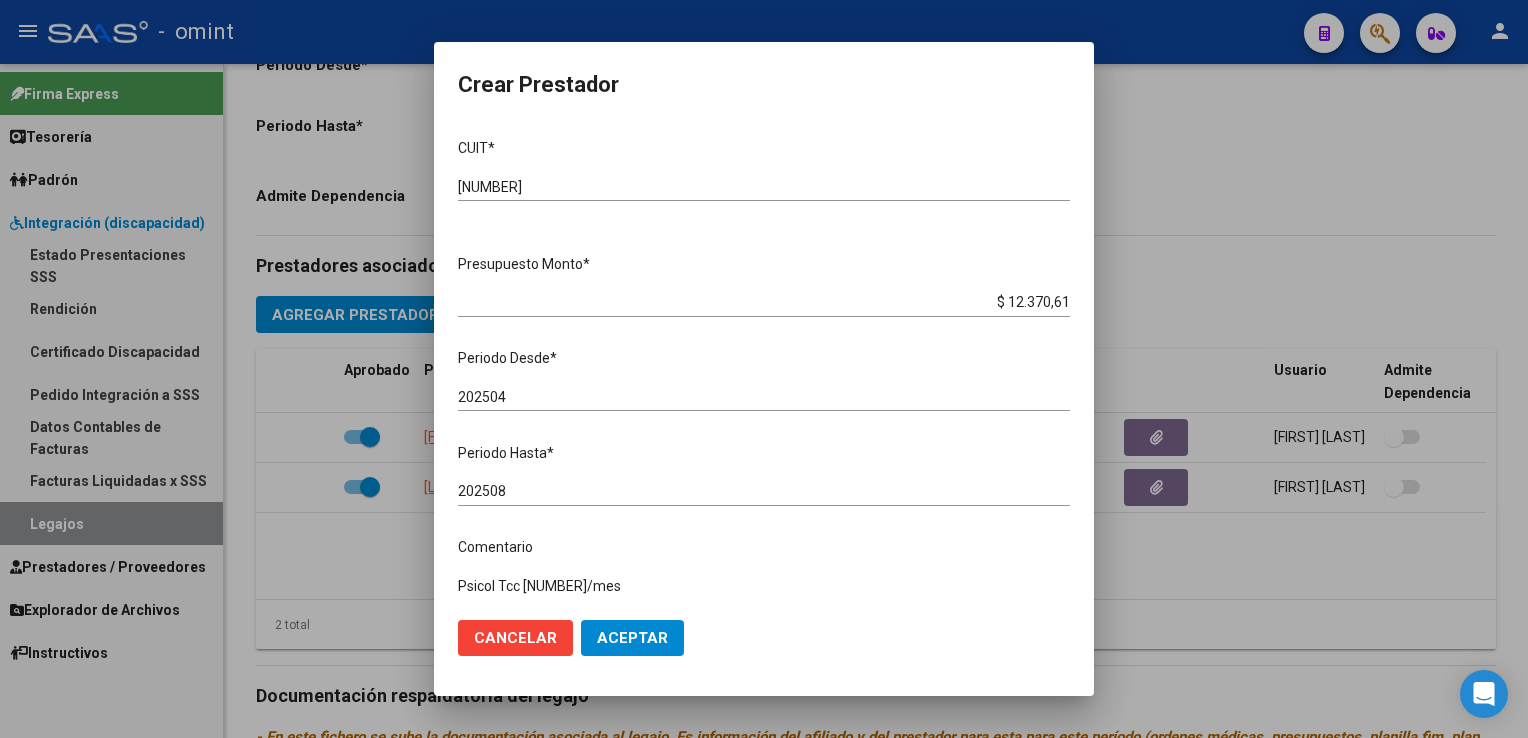 type on "Psicol Tcc [NUMBER]/mes" 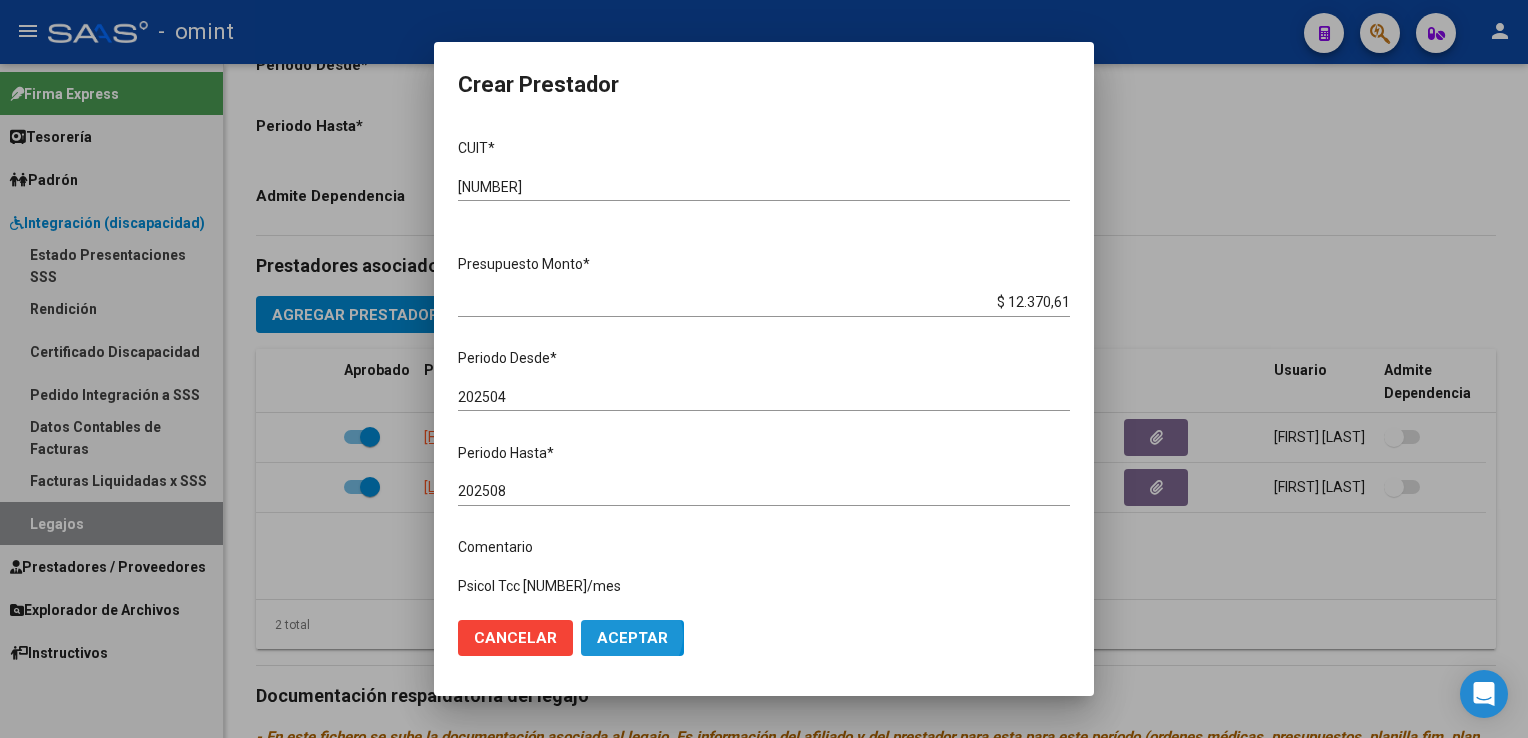 click on "Aceptar" 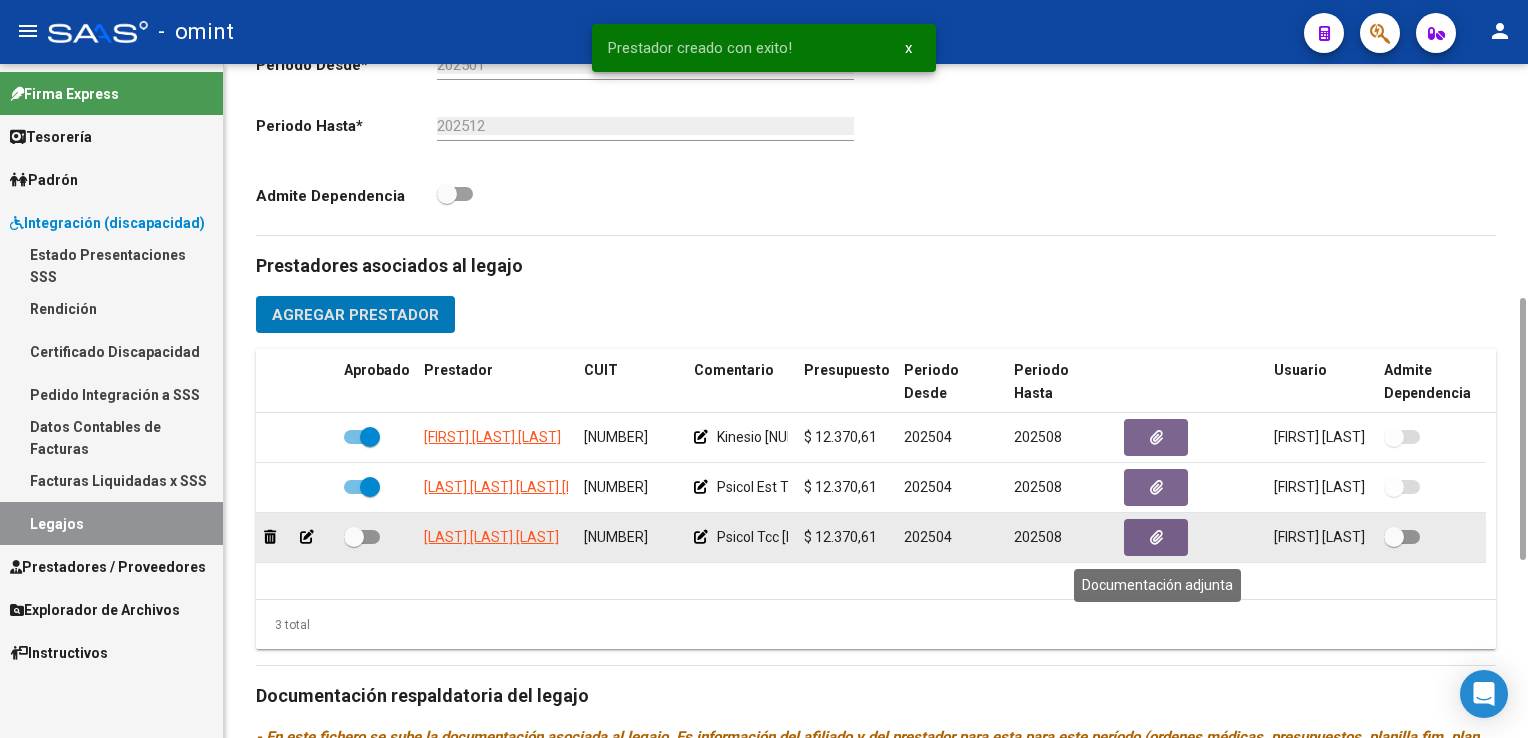 click 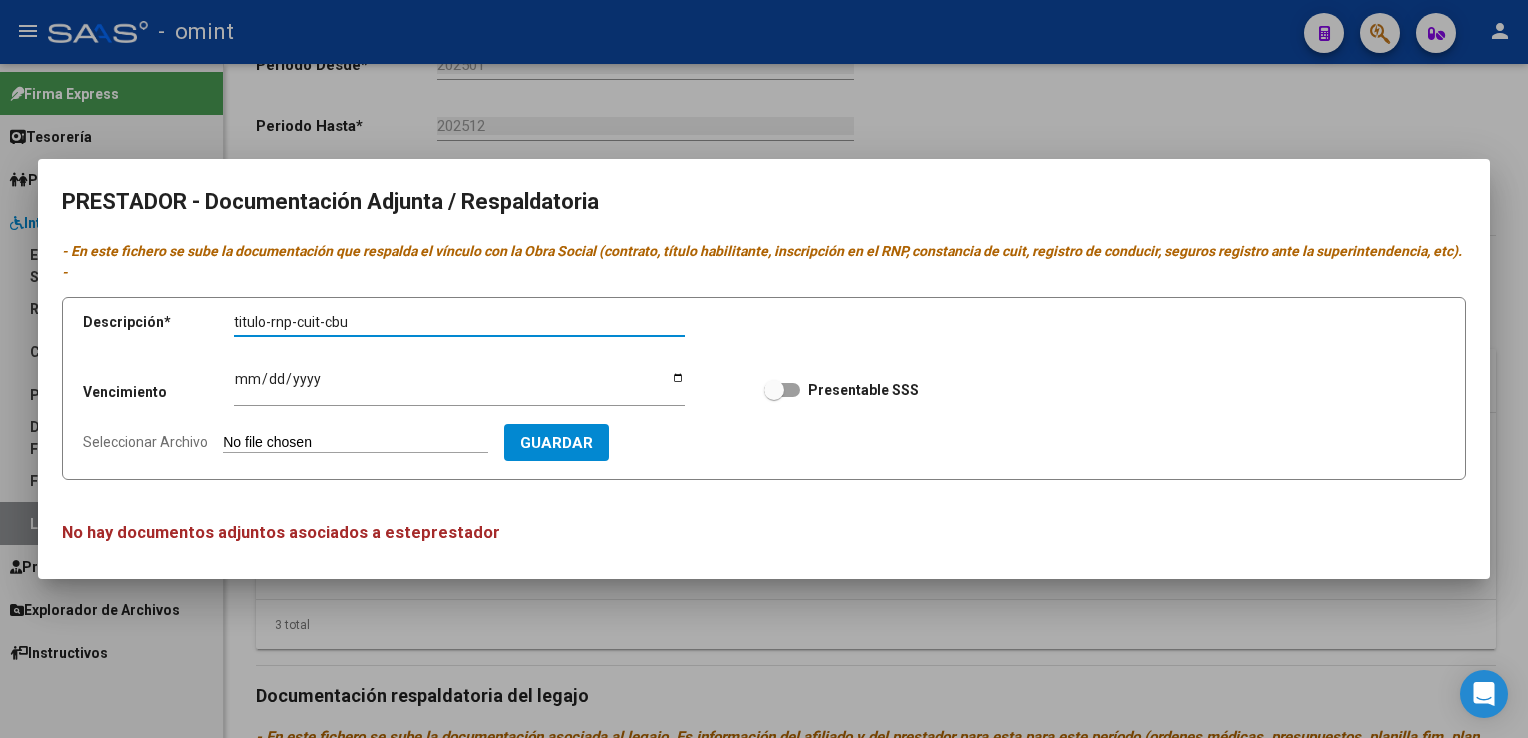 type on "titulo-rnp-cuit-cbu" 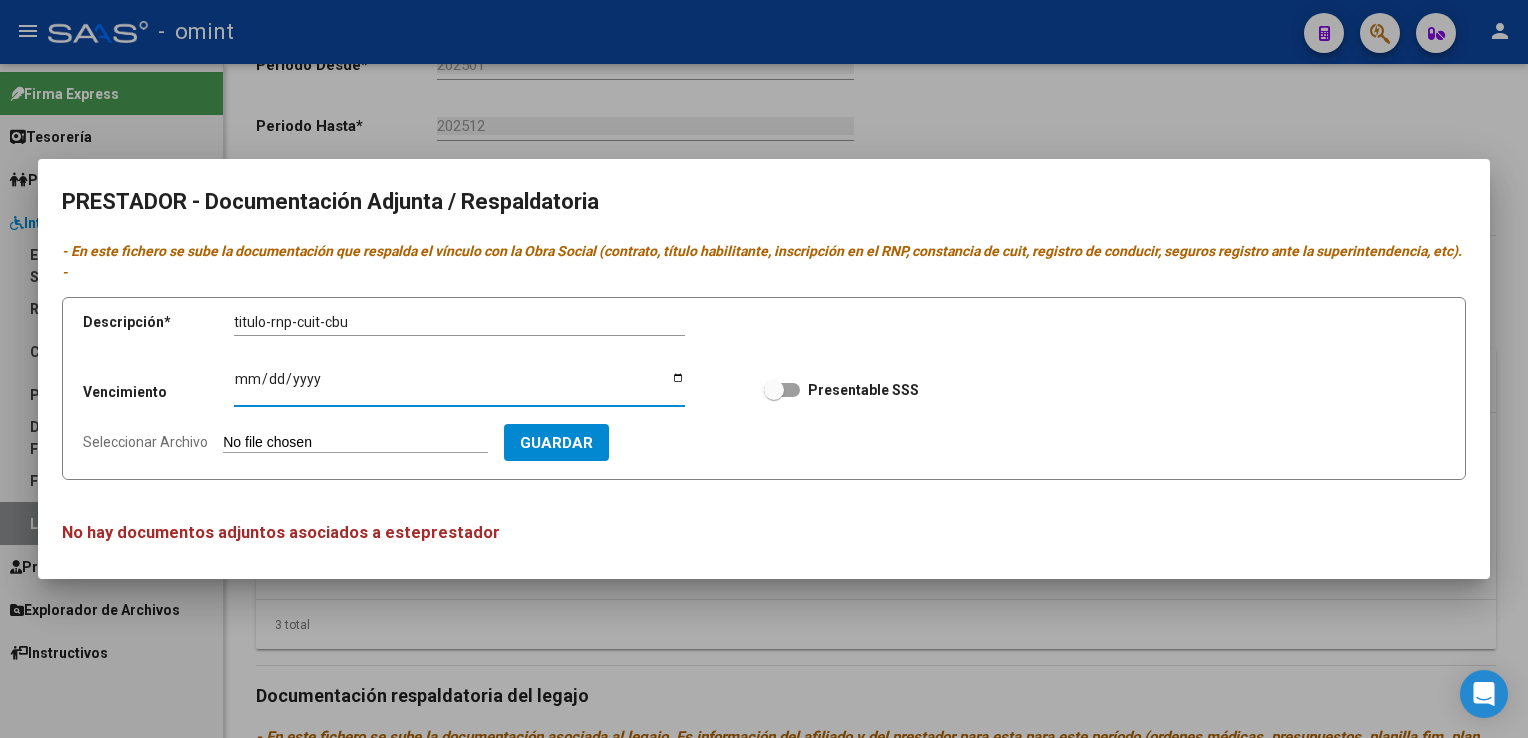 click on "Ingresar vencimiento" at bounding box center (459, 386) 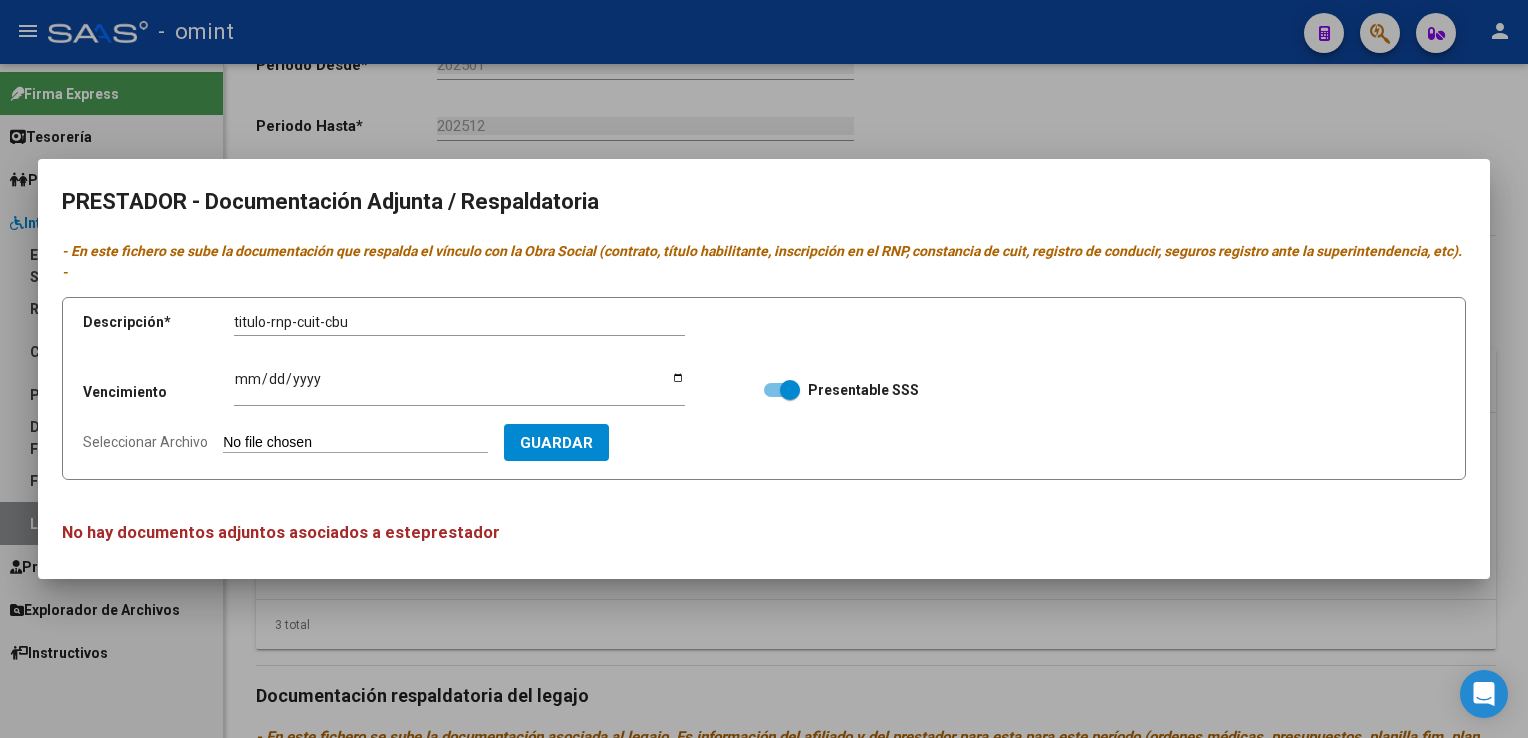 click on "Seleccionar Archivo" 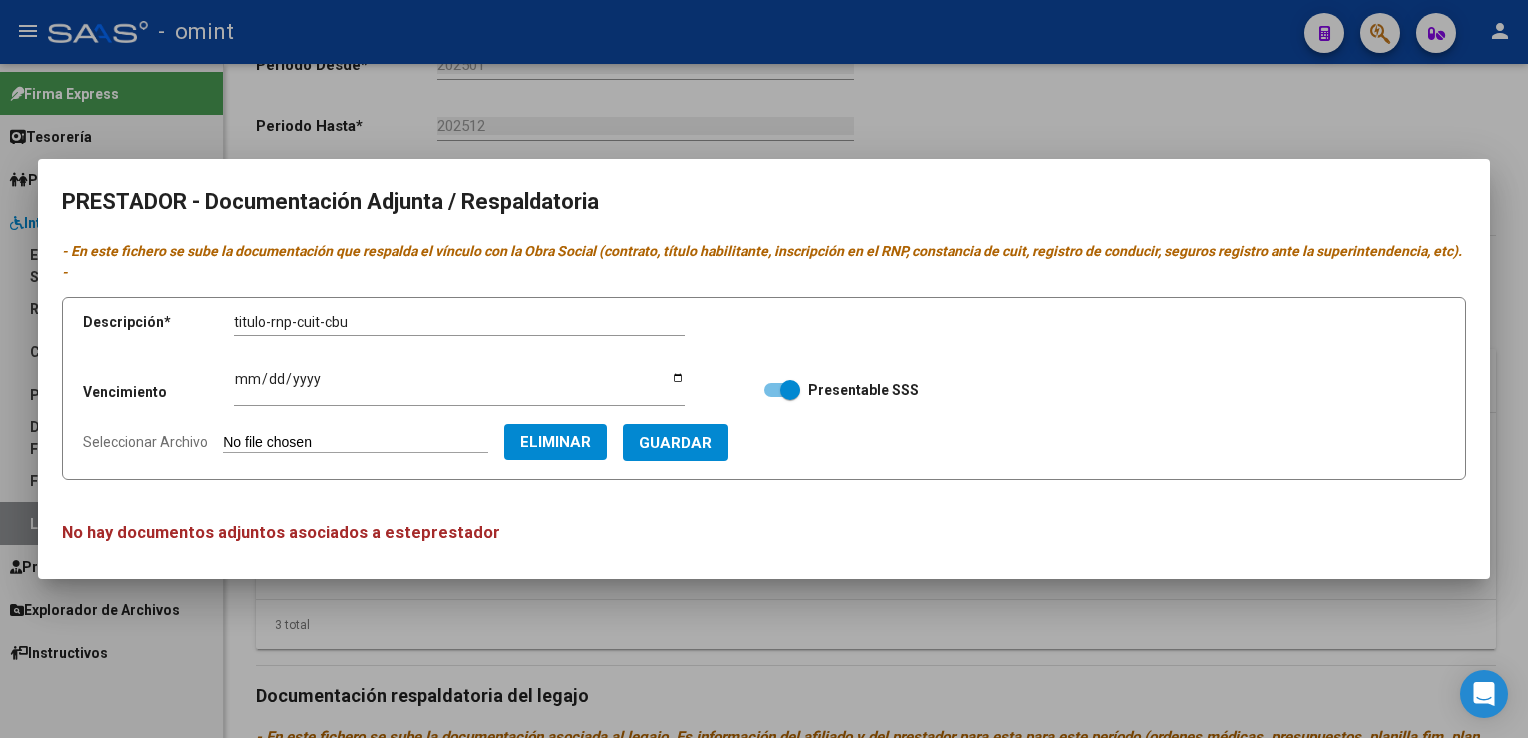 click on "Guardar" at bounding box center [675, 443] 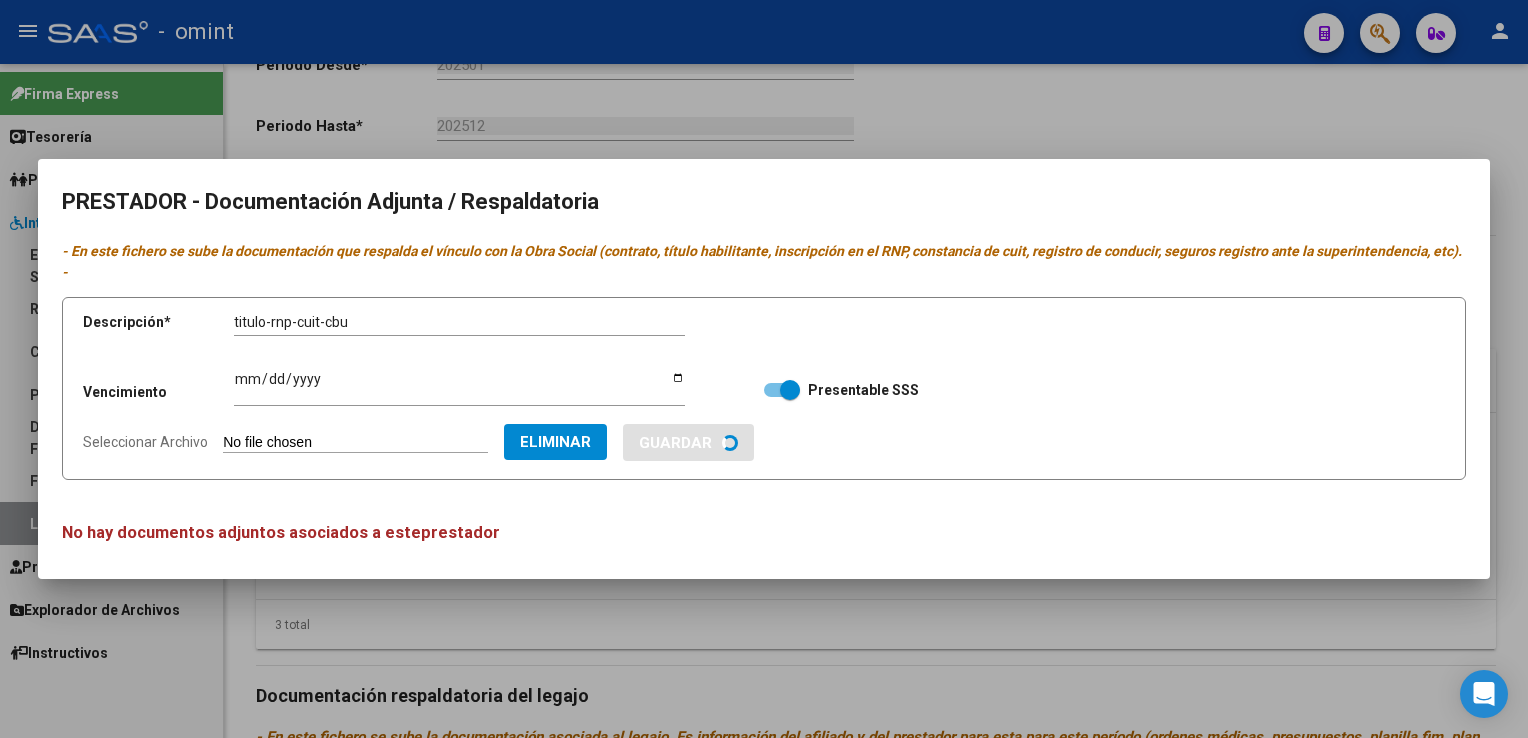 type 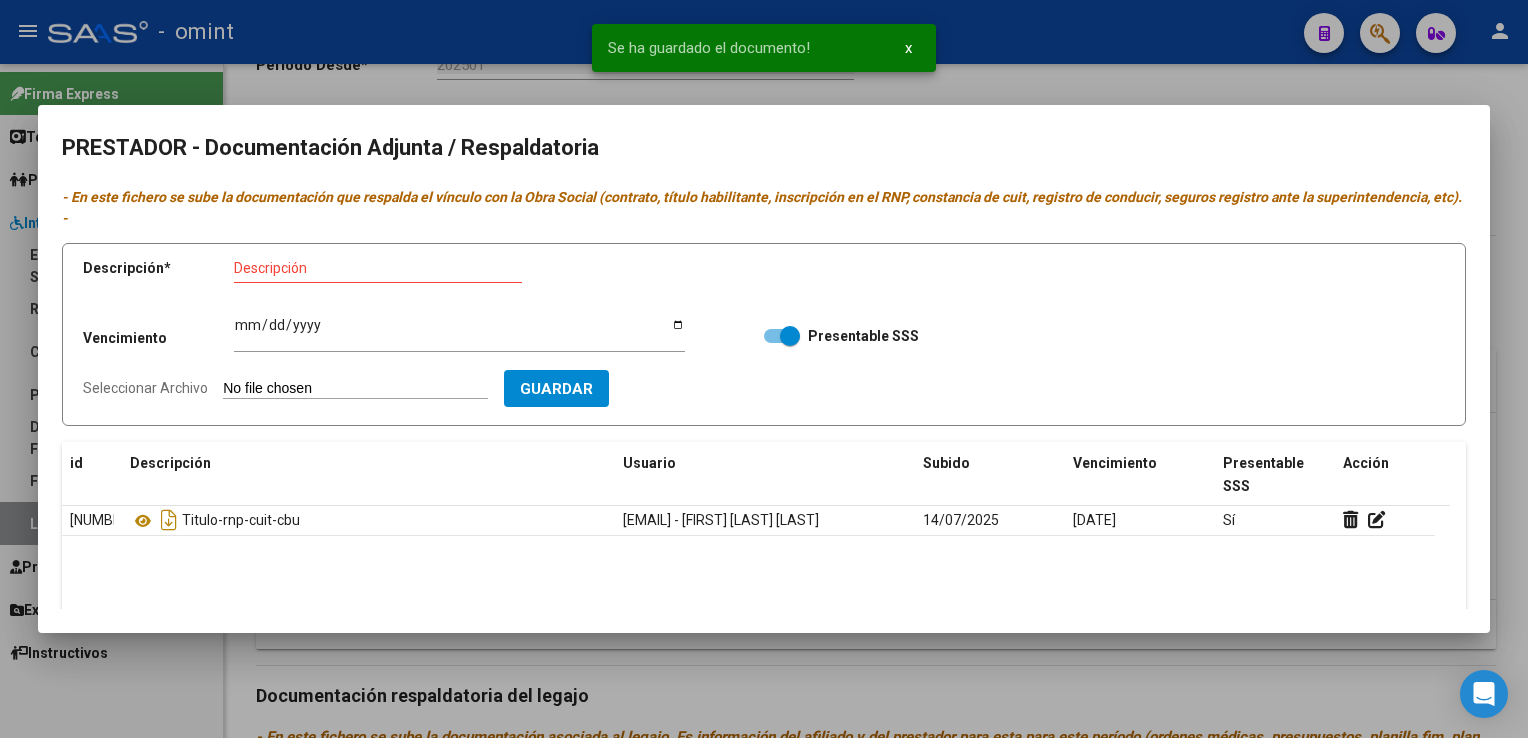 click at bounding box center (764, 369) 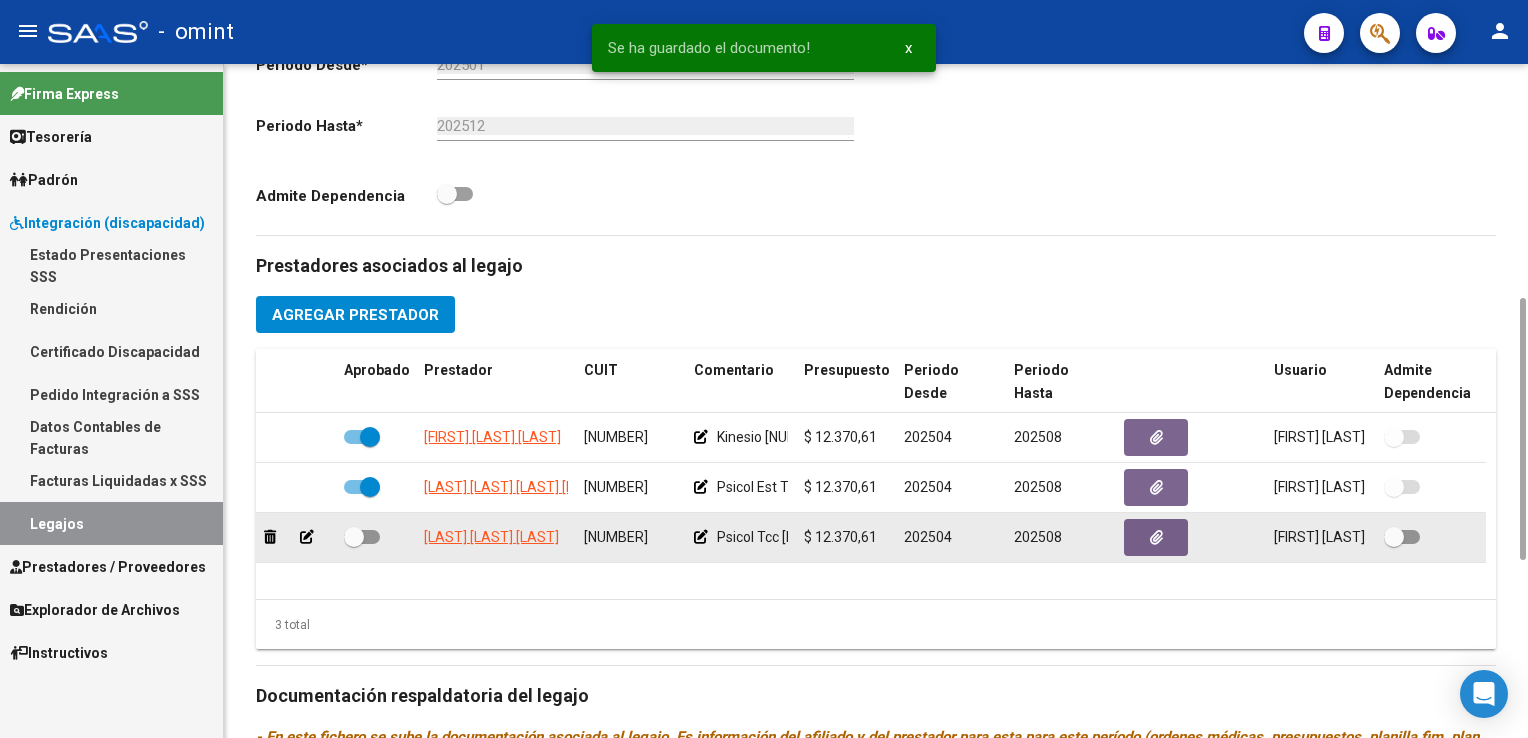 click at bounding box center (362, 537) 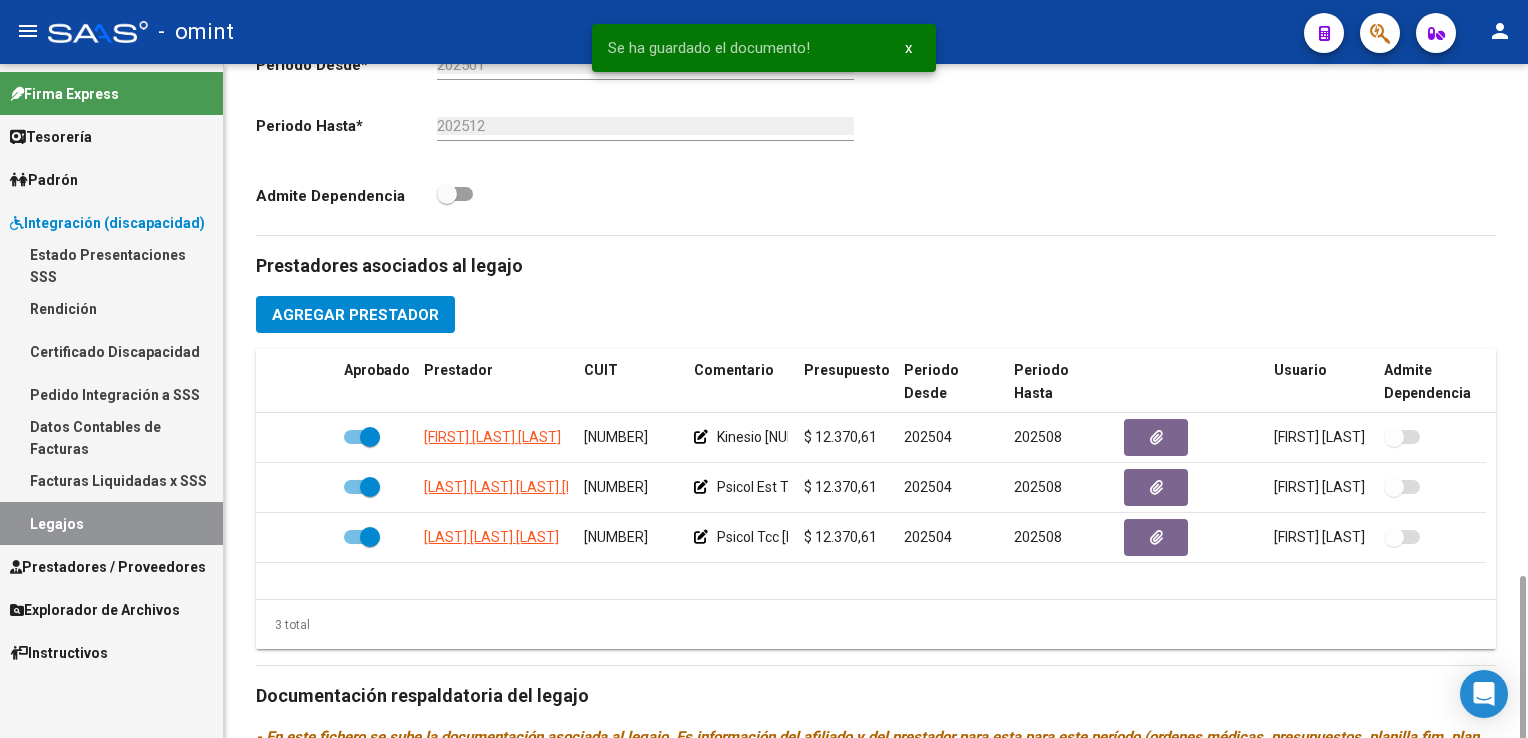 scroll, scrollTop: 1000, scrollLeft: 0, axis: vertical 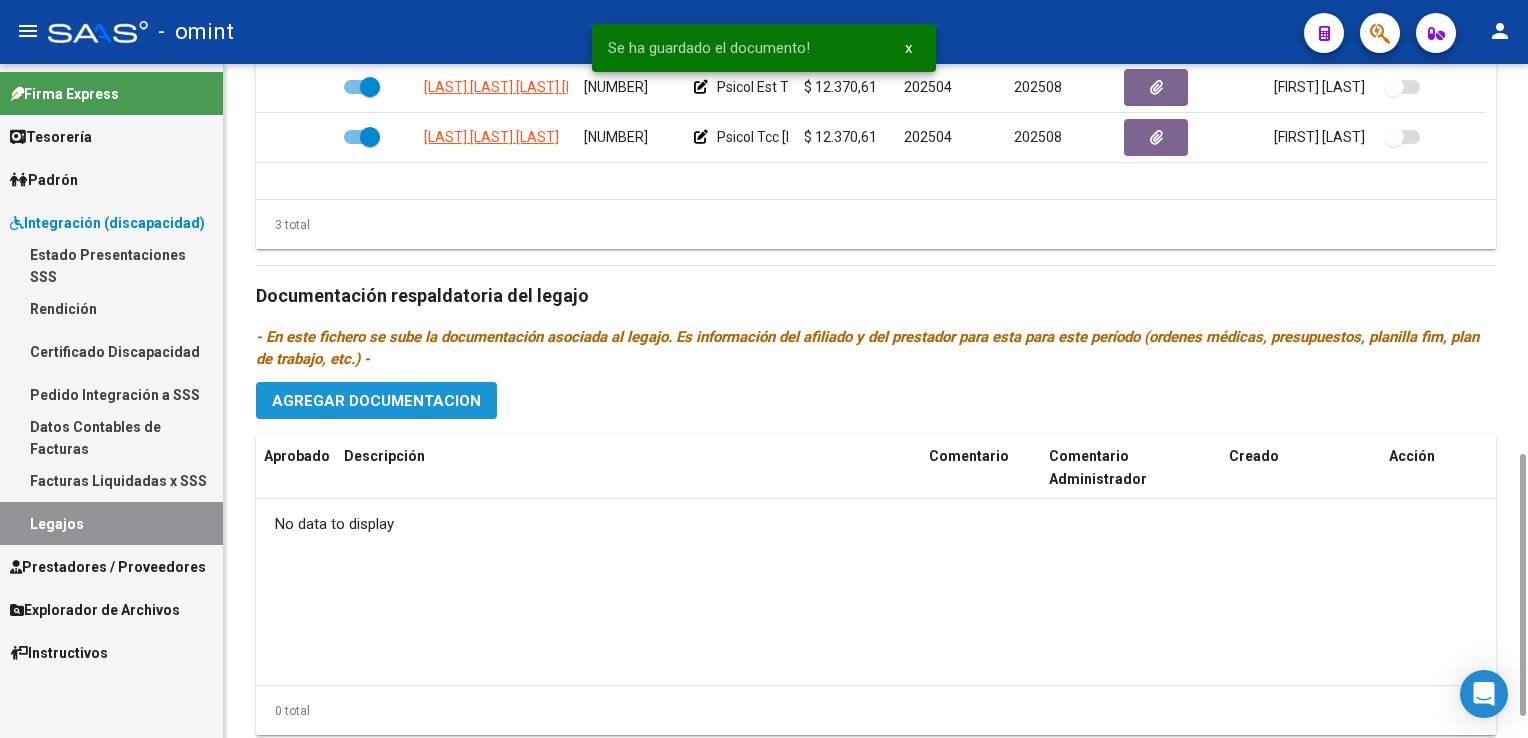 click on "Agregar Documentacion" 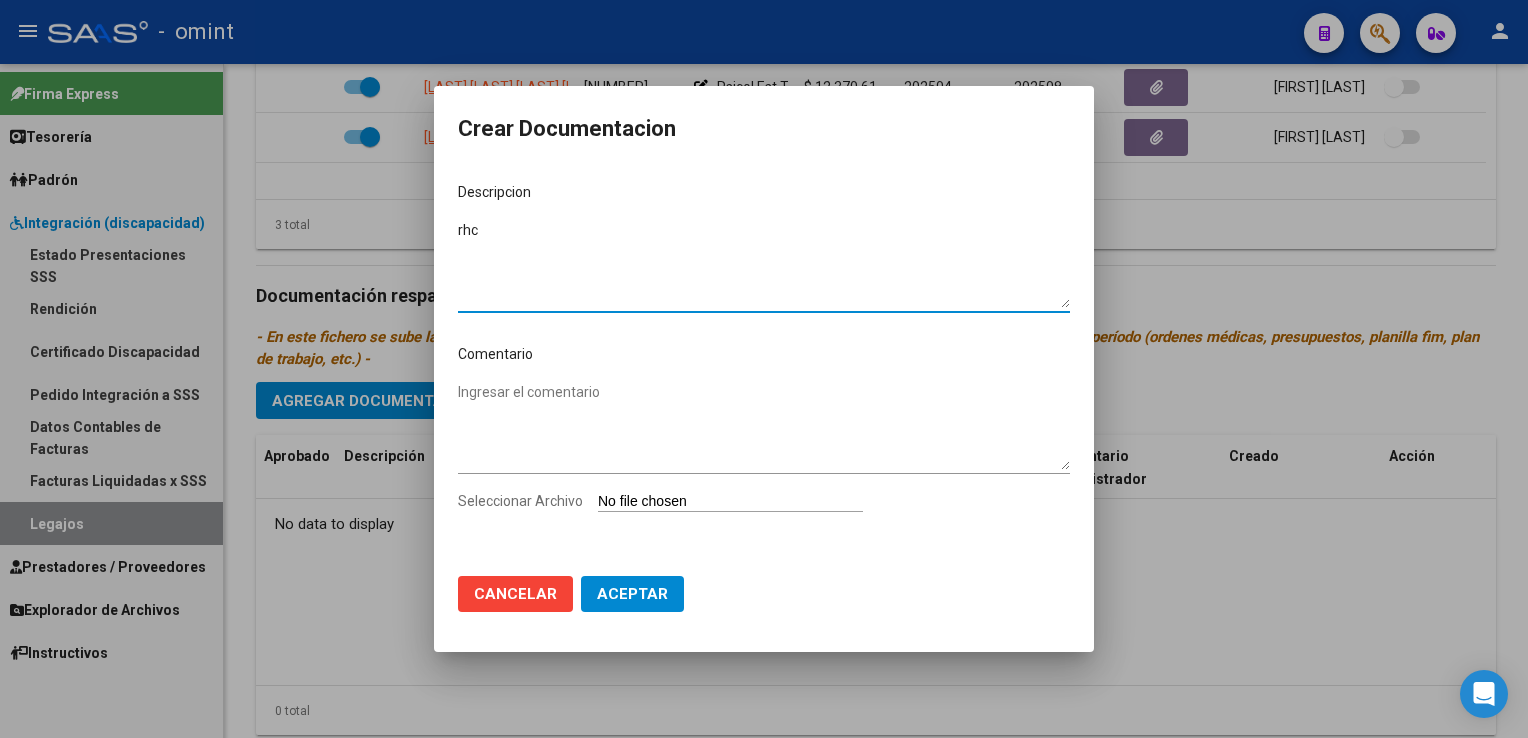 type on "rhc" 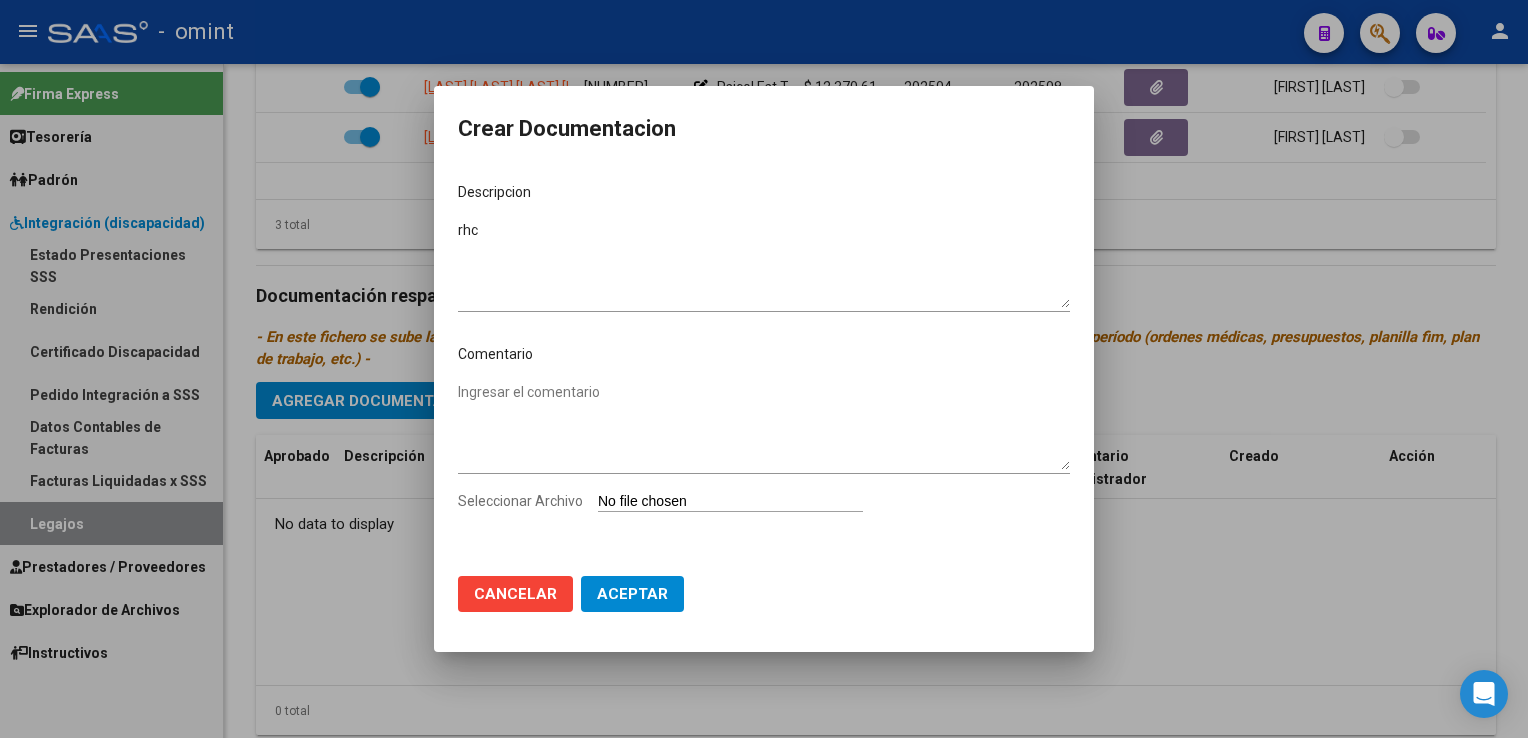 type on "C:\fakepath\[FILENAME].jpg" 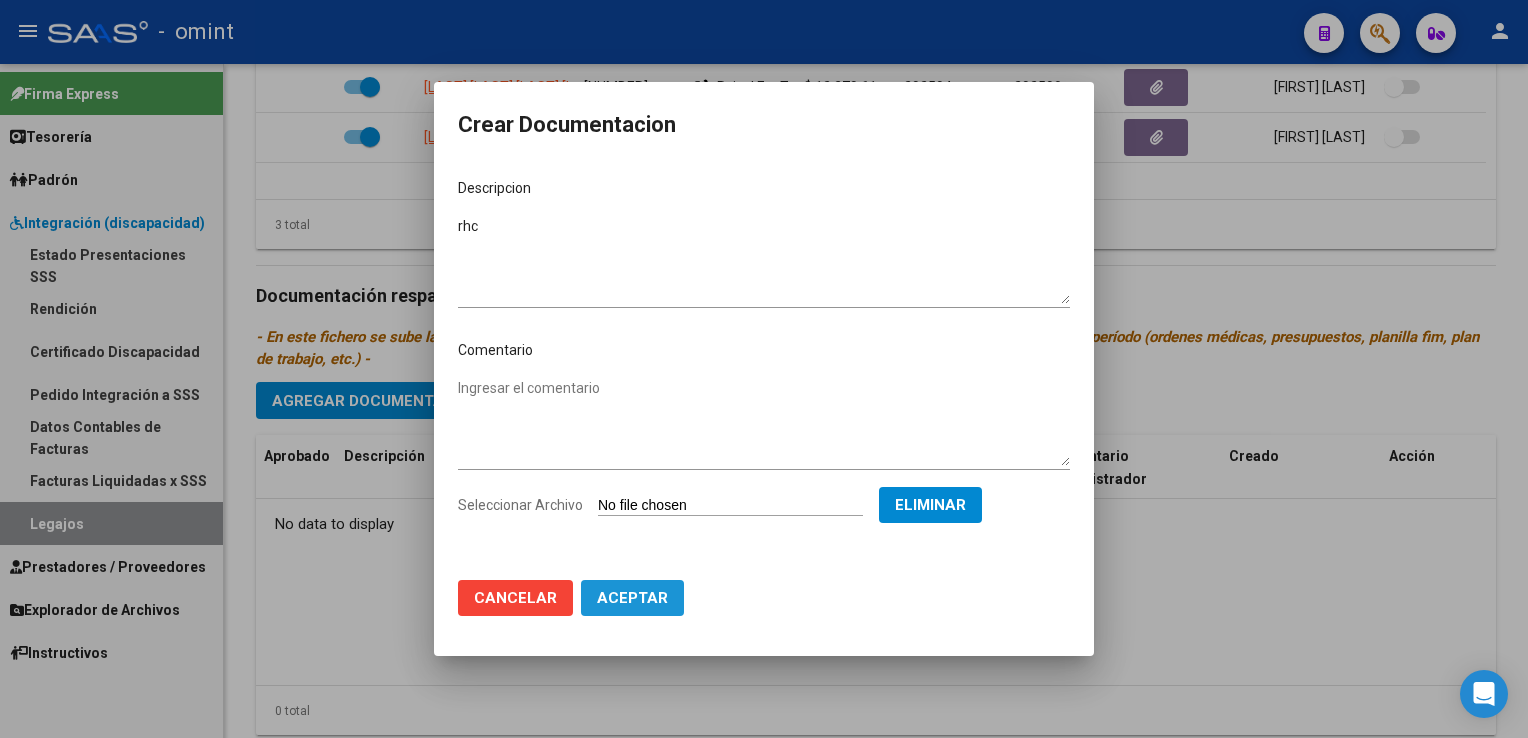 click on "Aceptar" 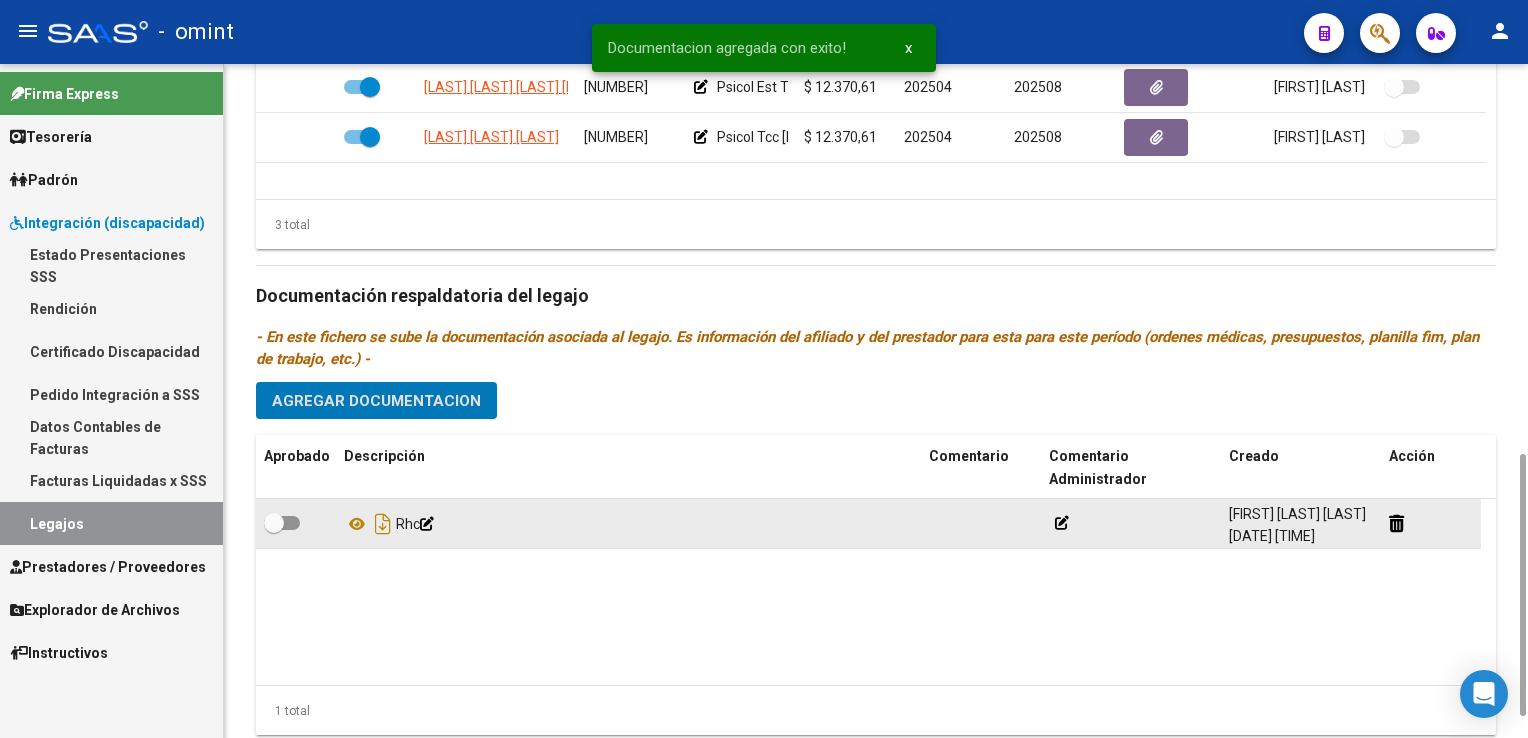 click at bounding box center [282, 523] 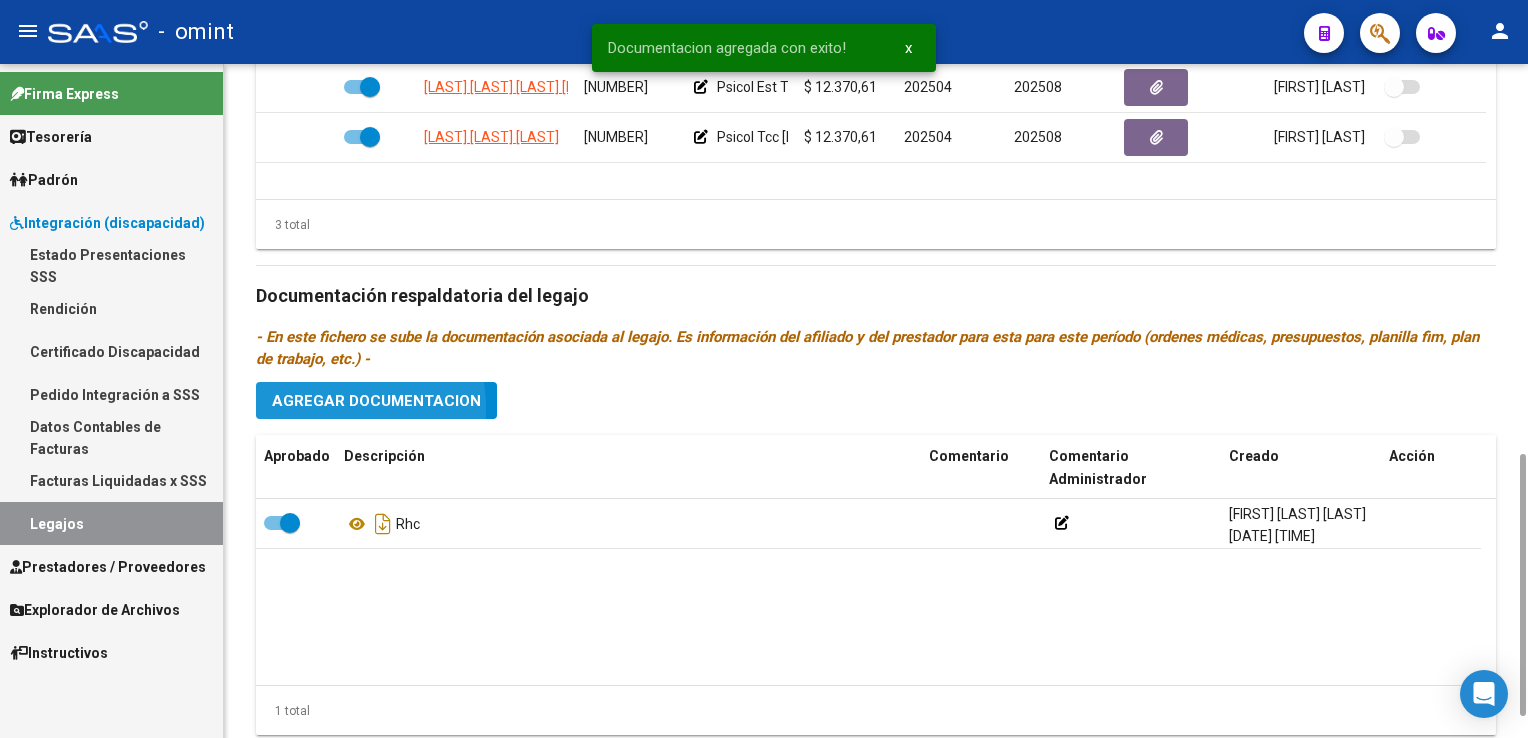 click on "Agregar Documentacion" 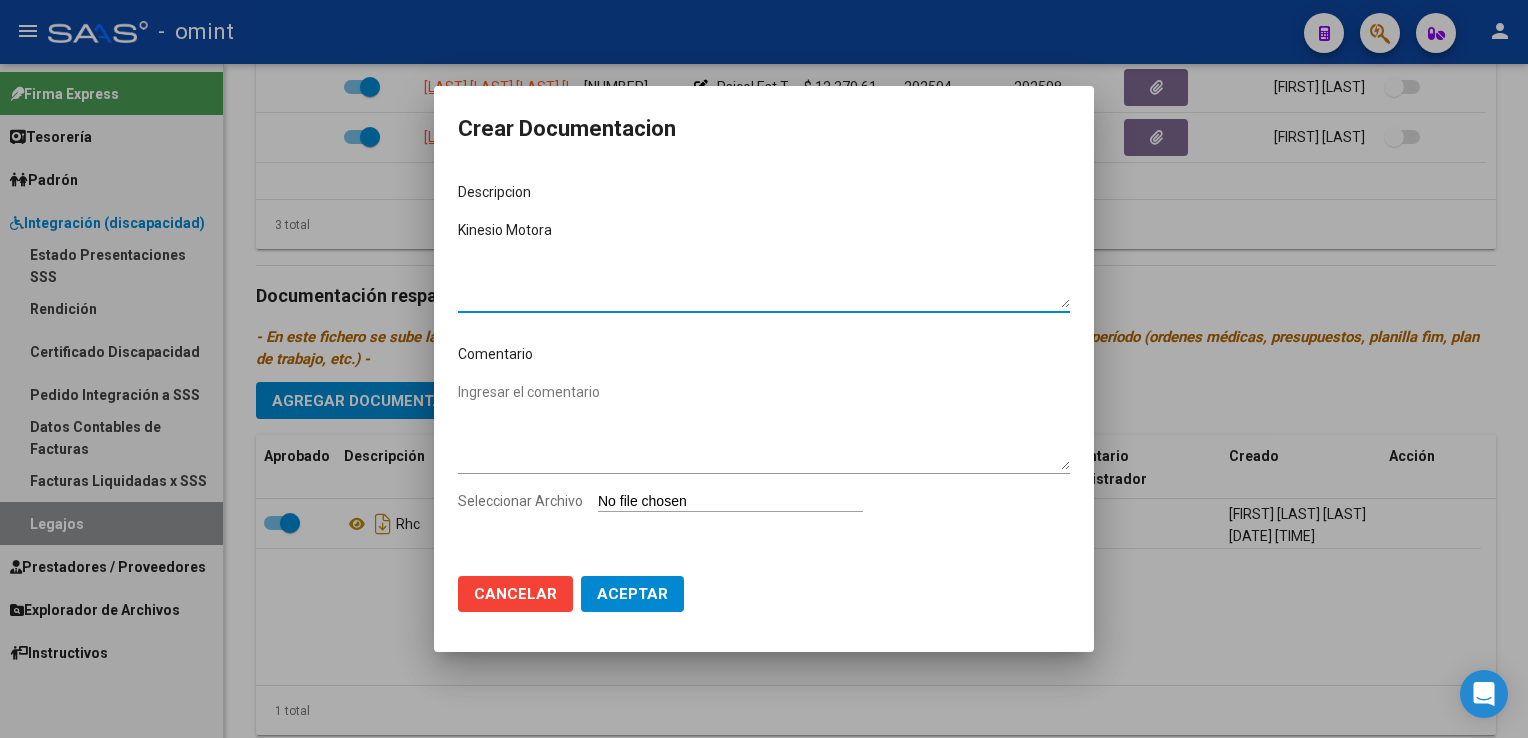 type on "Kinesio Motora" 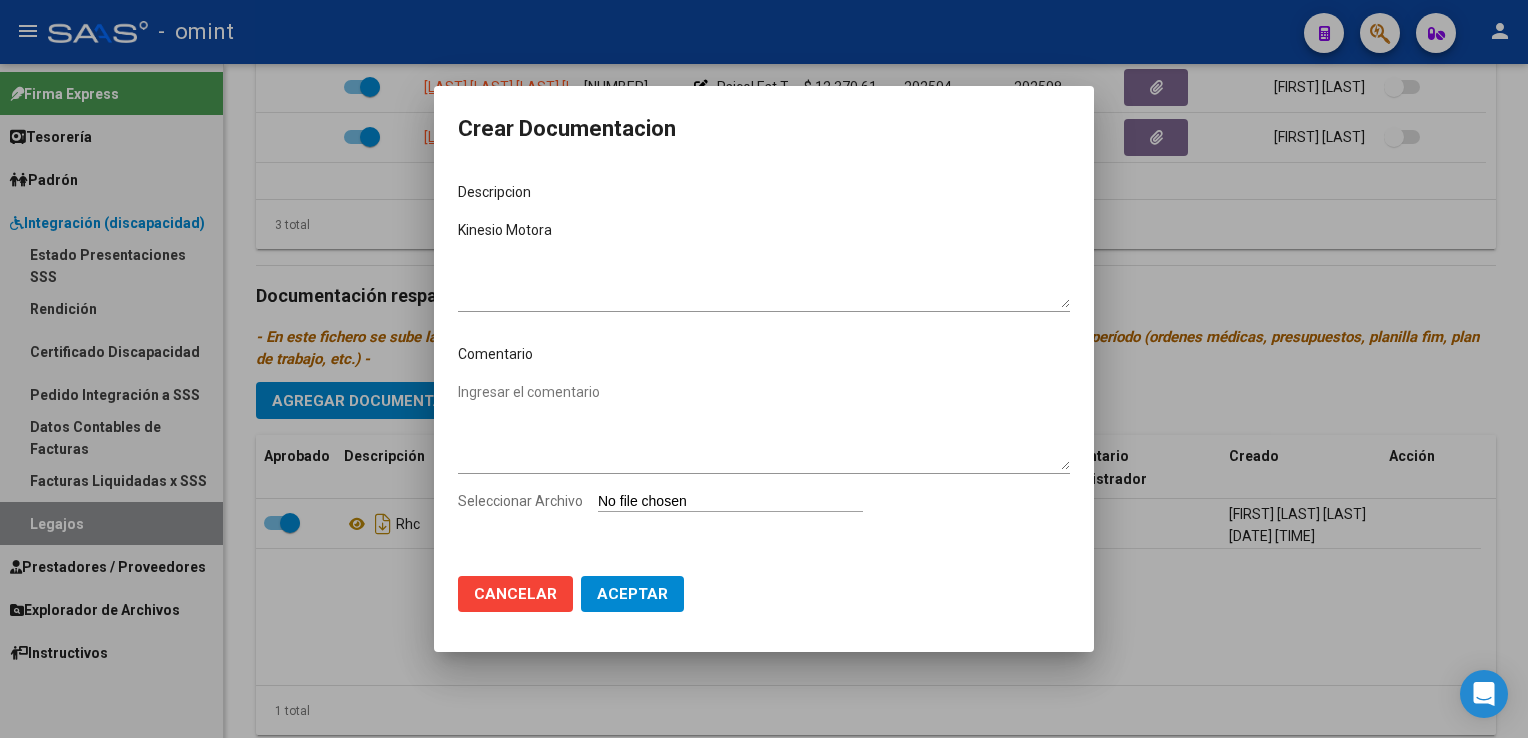 type on "C:\fakepath\[FILENAME].pdf" 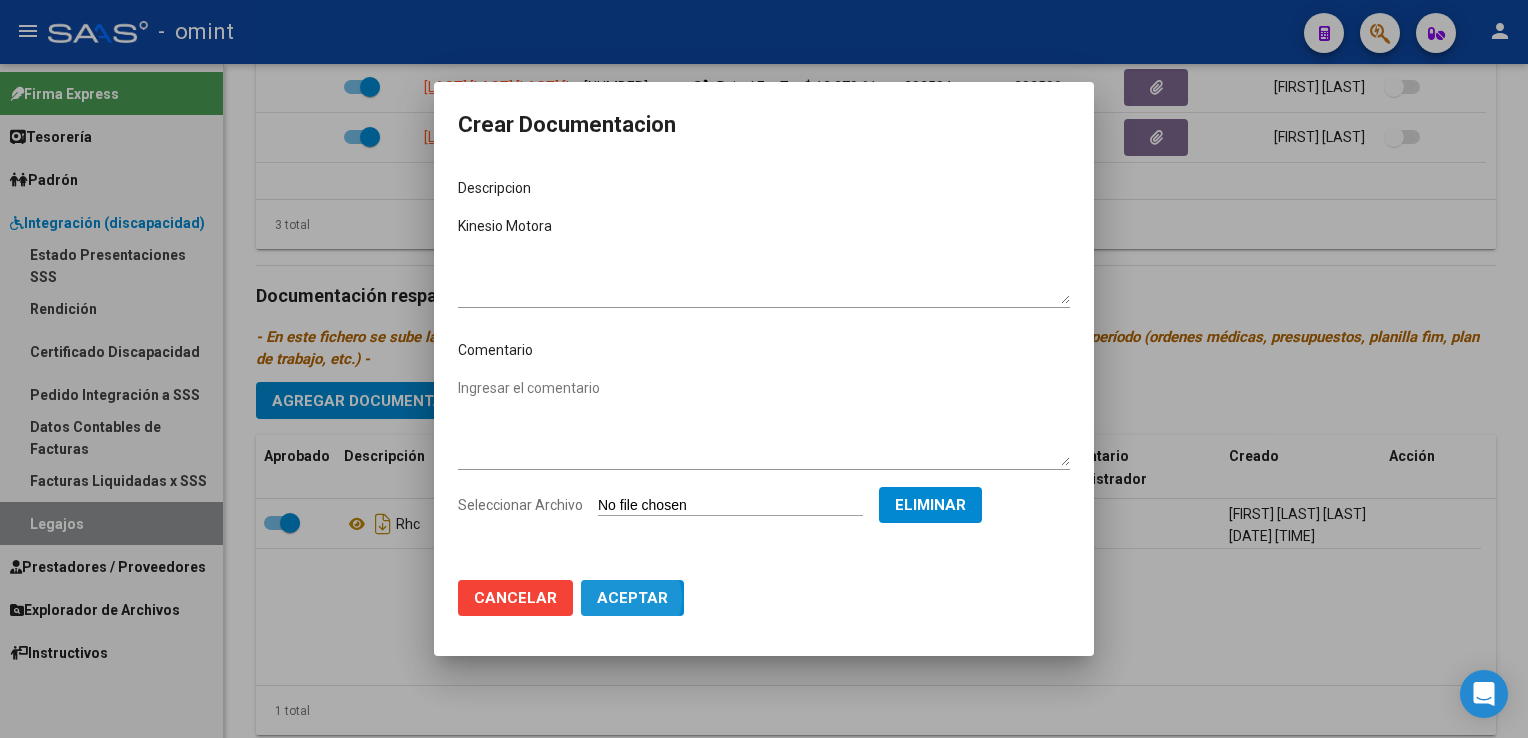 click on "Aceptar" 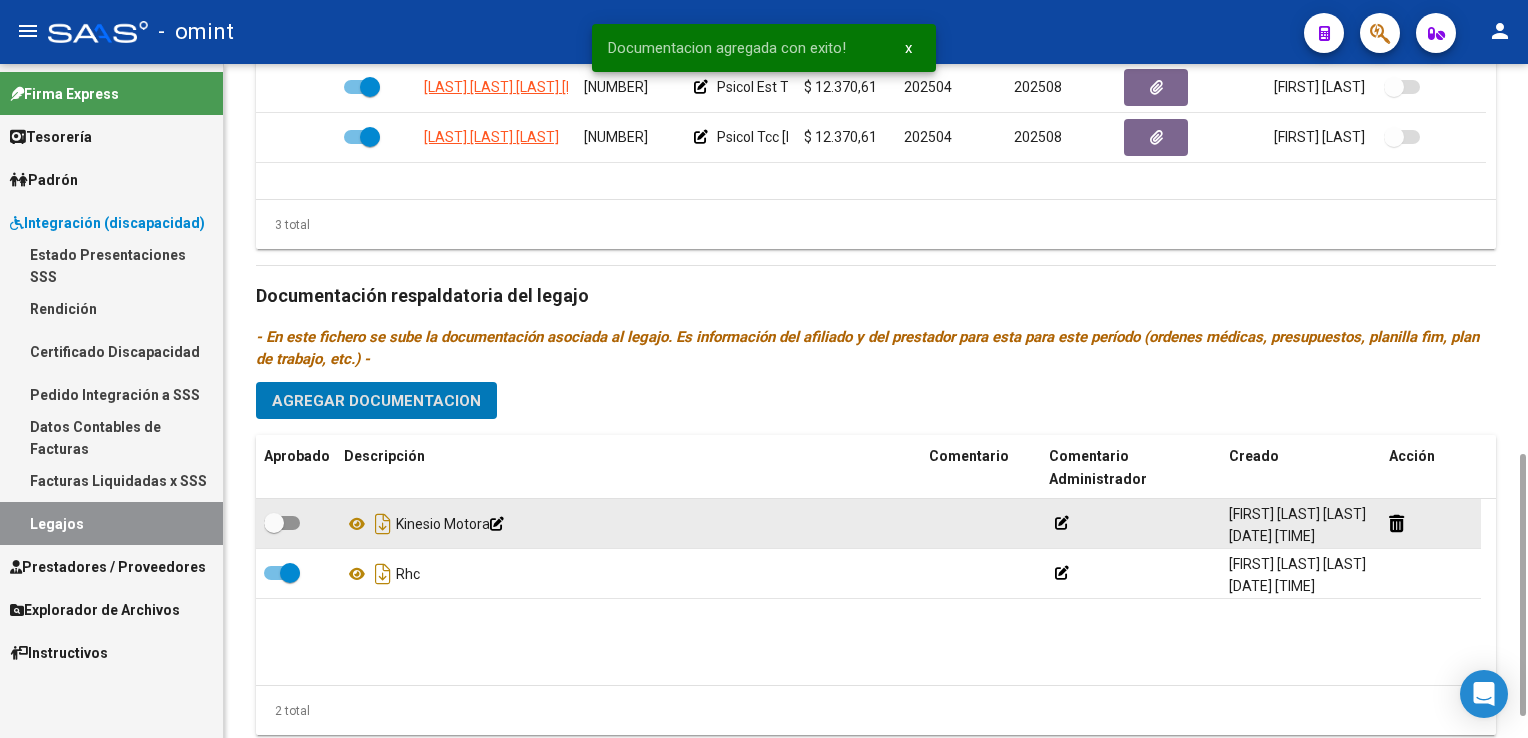 click at bounding box center (282, 523) 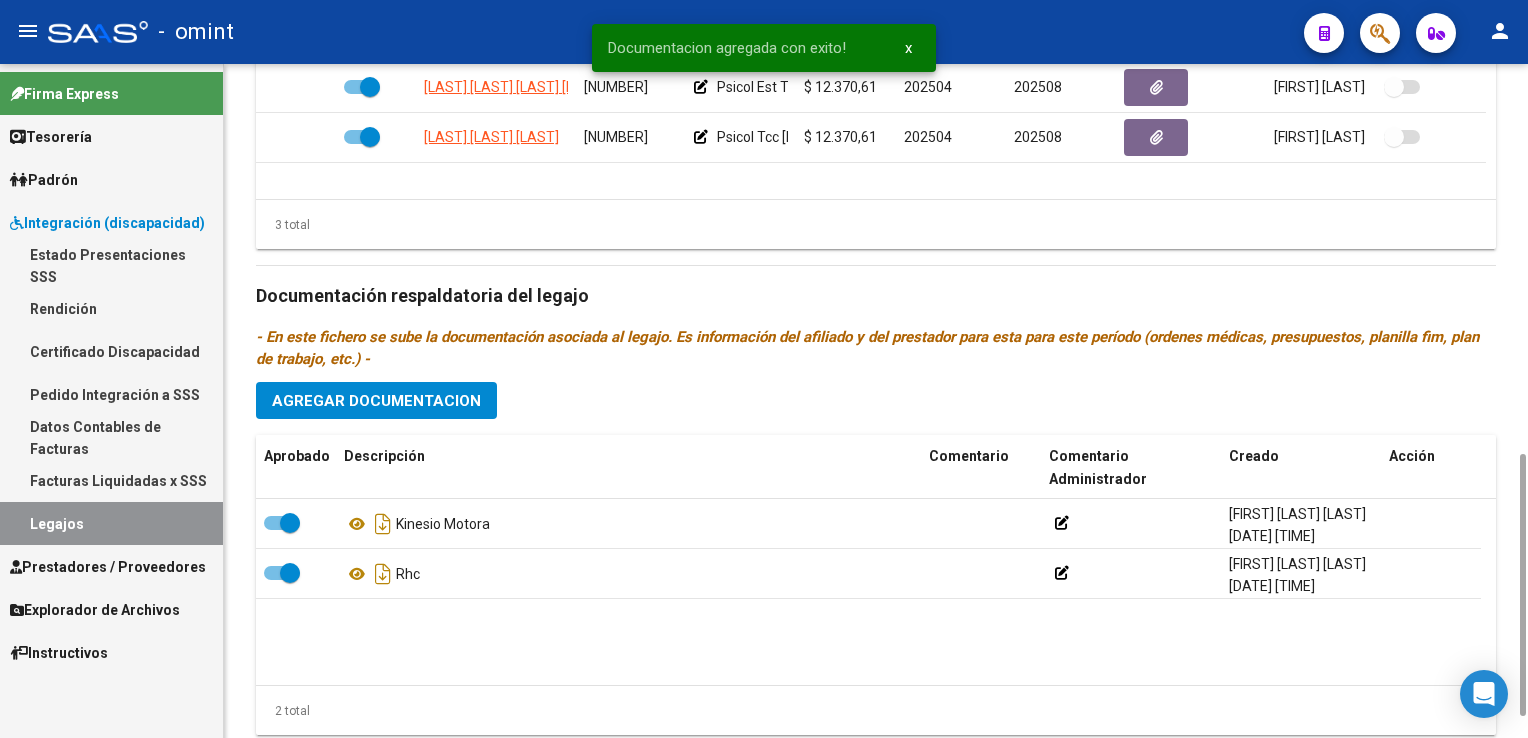 click on "Agregar Documentacion" 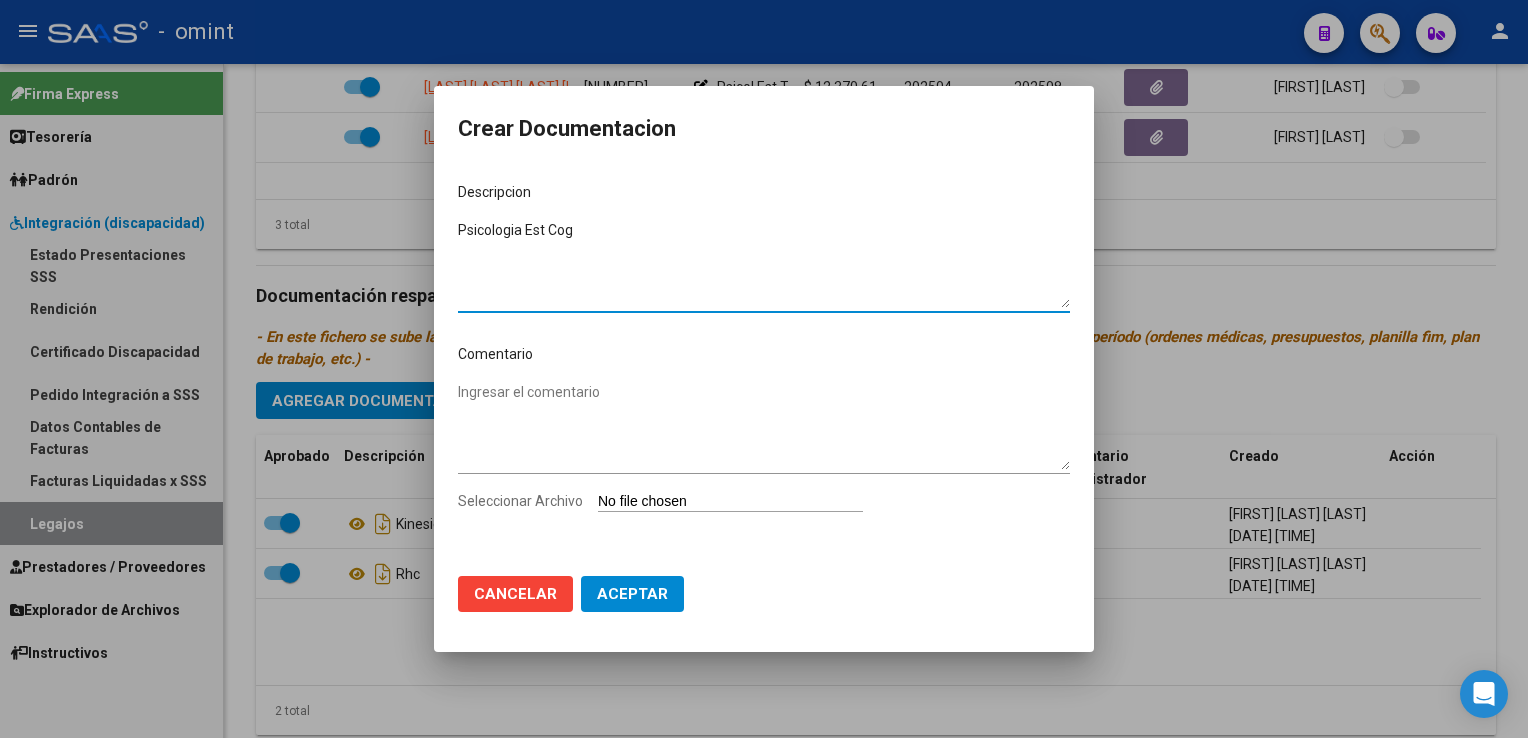 type on "Psicologia Est Cog" 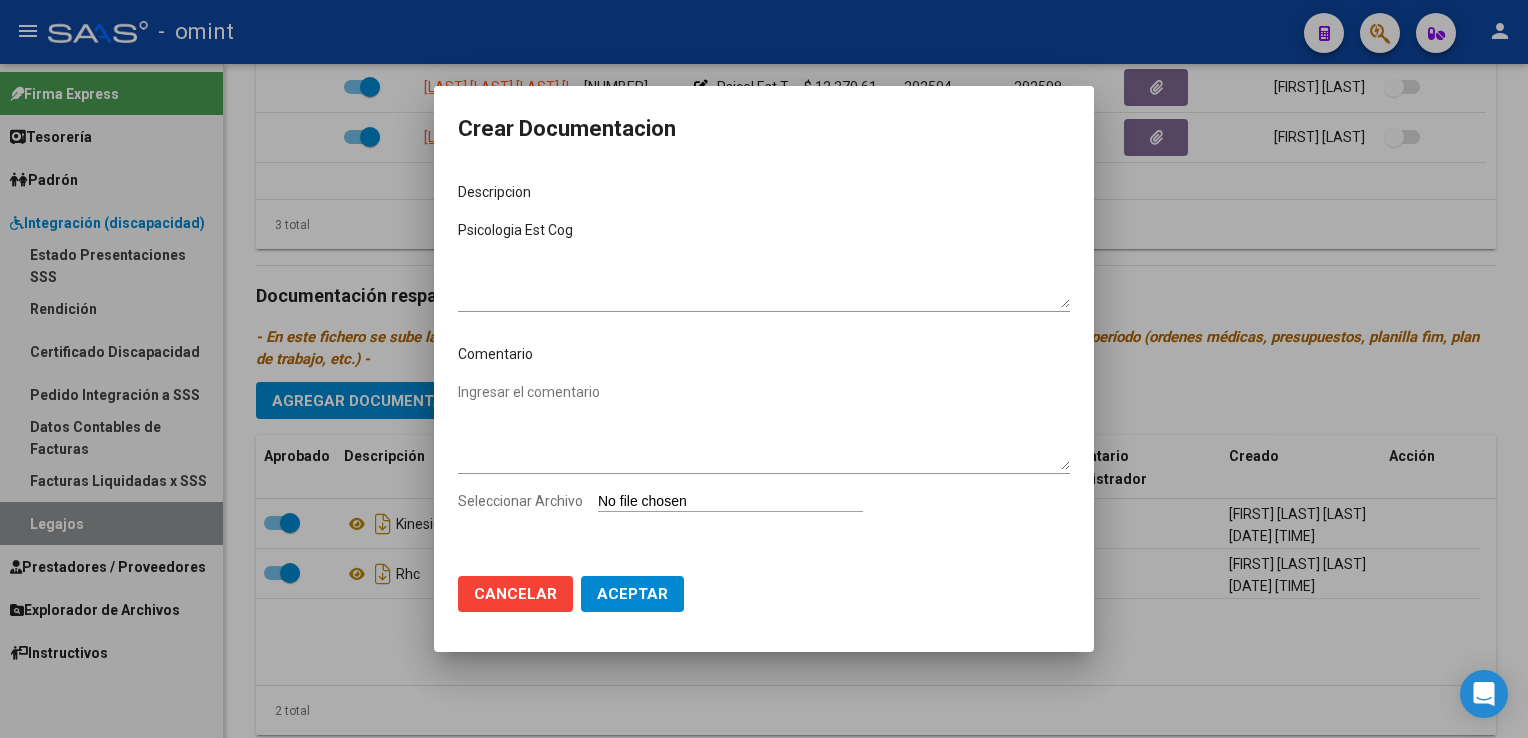 click on "Seleccionar Archivo" at bounding box center (520, 501) 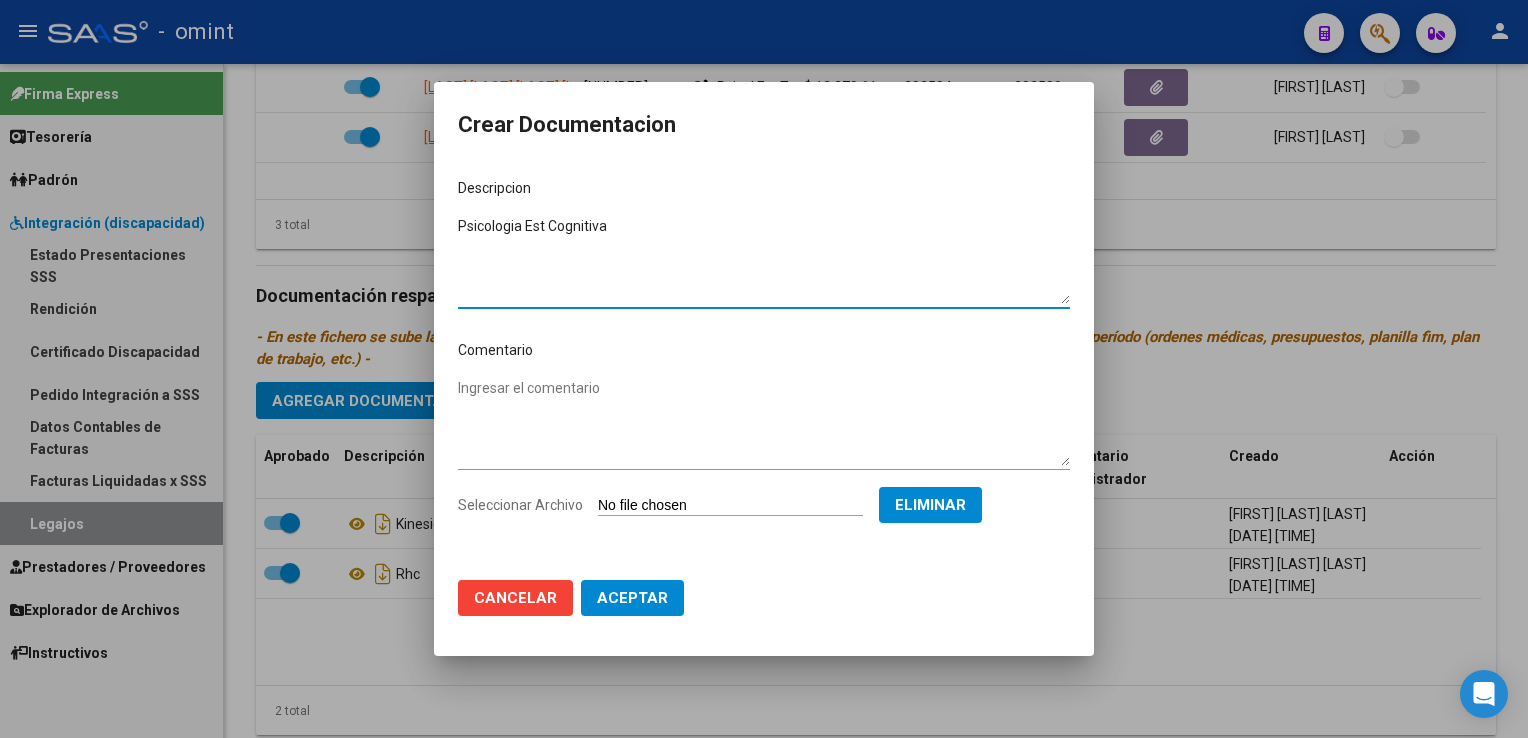 type on "Psicologia Est Cognitiva" 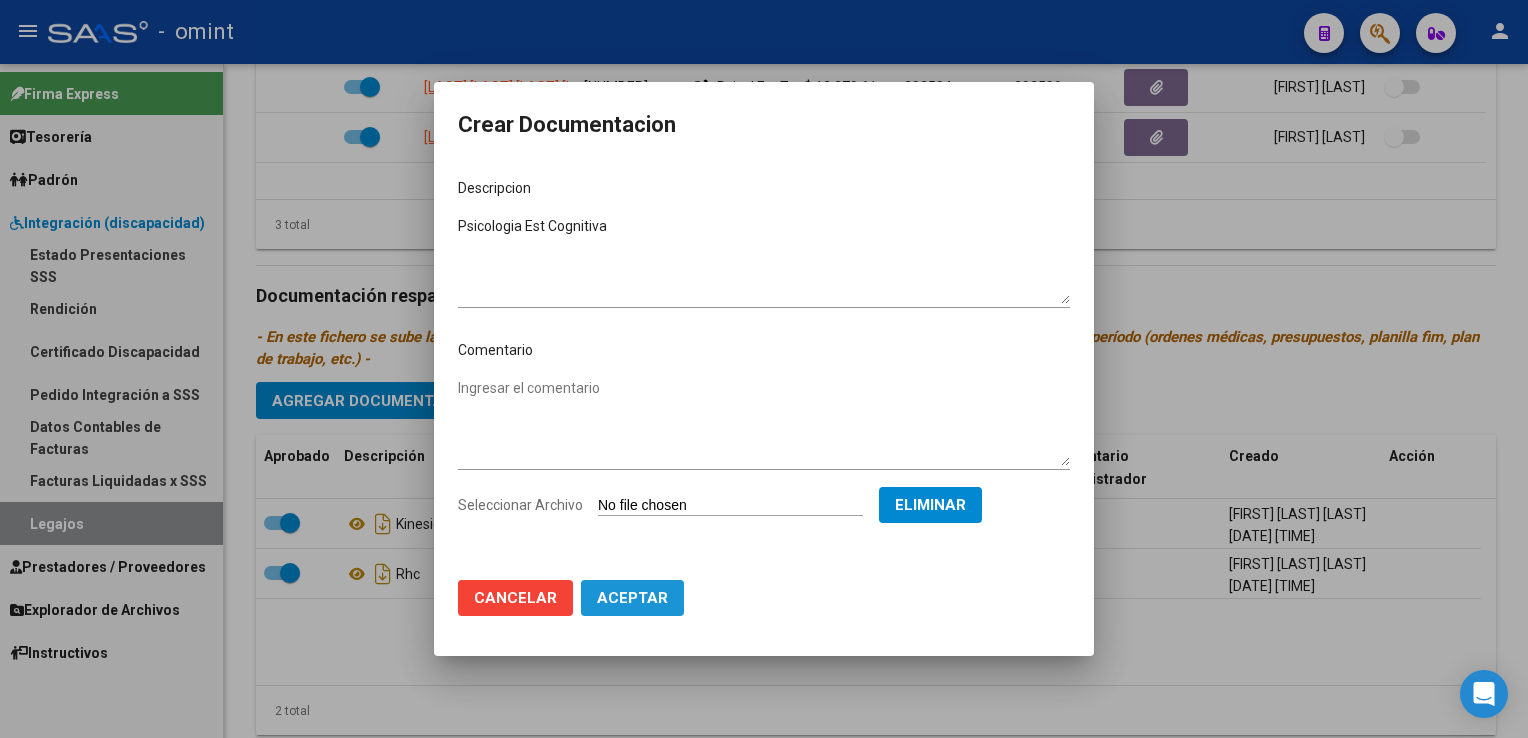 click on "Aceptar" 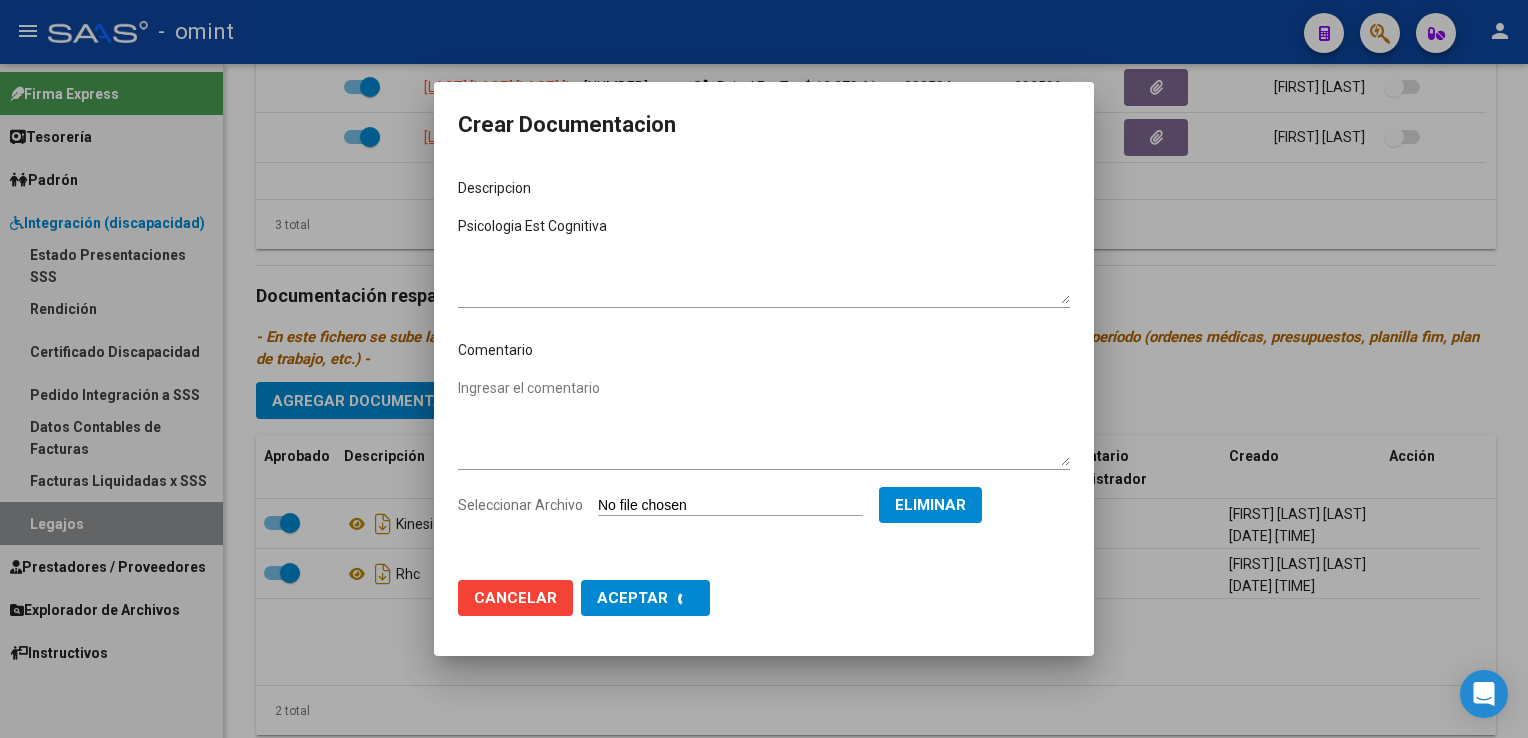 checkbox on "false" 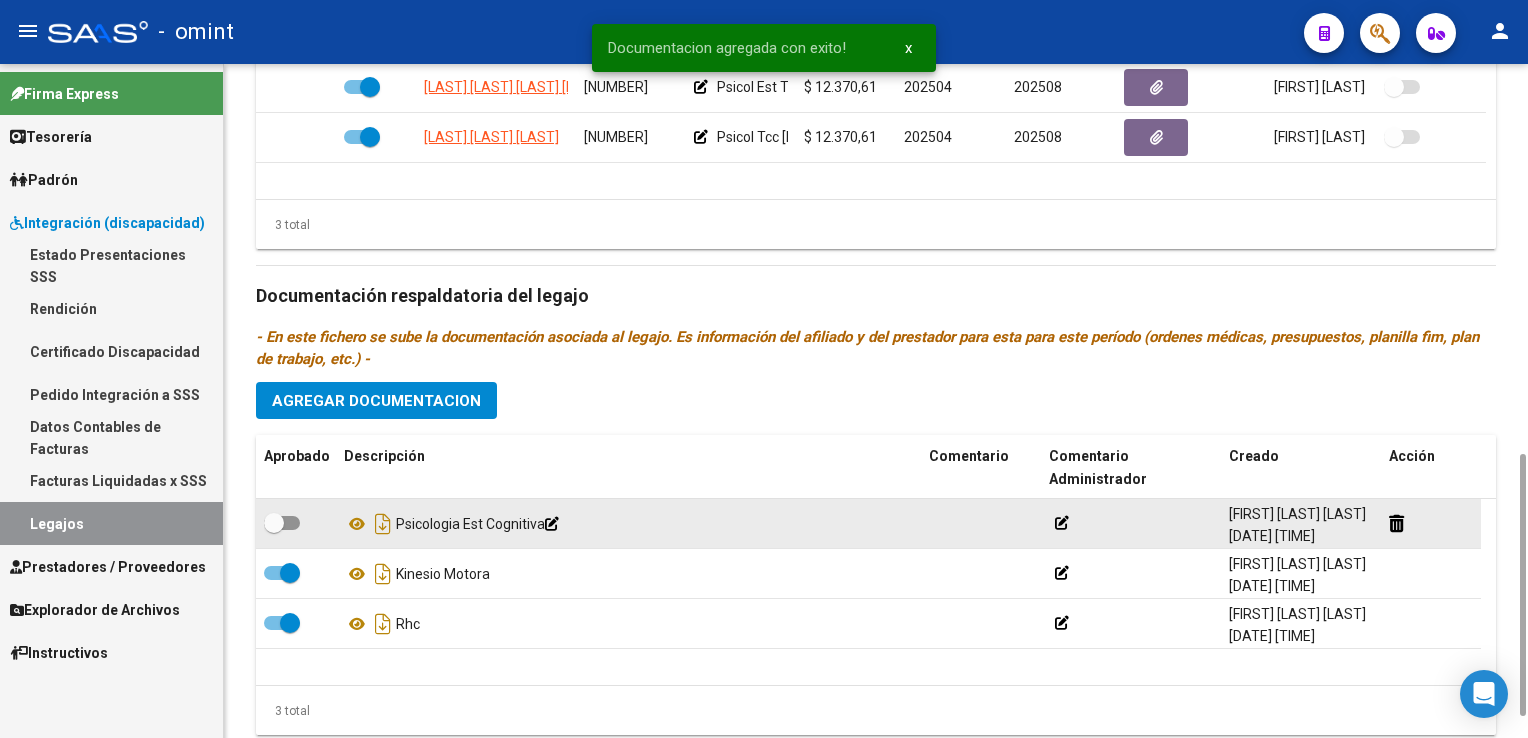 click 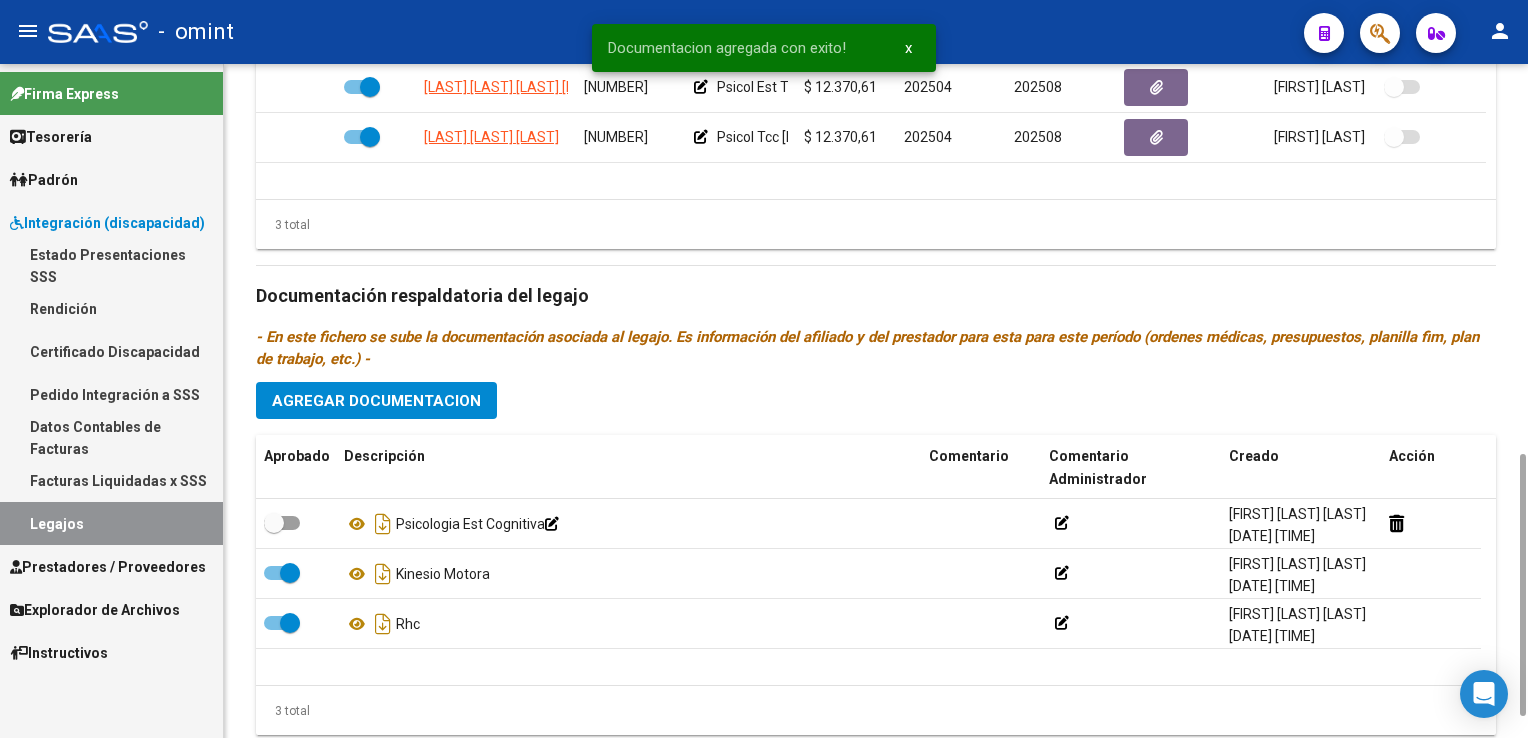 scroll, scrollTop: 600, scrollLeft: 0, axis: vertical 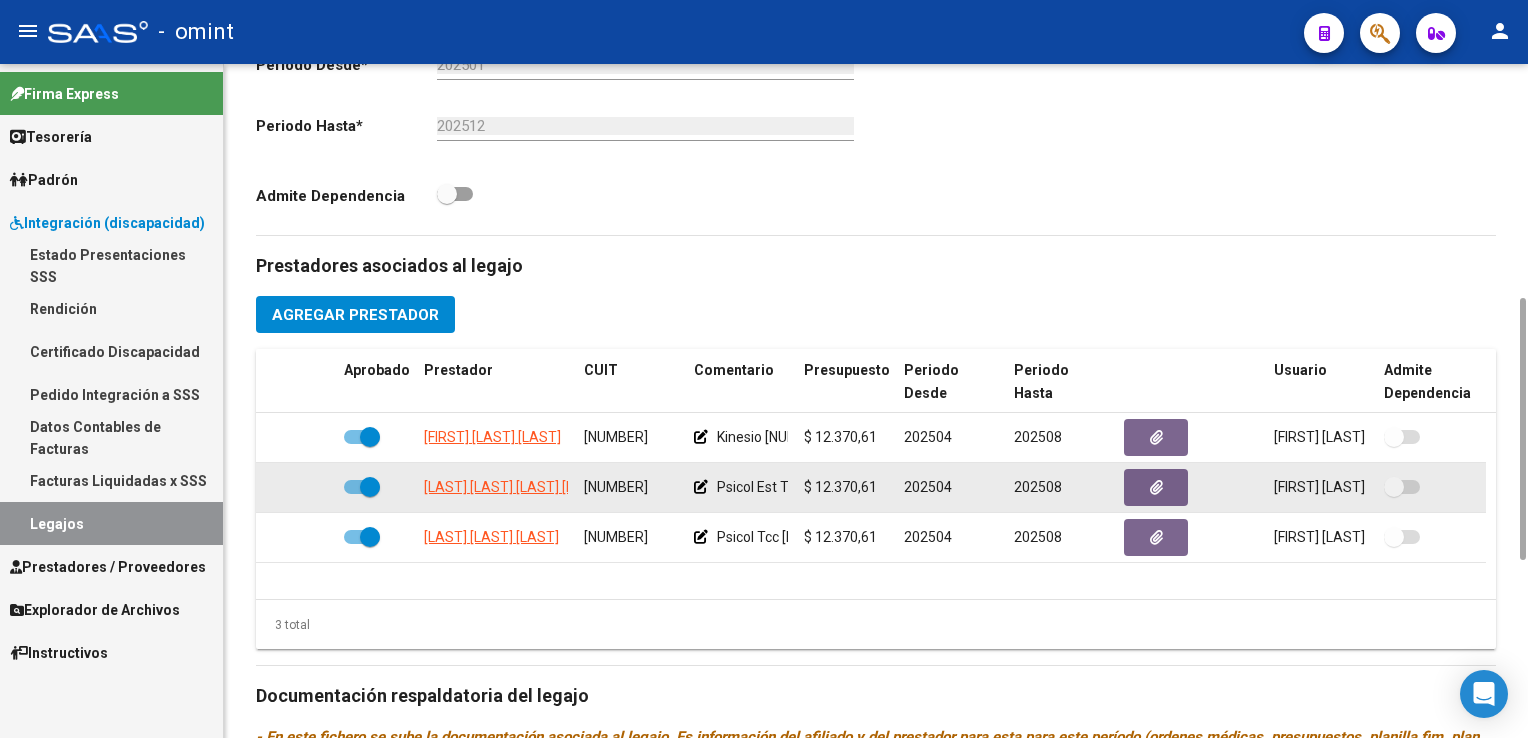 click at bounding box center [362, 487] 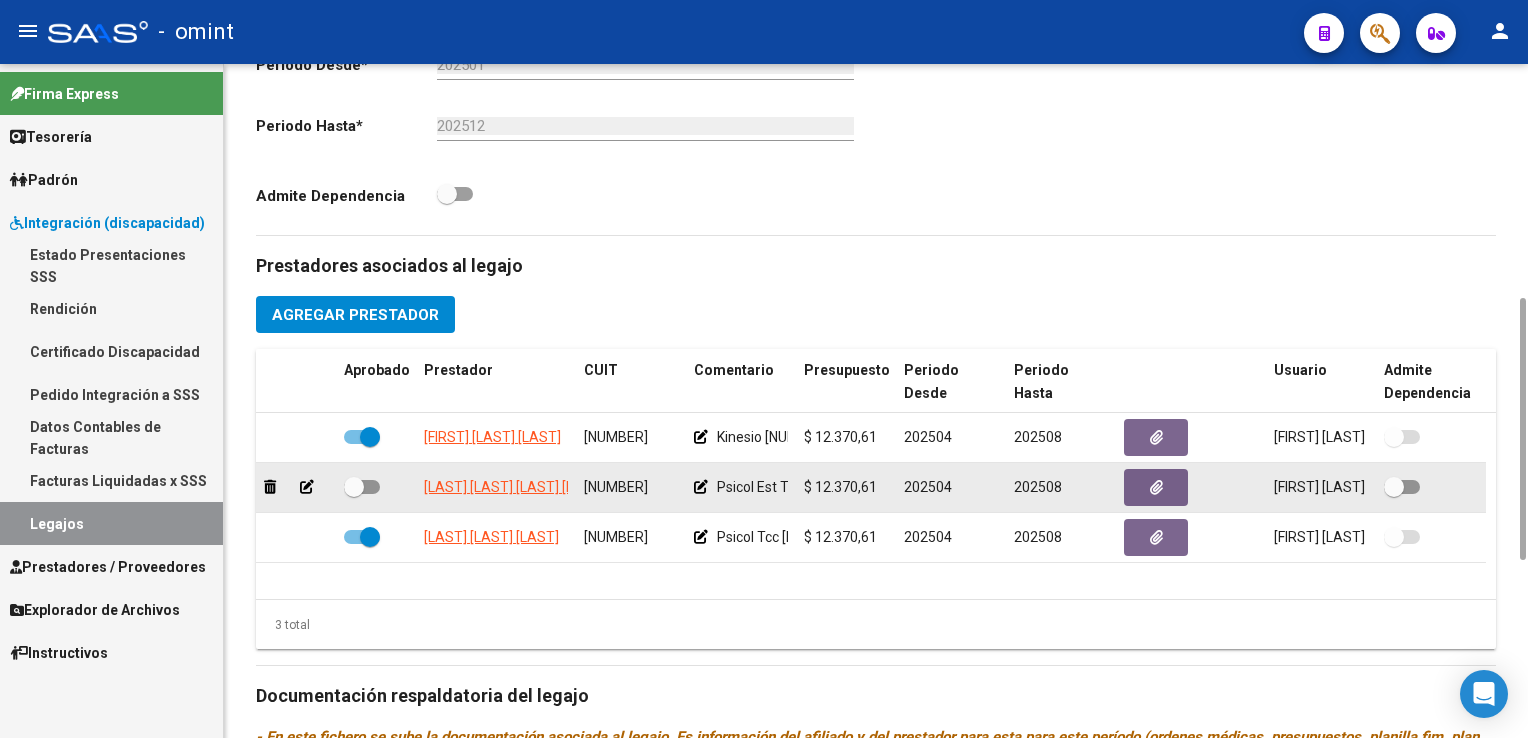 click 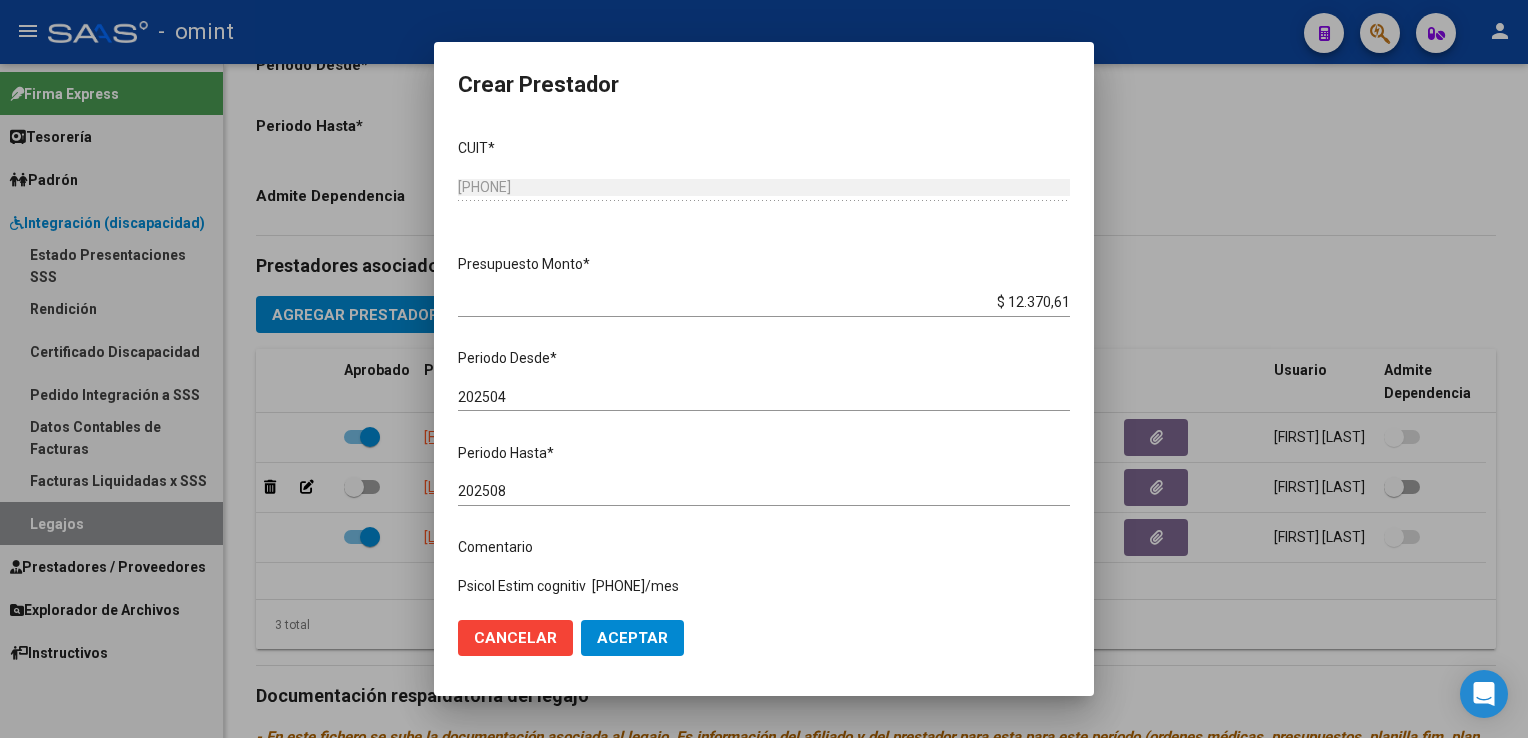type on "Psicol Estim cognitiv  [PHONE]/mes" 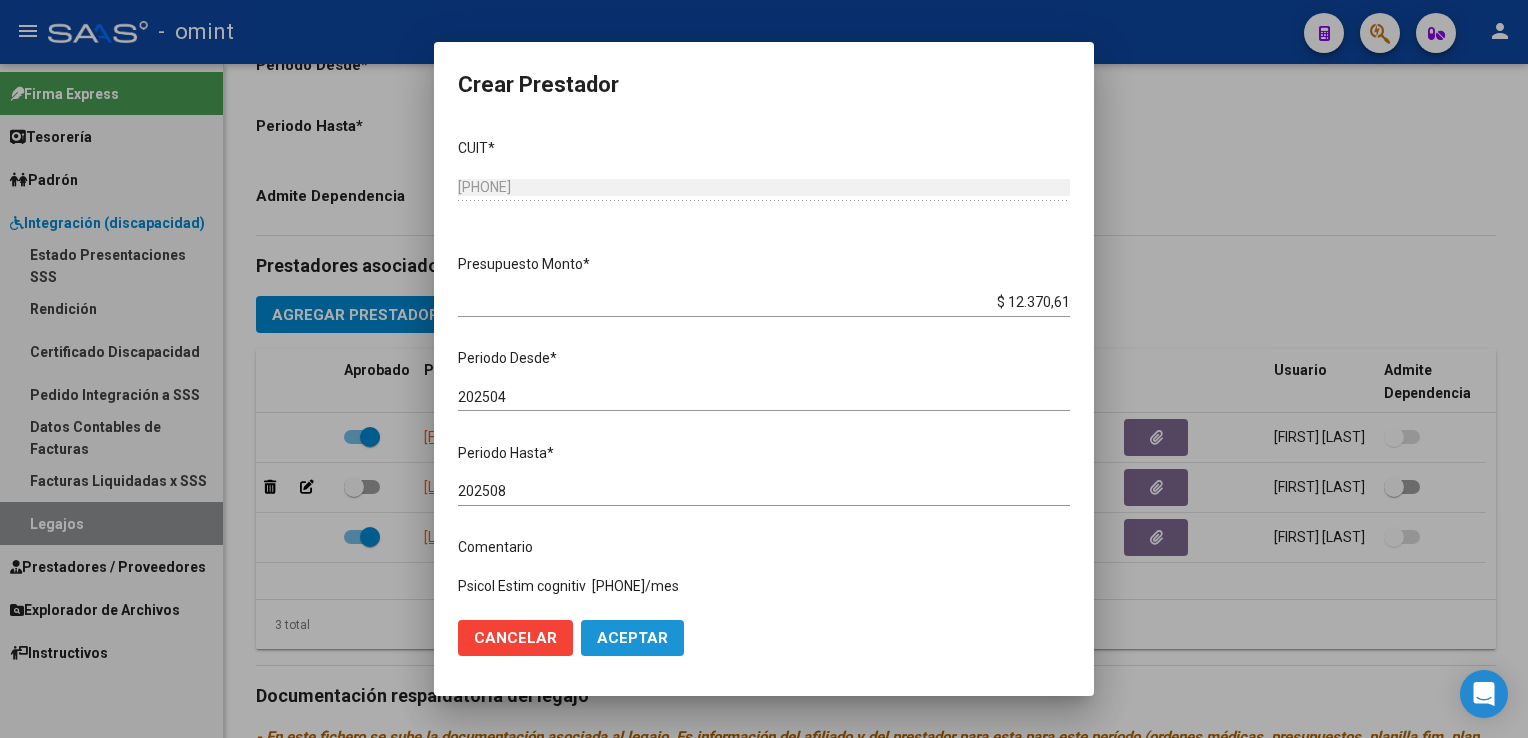 click on "Aceptar" 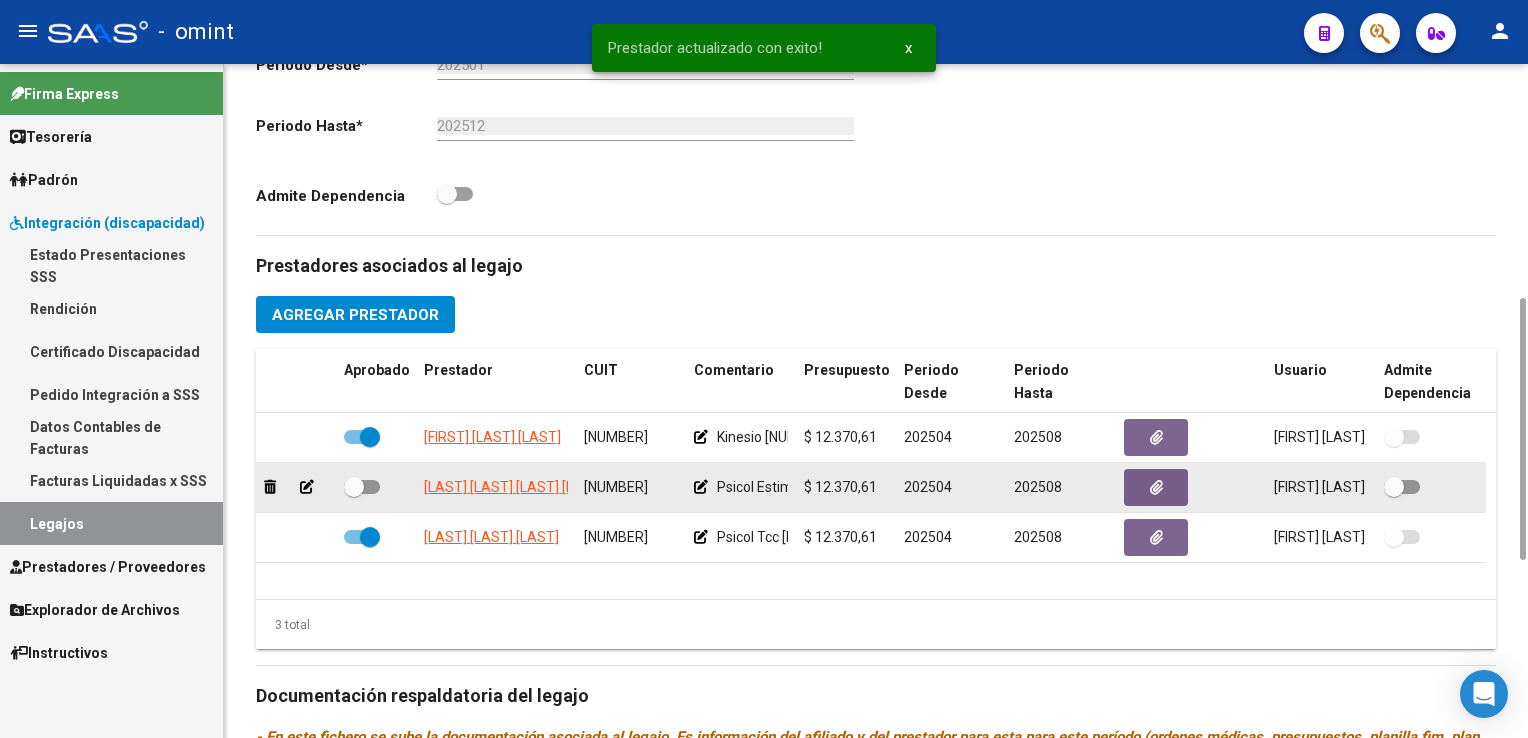 drag, startPoint x: 354, startPoint y: 478, endPoint x: 364, endPoint y: 486, distance: 12.806249 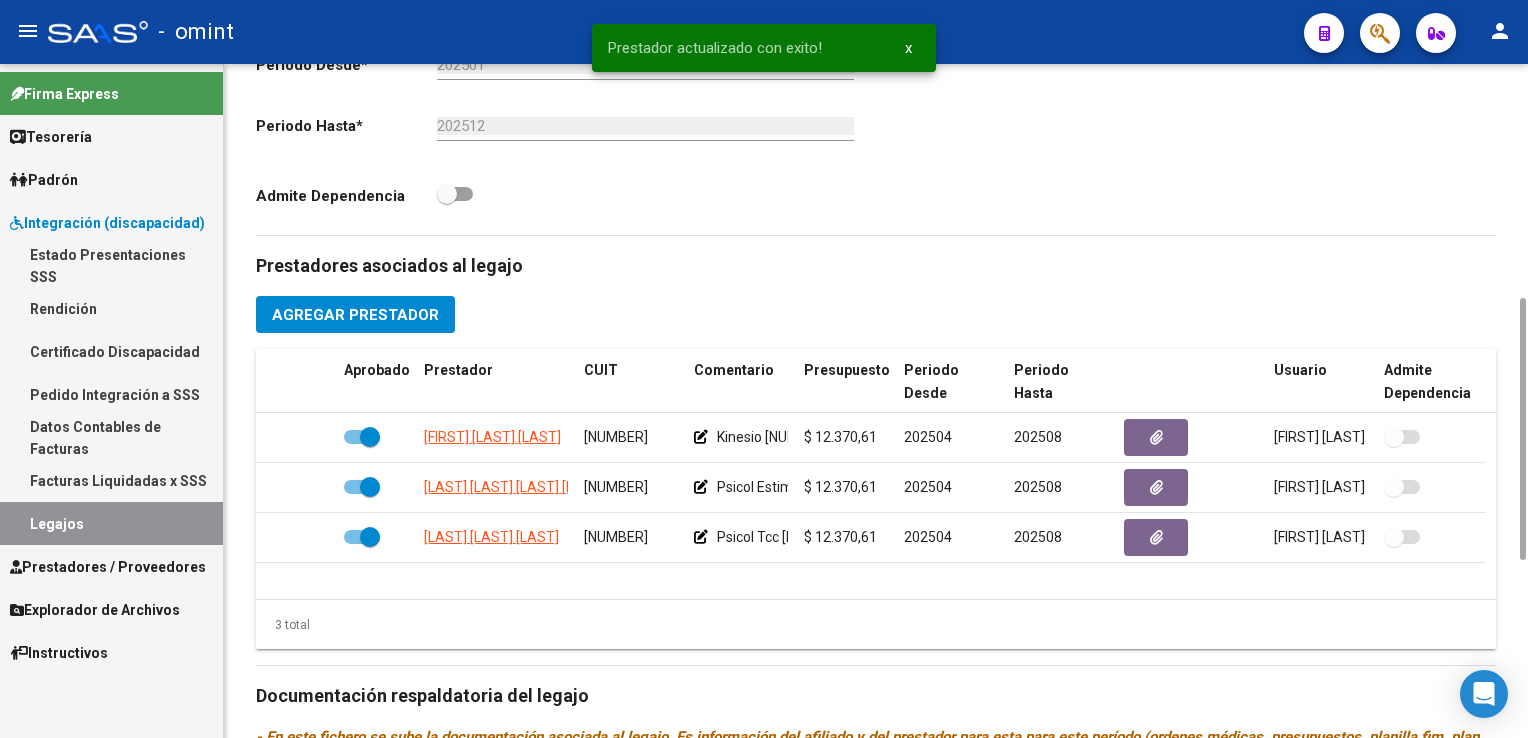 scroll, scrollTop: 1000, scrollLeft: 0, axis: vertical 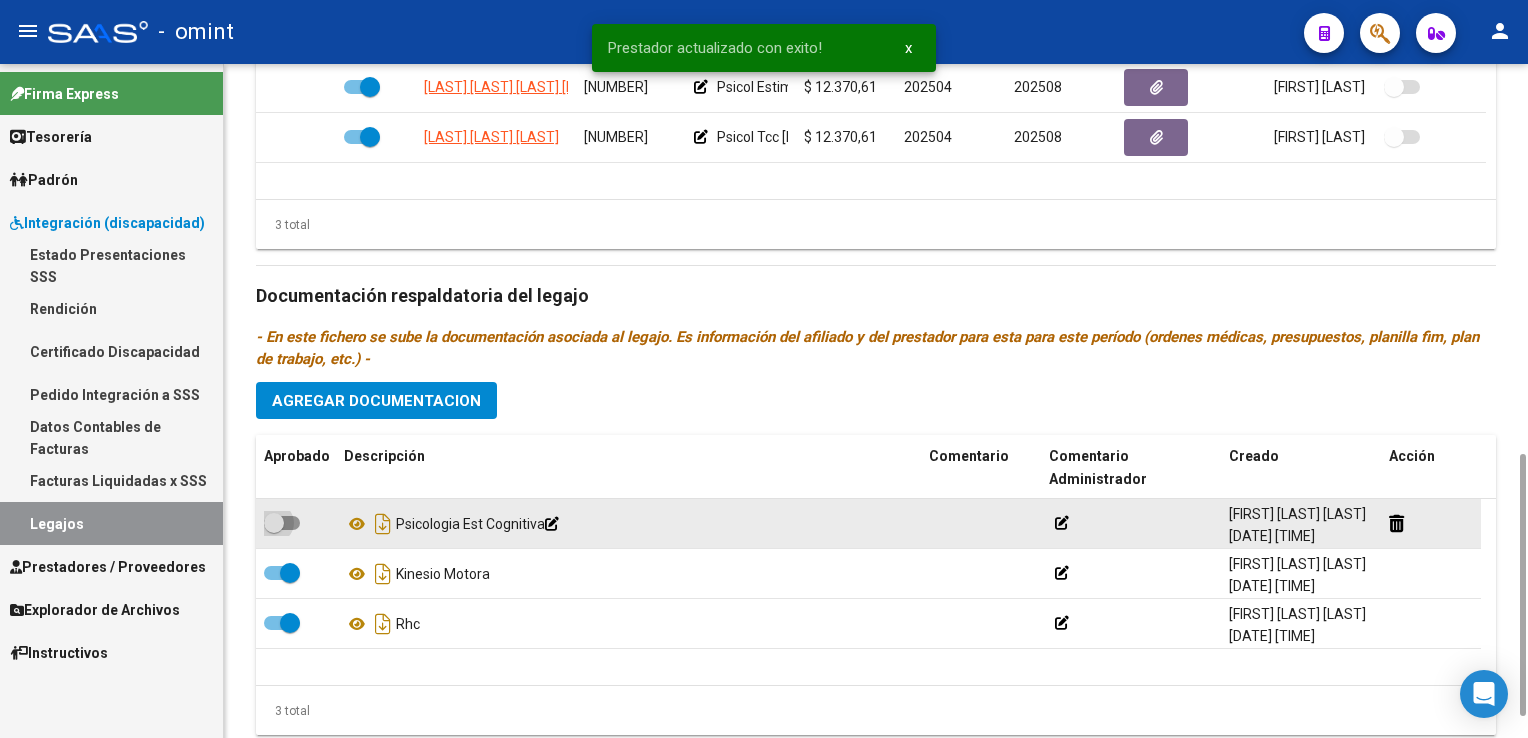 click at bounding box center (282, 523) 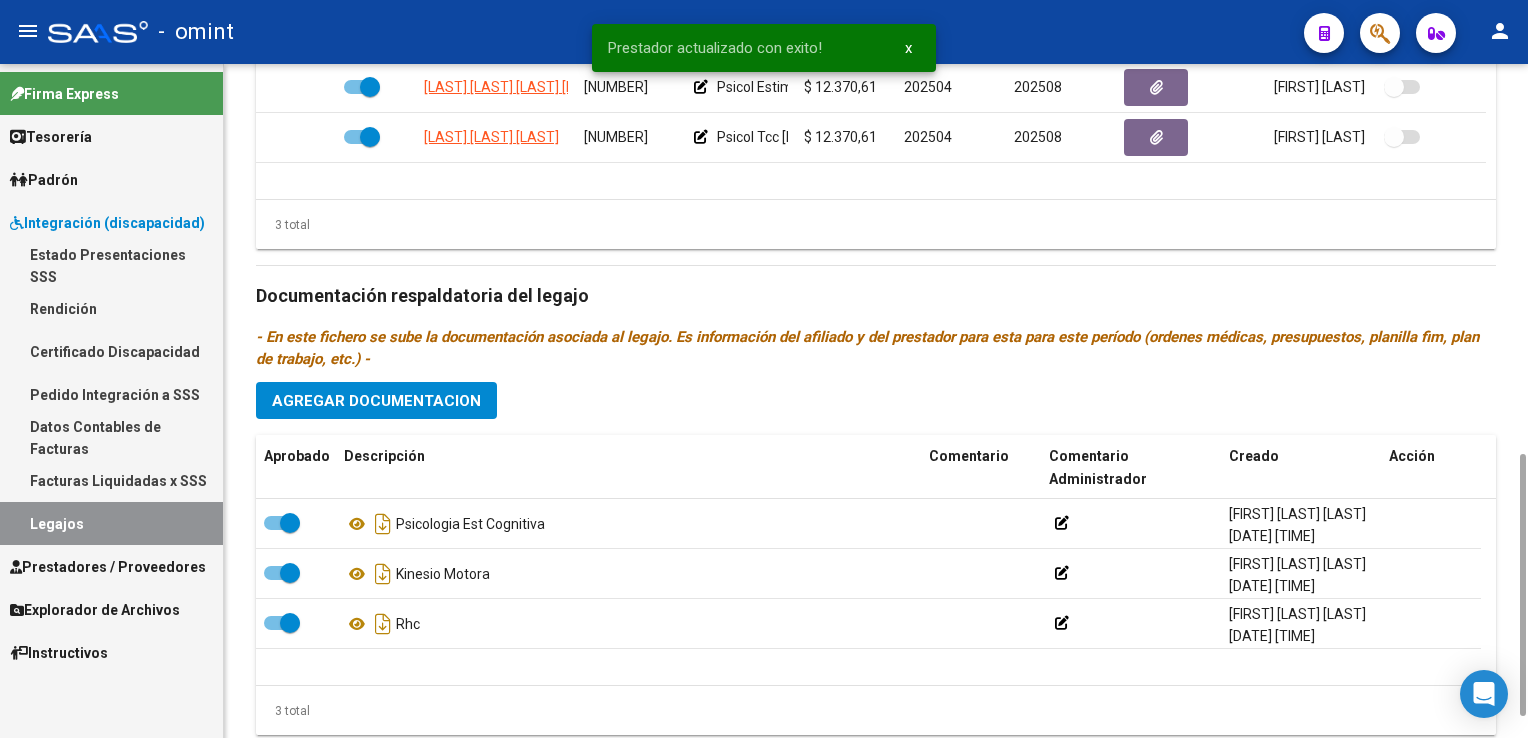 click on "Agregar Documentacion" 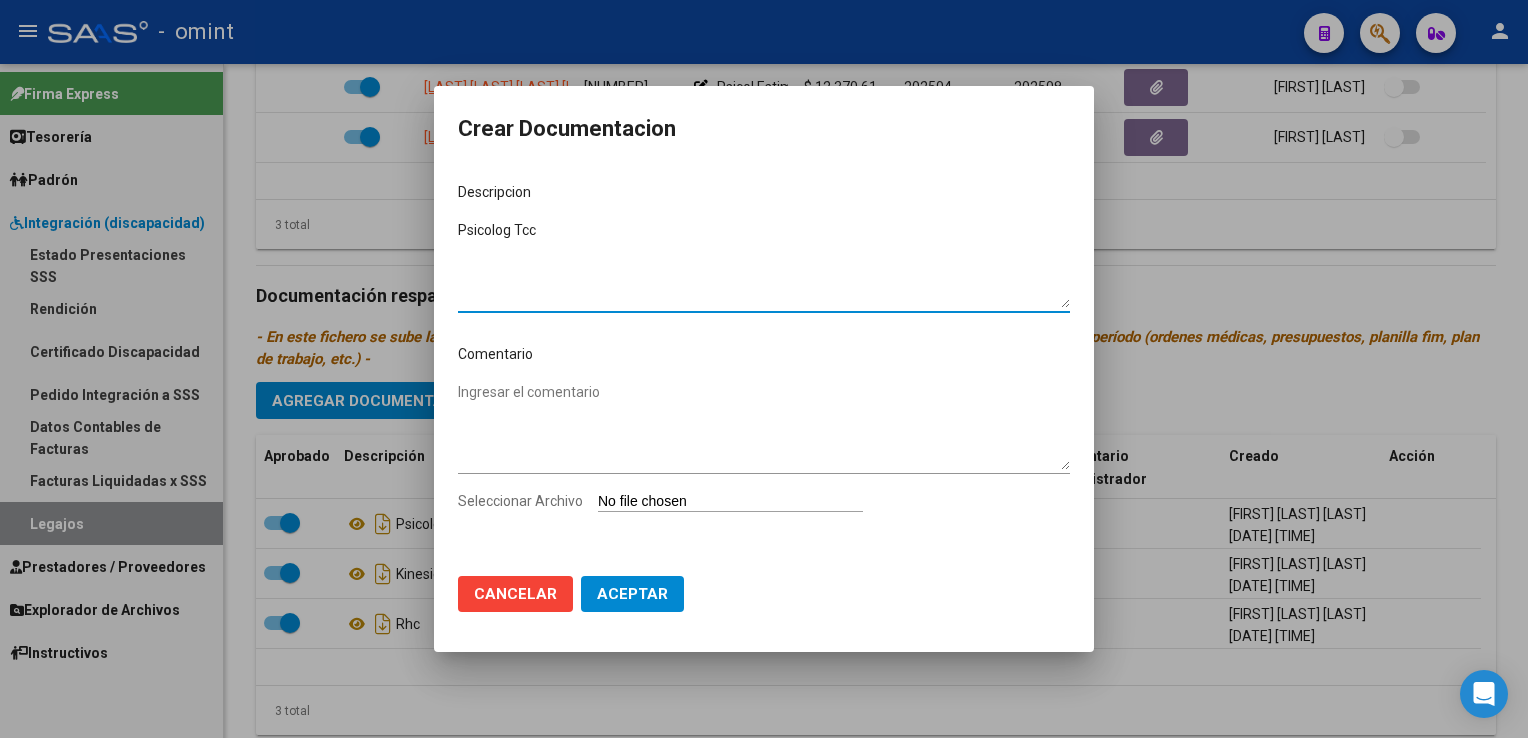 type on "Psicolog Tcc" 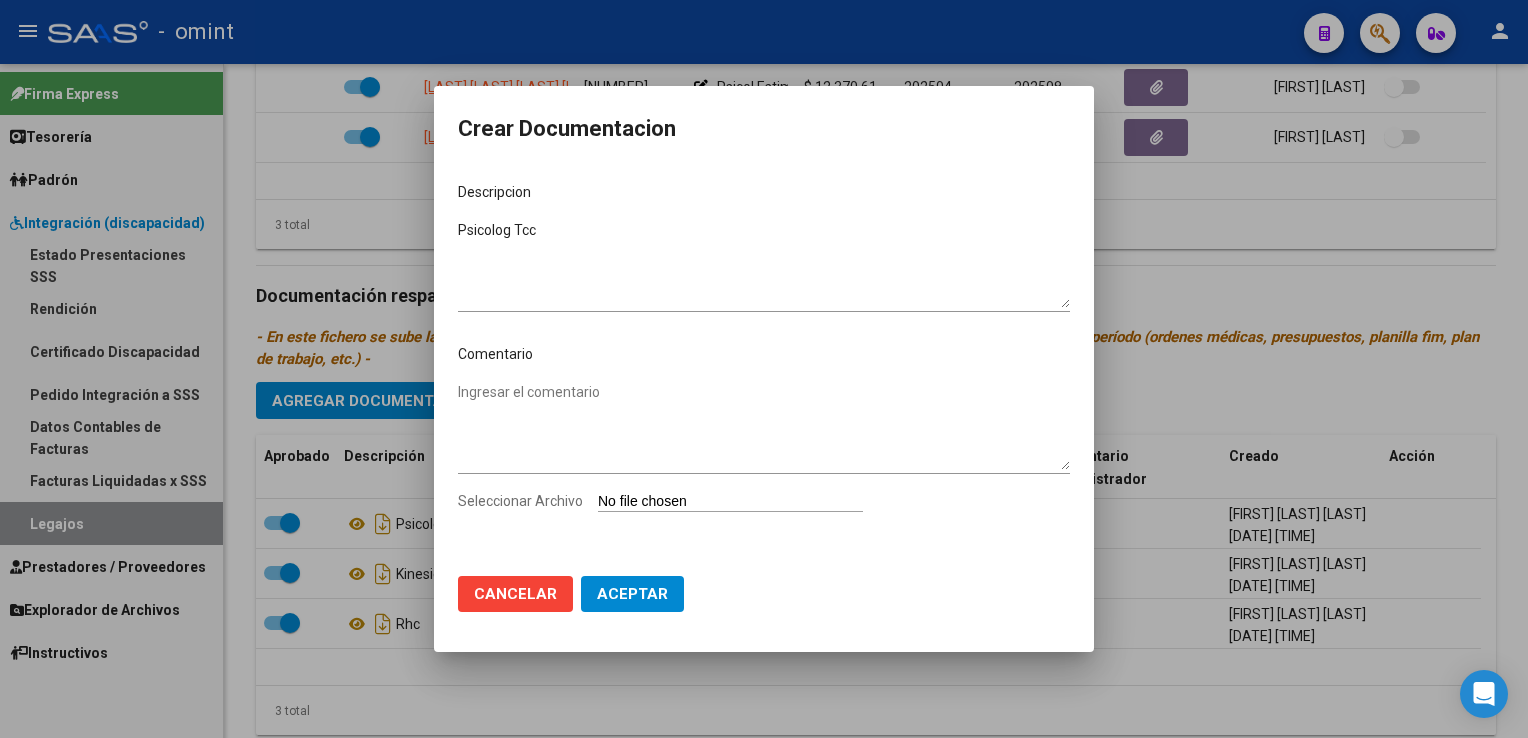 type on "C:\fakepath\[FILENAME].pdf" 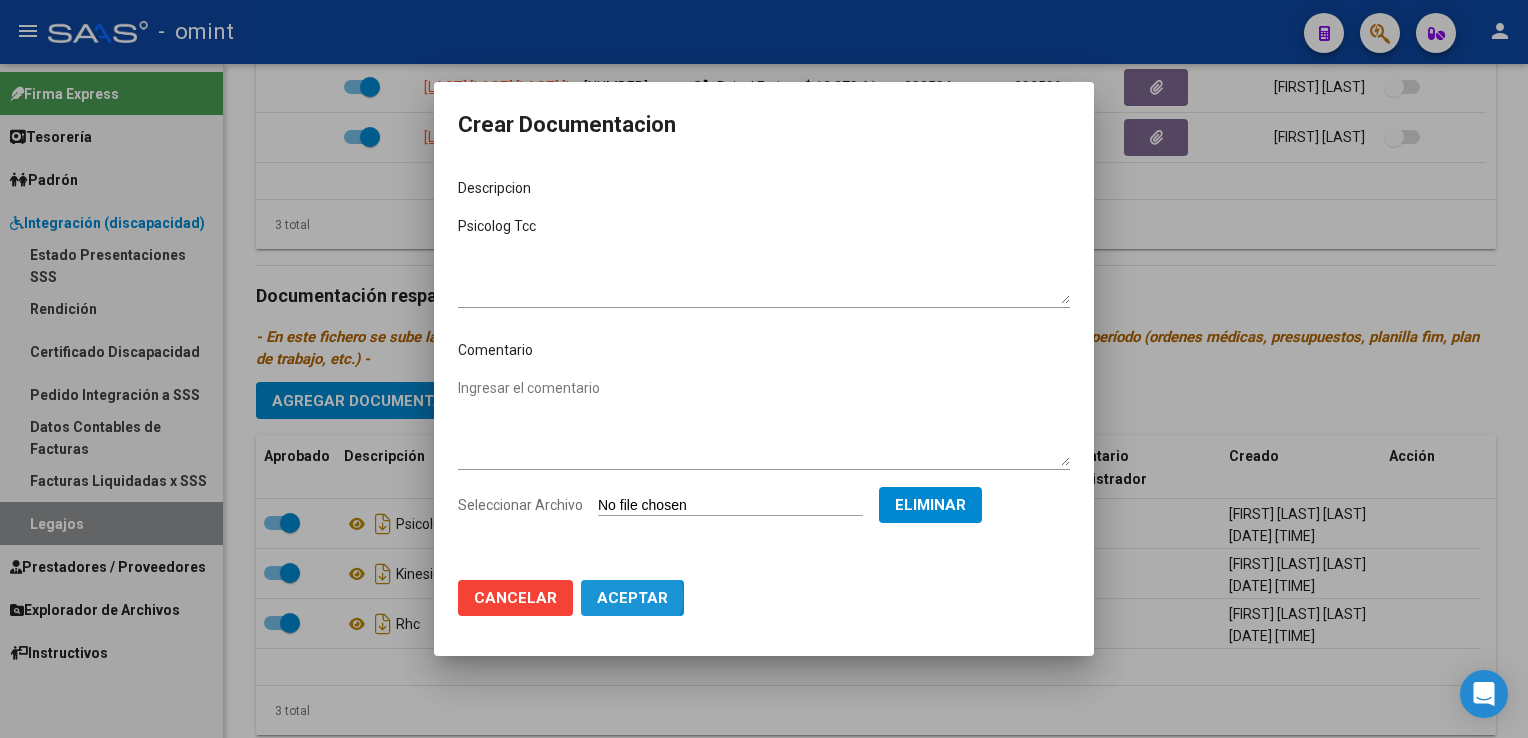click on "Aceptar" 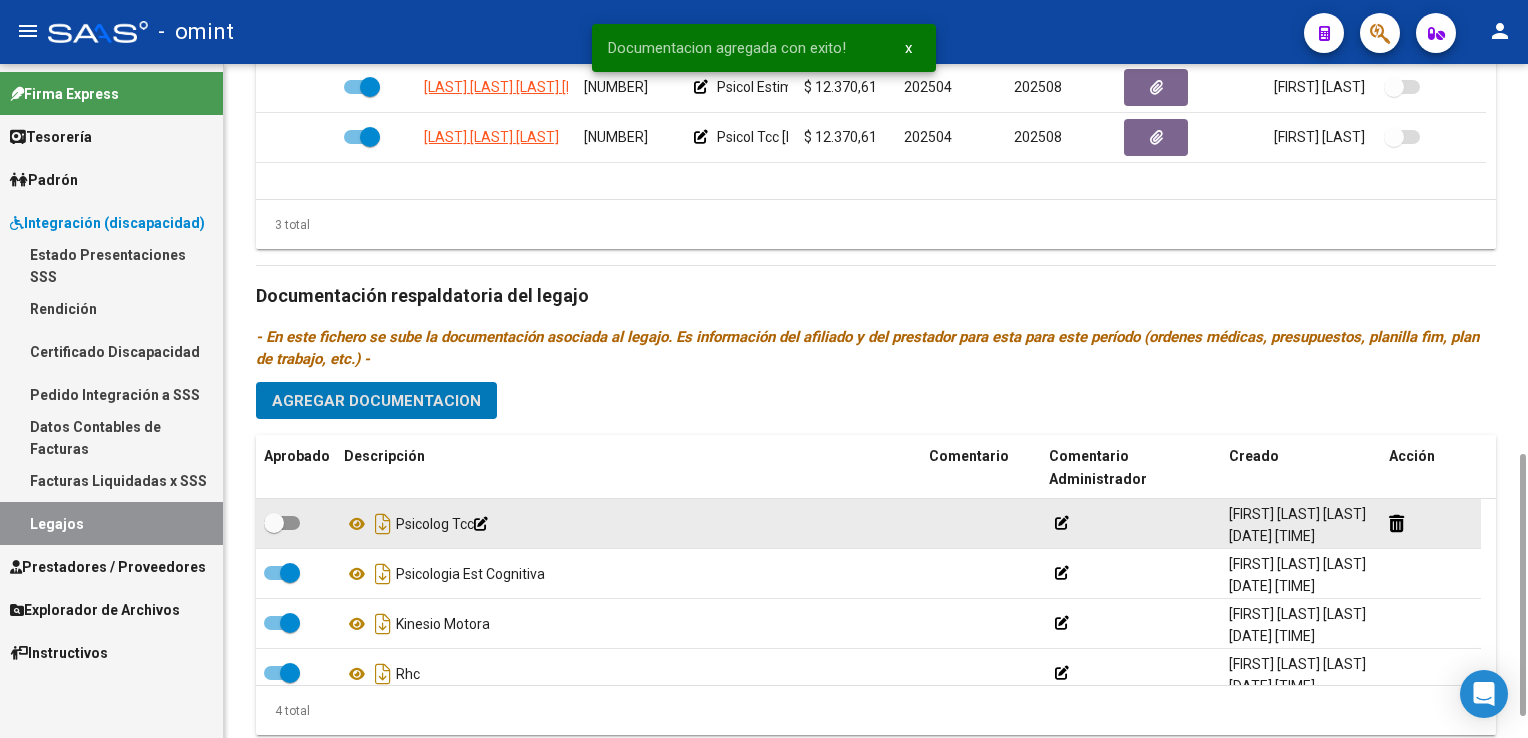 click 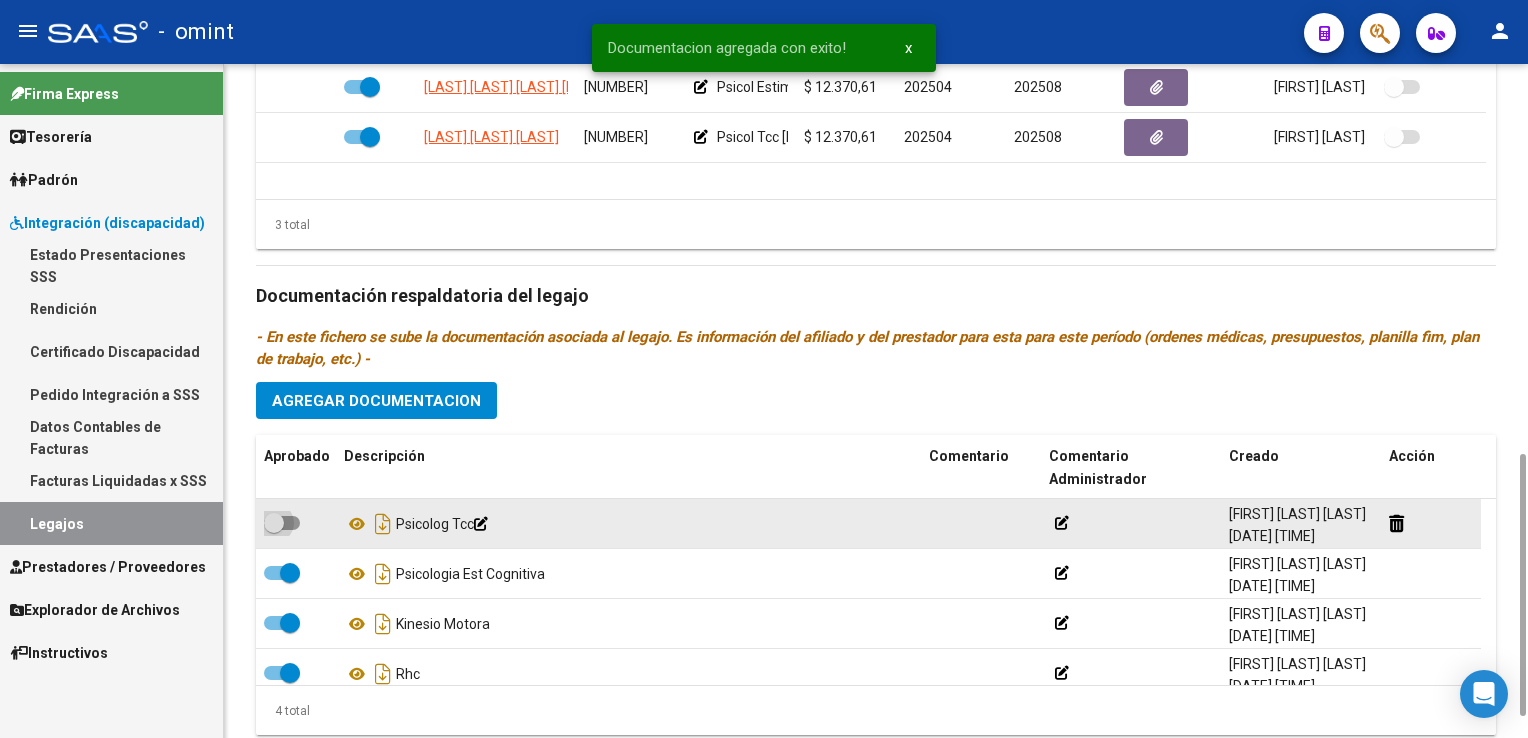 click at bounding box center (282, 523) 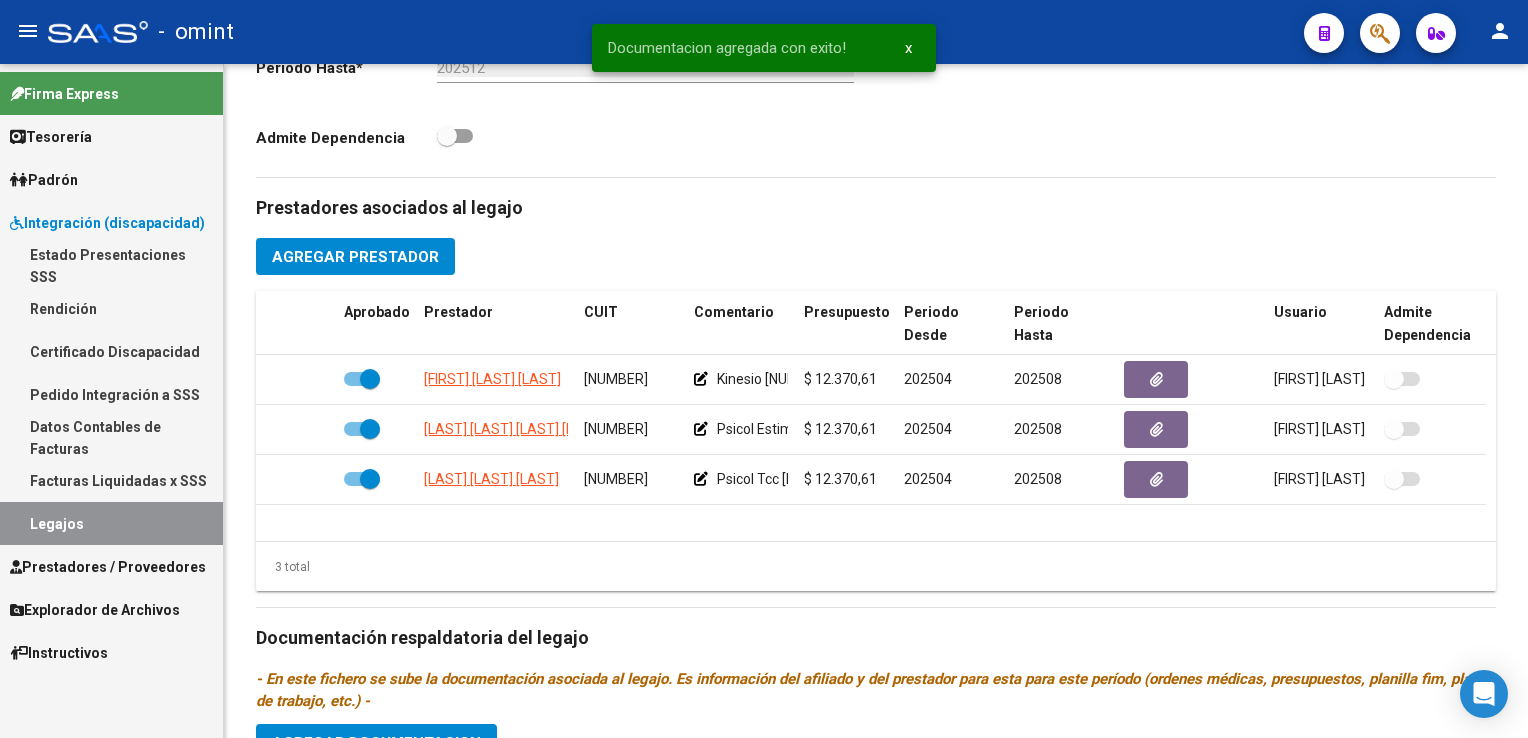 scroll, scrollTop: 0, scrollLeft: 0, axis: both 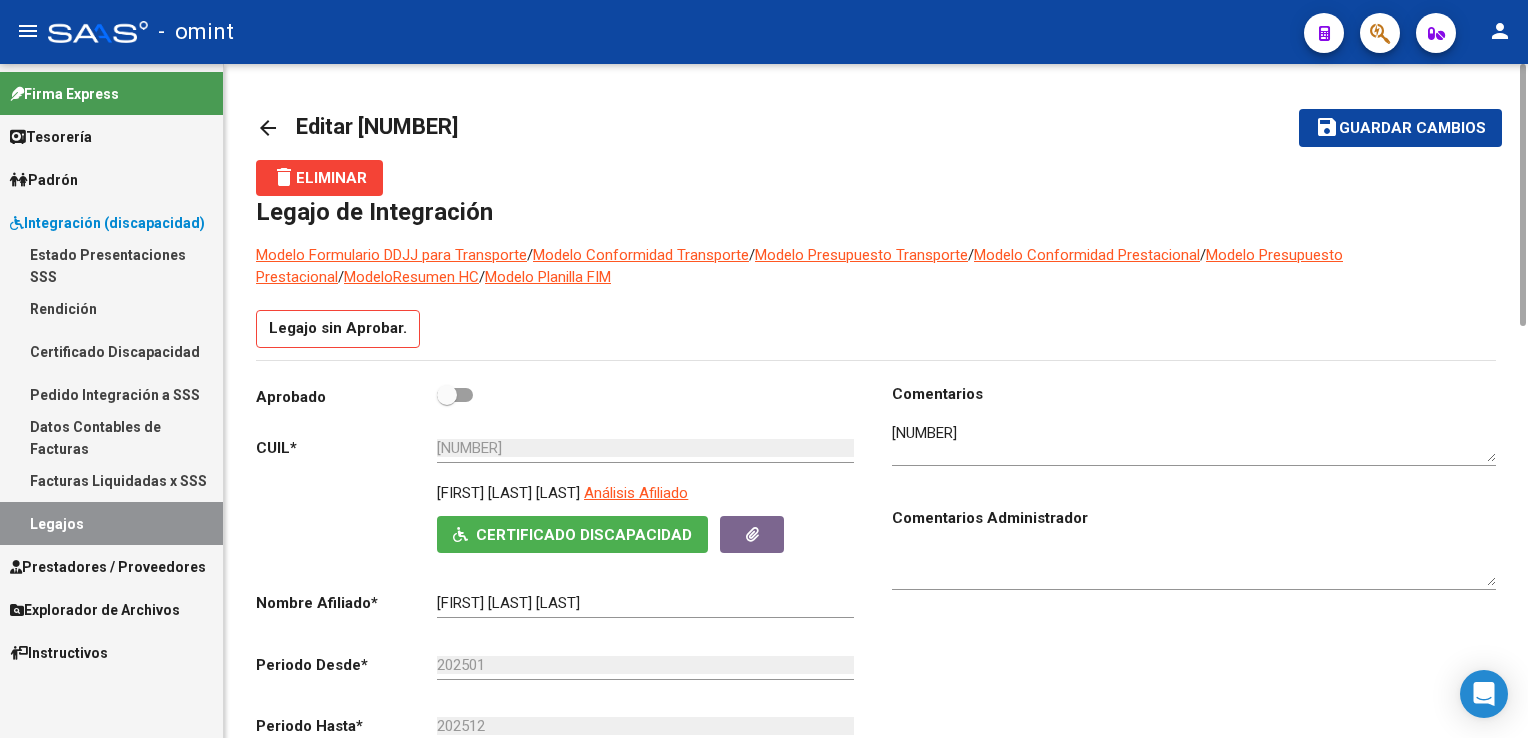click on "Guardar cambios" 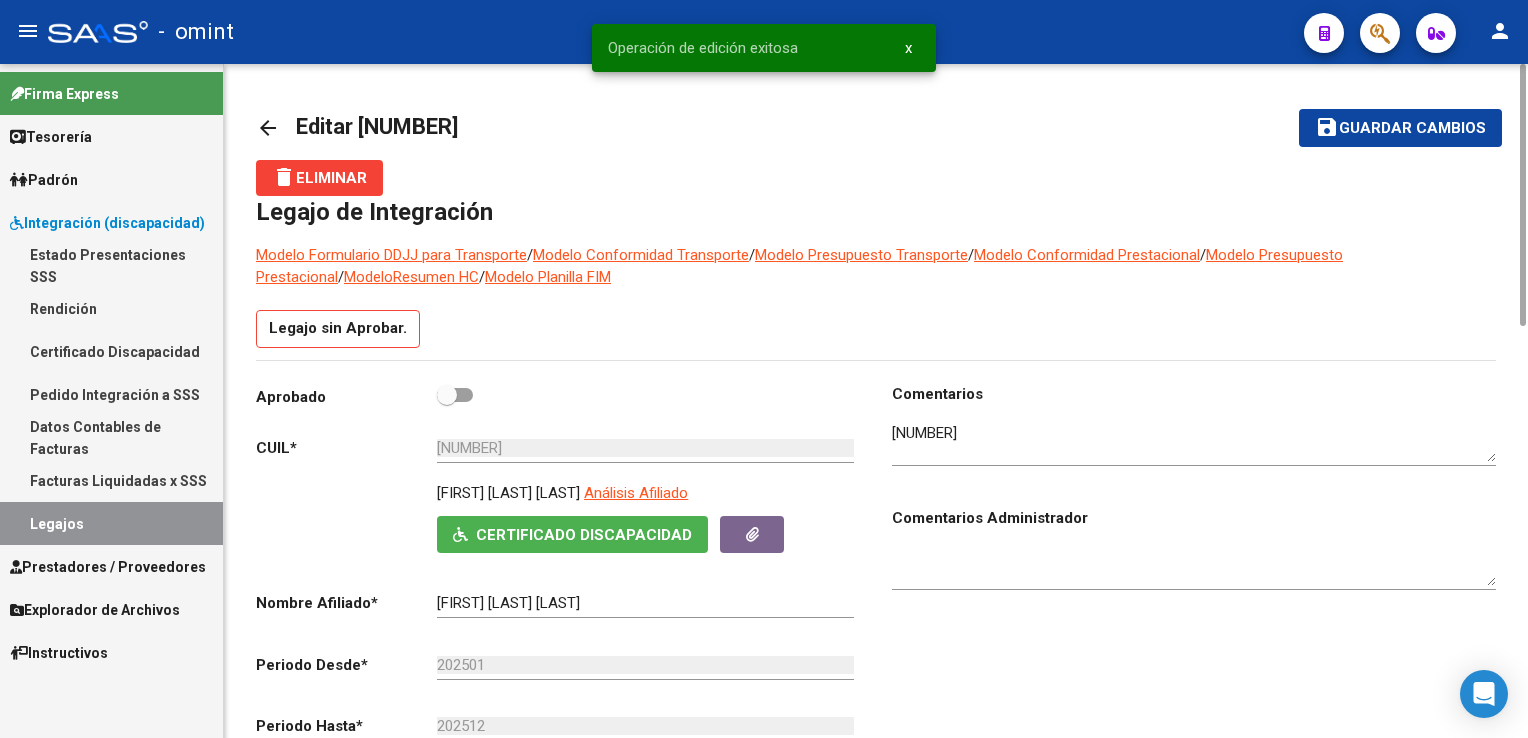 click at bounding box center (455, 395) 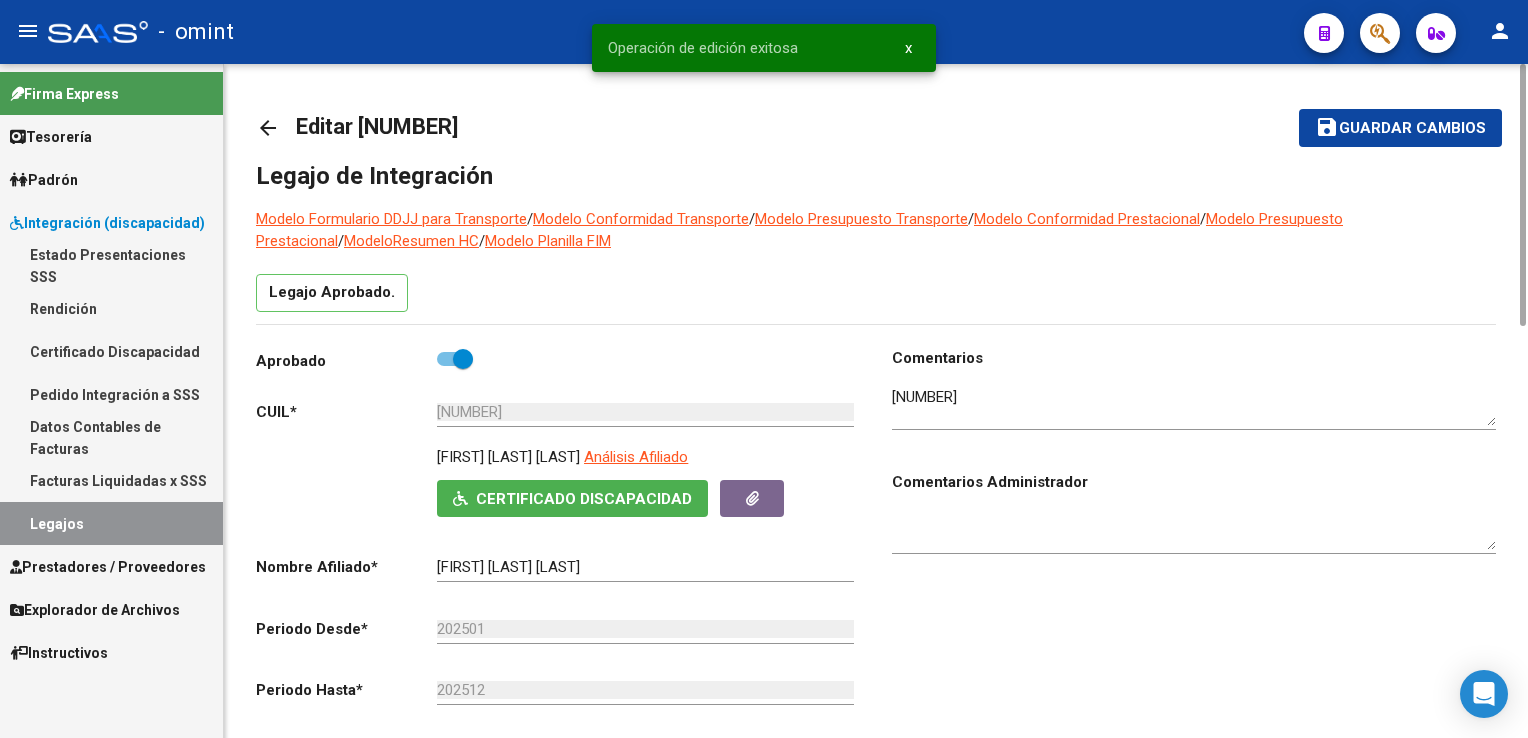 click on "Guardar cambios" 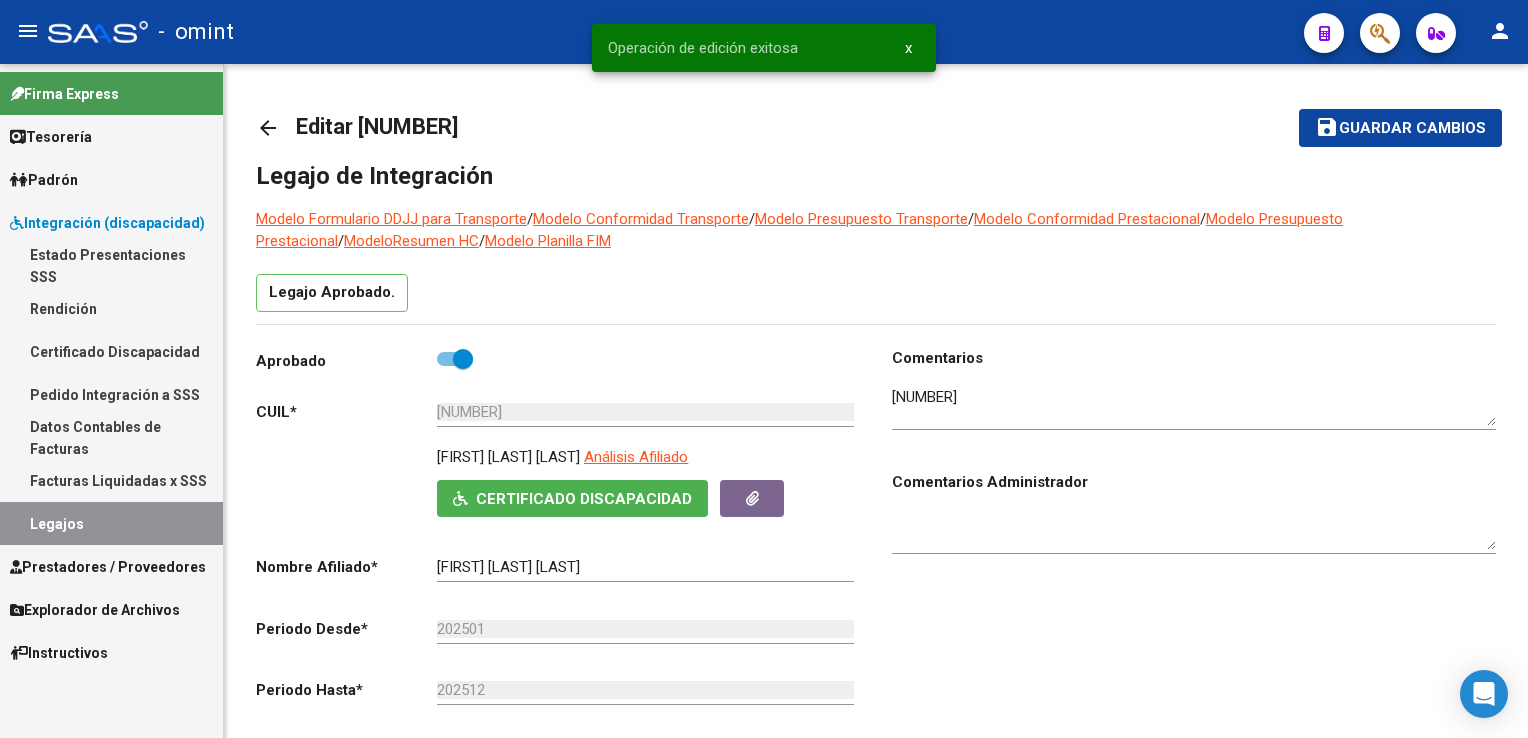 click on "Legajos" at bounding box center (111, 523) 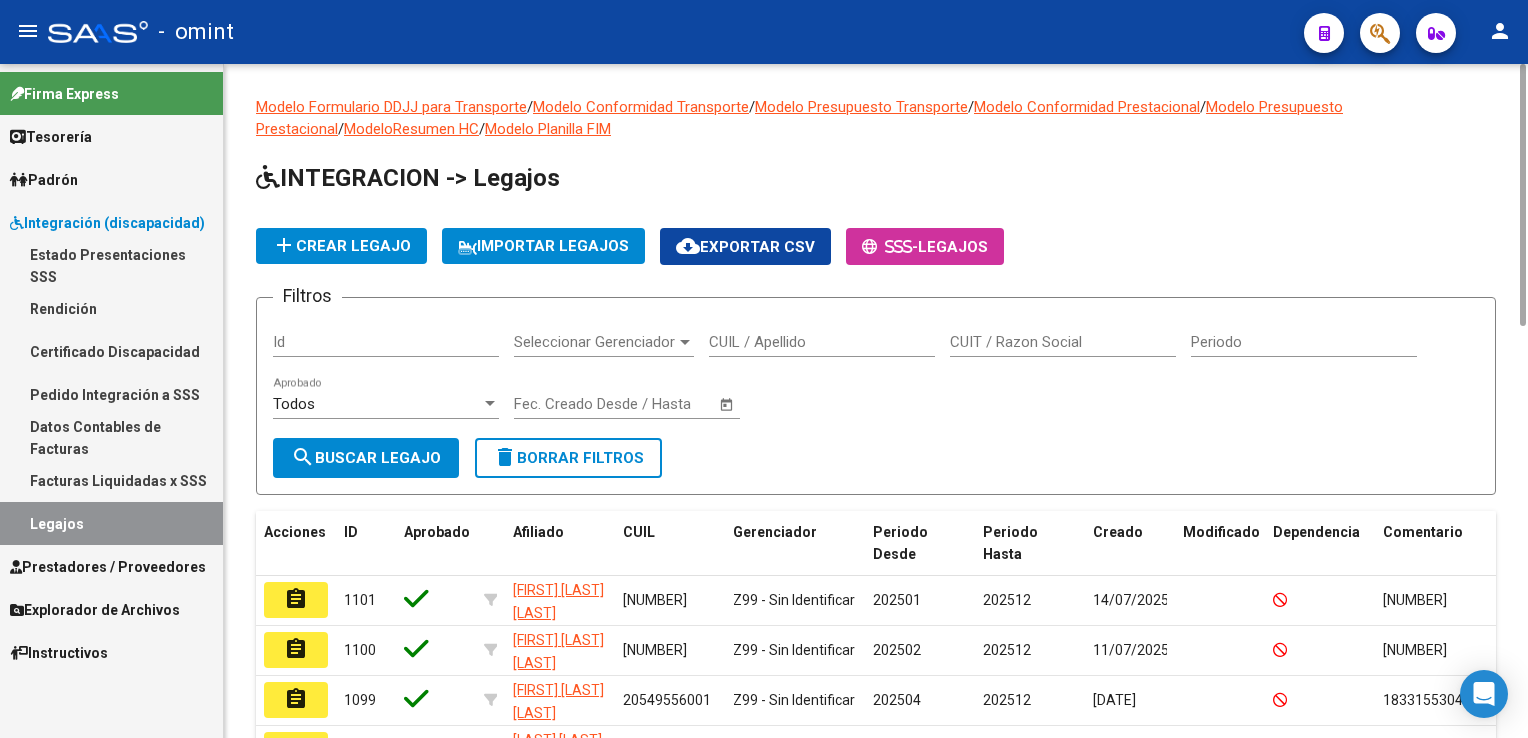 click on "assignment" 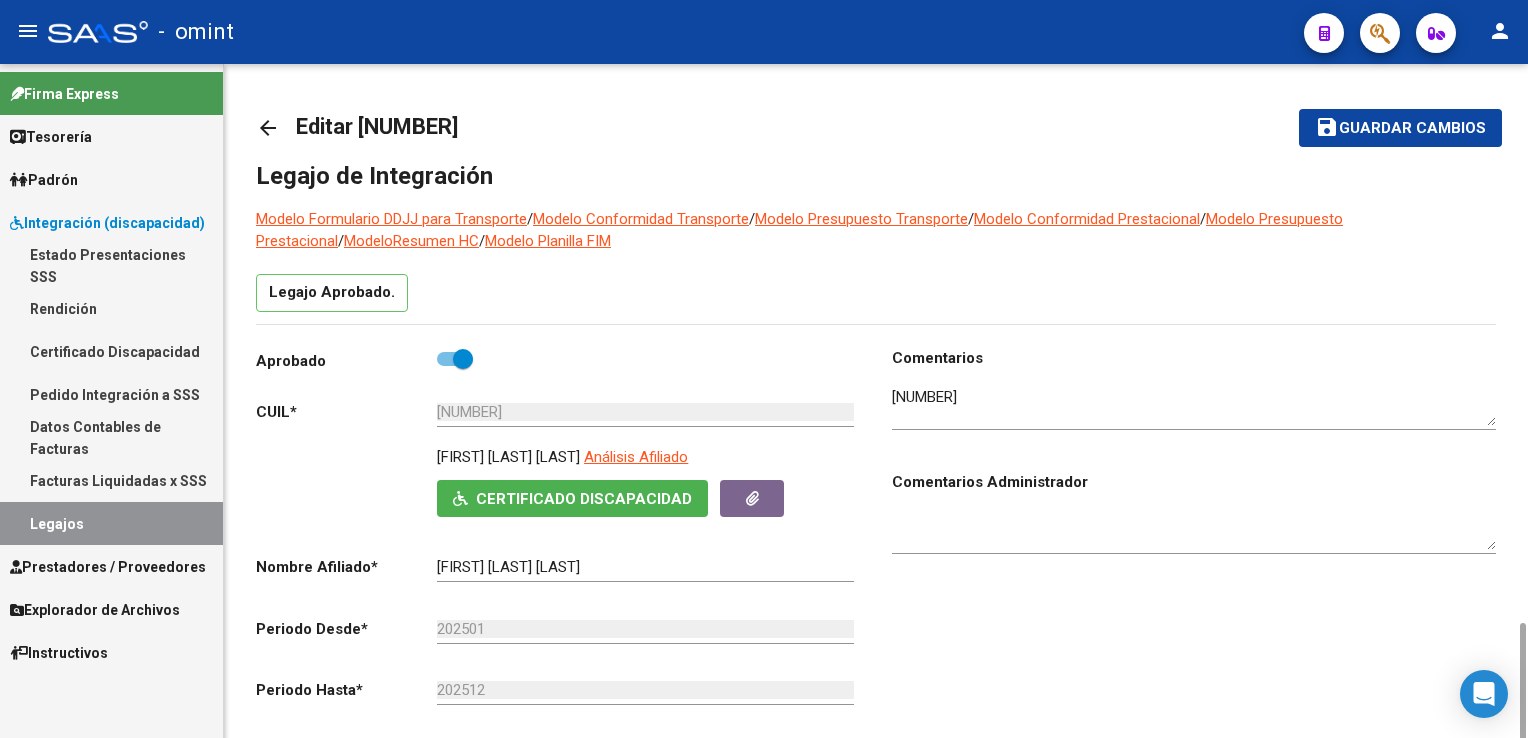 scroll, scrollTop: 400, scrollLeft: 0, axis: vertical 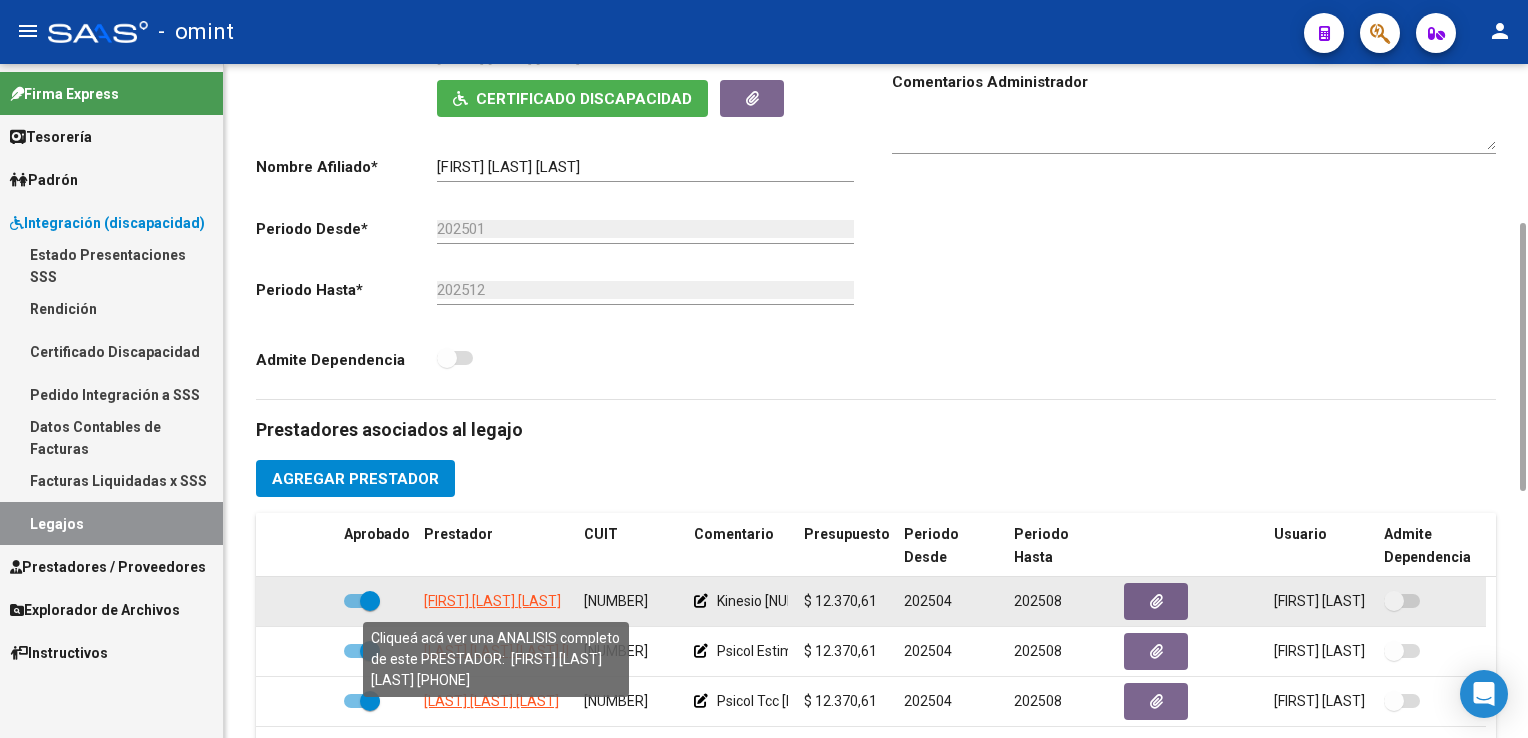 click on "[FIRST] [LAST] [LAST]" 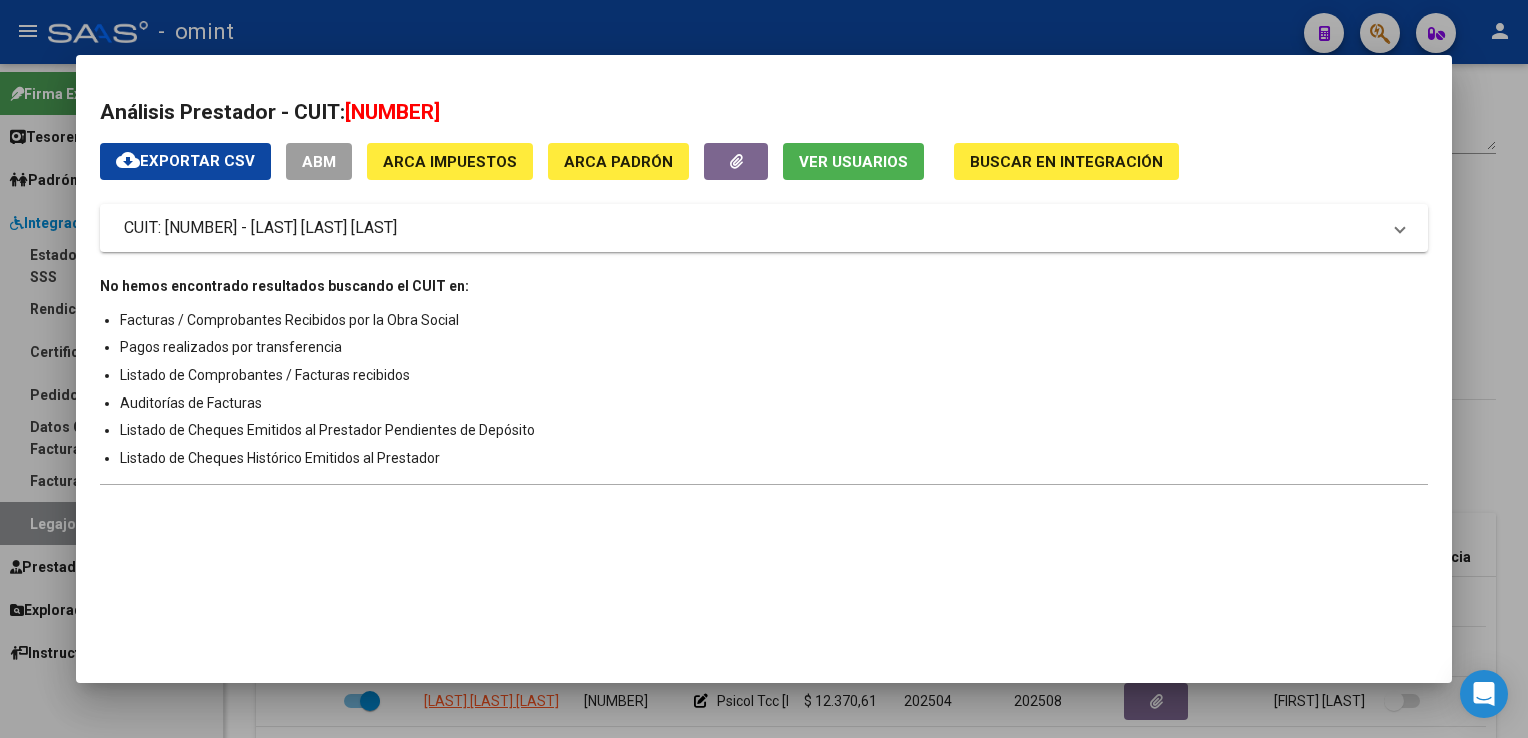 click at bounding box center (764, 369) 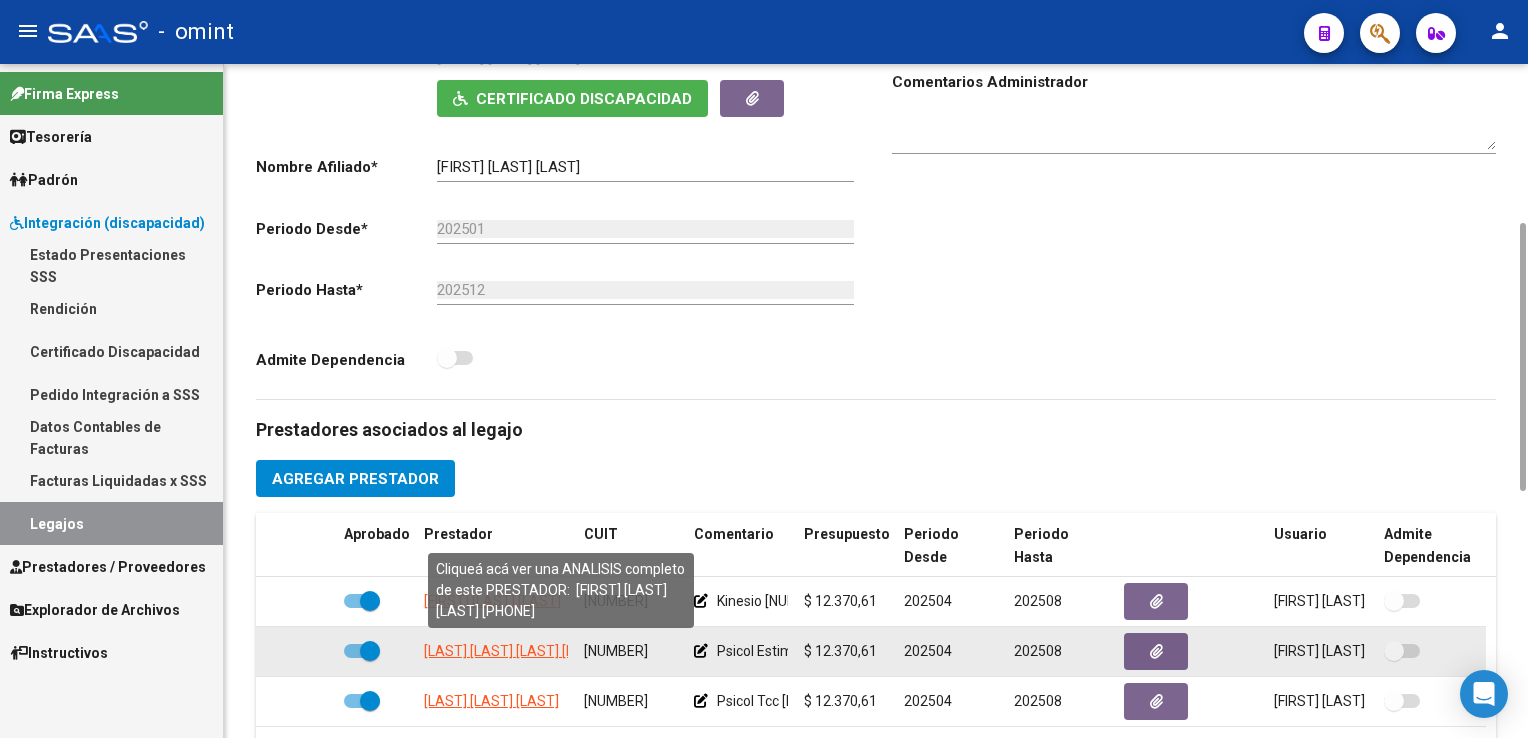click on "[LAST] [LAST] [LAST] [LAST] [LAST]" 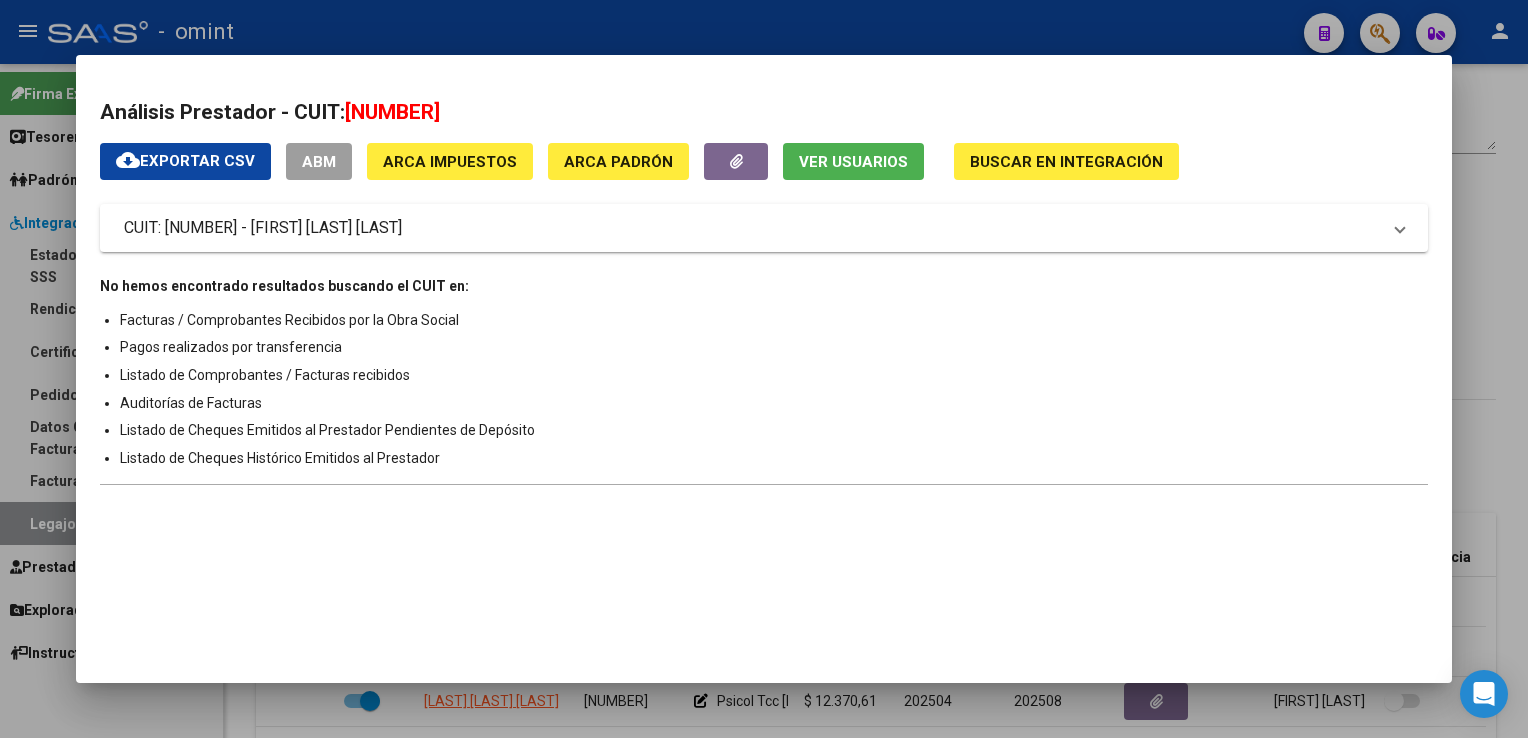 click at bounding box center [764, 369] 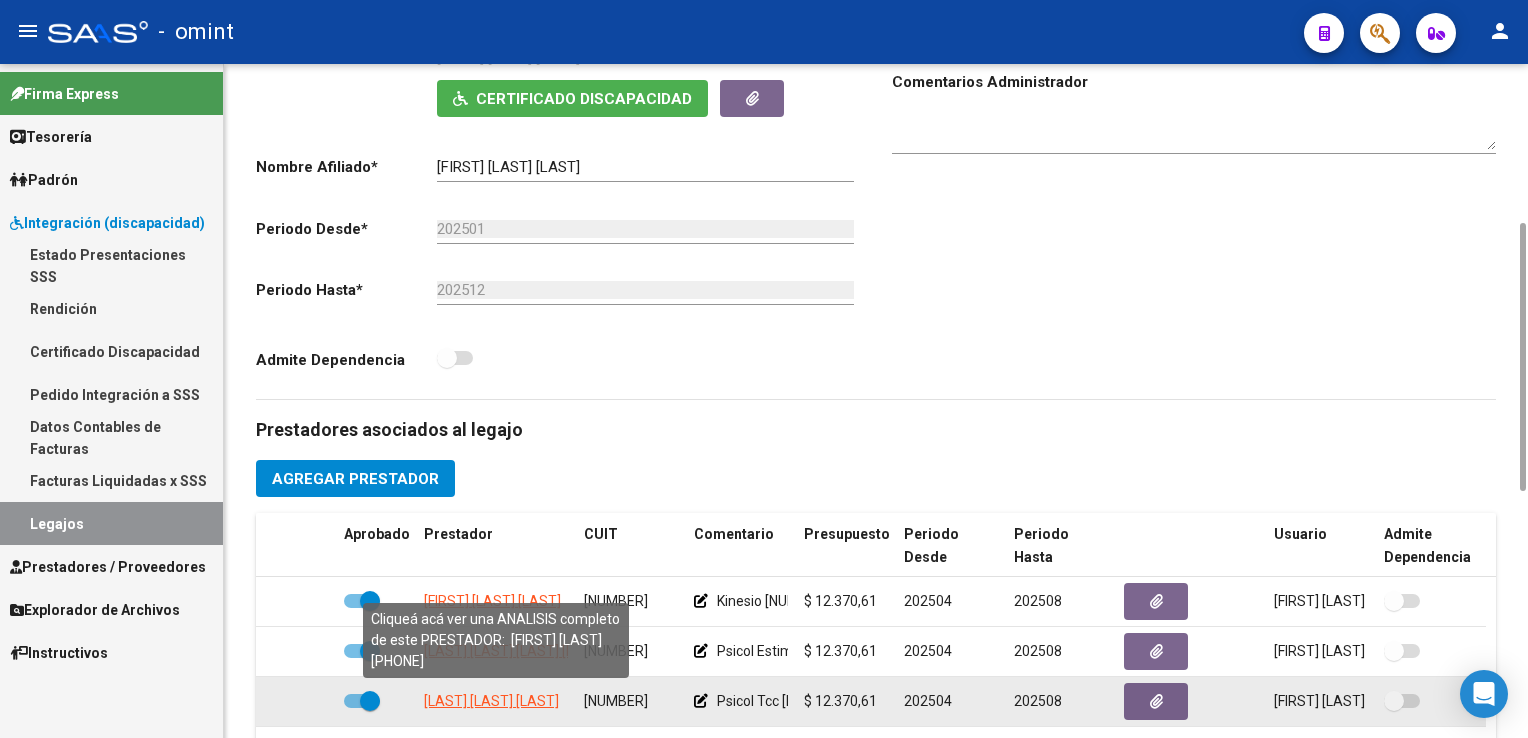 click on "[LAST] [LAST] [LAST]" 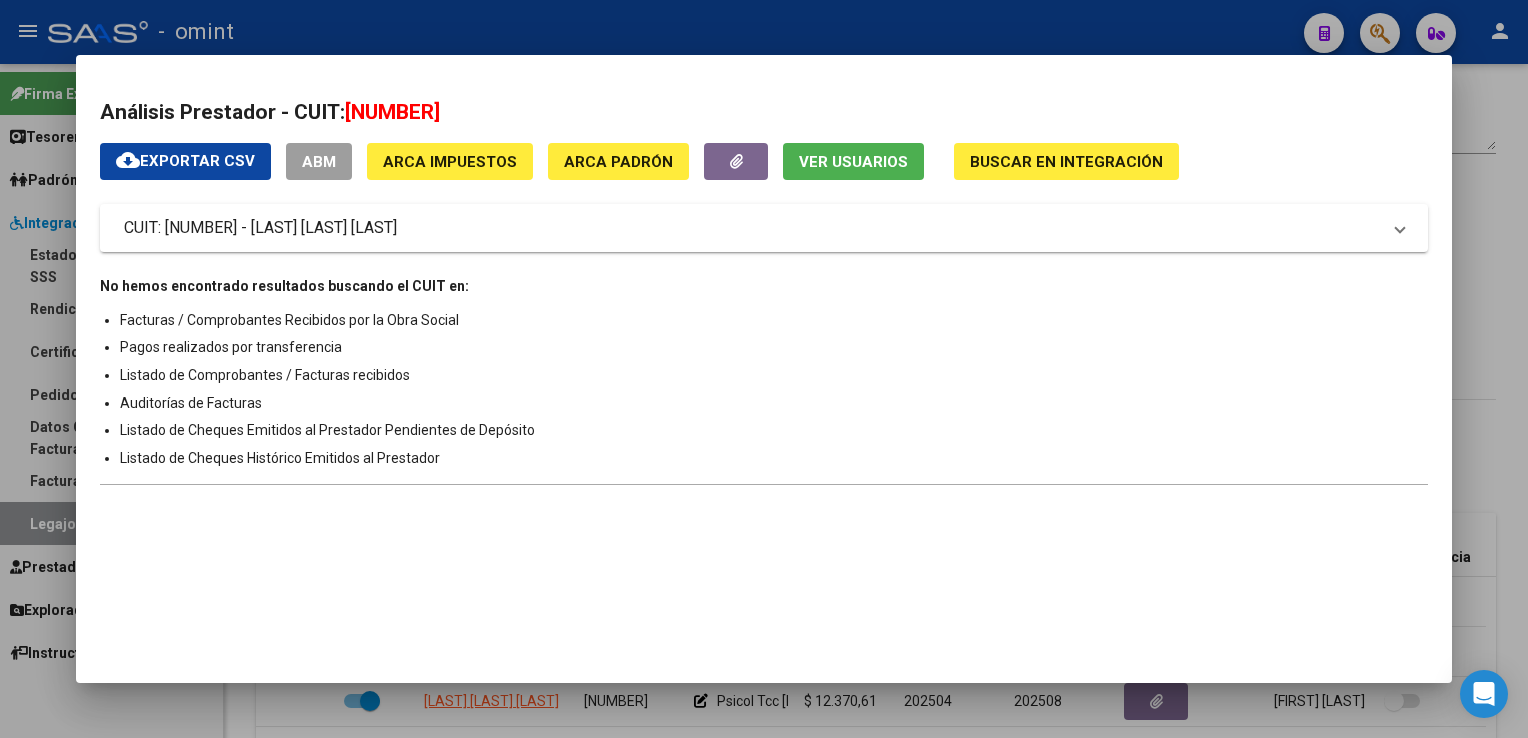 click on "menu -   omint  person    Firma Express     Tesorería Extractos Procesados (csv) Extractos Originales (pdf)    Padrón Afiliados Empadronados Análisis Afiliado Doc. Respaldatoria    Integración (discapacidad) Estado Presentaciones SSS Rendición Certificado Discapacidad Pedido Integración a SSS Datos Contables de Facturas Facturas Liquidadas x SSS Legajos    Prestadores / Proveedores Facturas - Listado/Carga Facturas - Documentación Pagos x Transferencia Prestadores - Listado Prestadores - Docu.    Explorador de Archivos Integración DS.SUBSIDIO DR.ENVIO DS.DEVERR DS.DEVOK    Instructivos arrow_back Editar [PHONE]    save Guardar cambios Legajo de Integración Modelo Formulario DDJJ para Transporte  /  Modelo Conformidad Transporte  /  Modelo Presupuesto Transporte  /  Modelo Conformidad Prestacional  /  Modelo Presupuesto Prestacional  /  ModeloResumen HC  /  Modelo Planilla FIM  Legajo Aprobado.  Aprobado   CUIL  *   [PHONE] Ingresar CUIL  [FIRST] [LAST] [LAST]     Análisis Afiliado *" at bounding box center [764, 369] 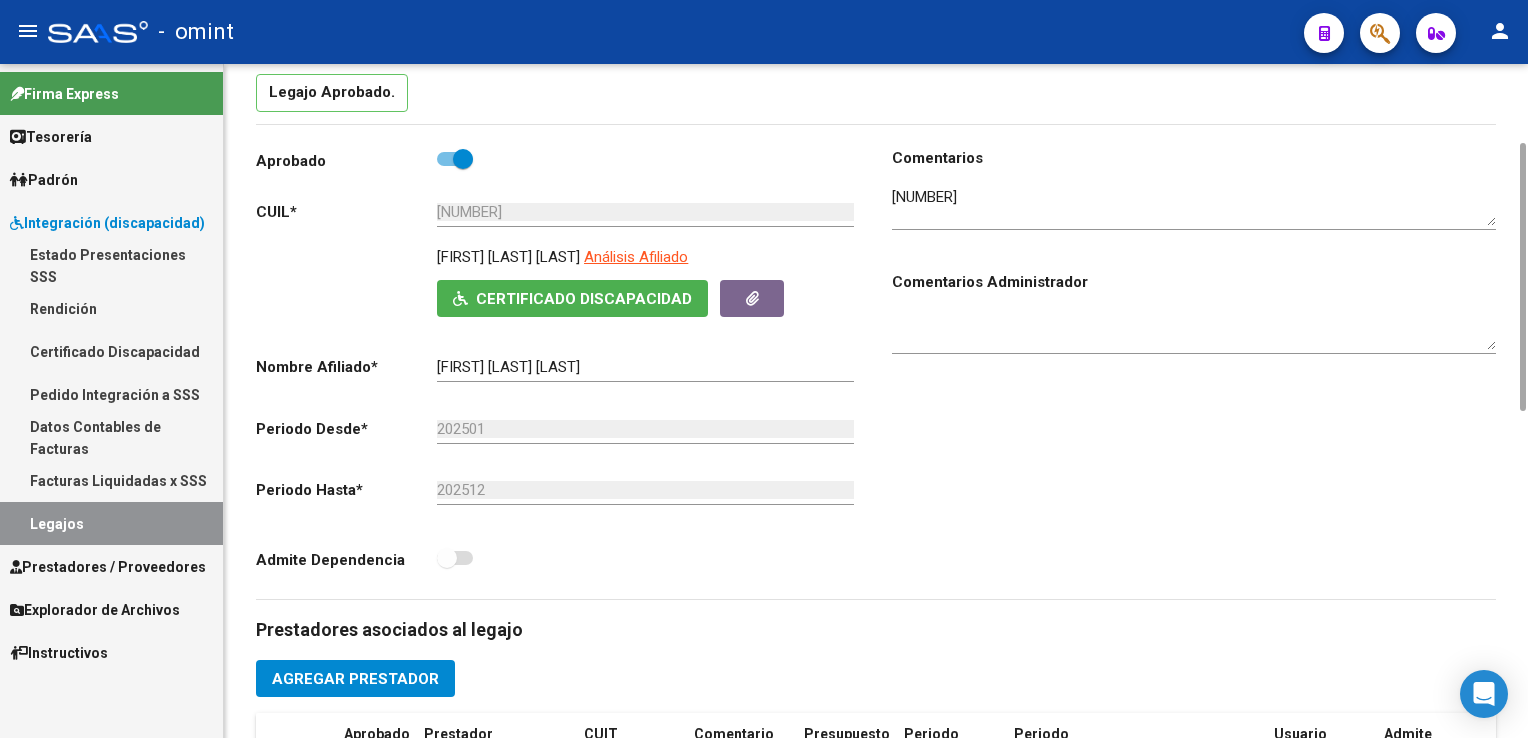 scroll, scrollTop: 0, scrollLeft: 0, axis: both 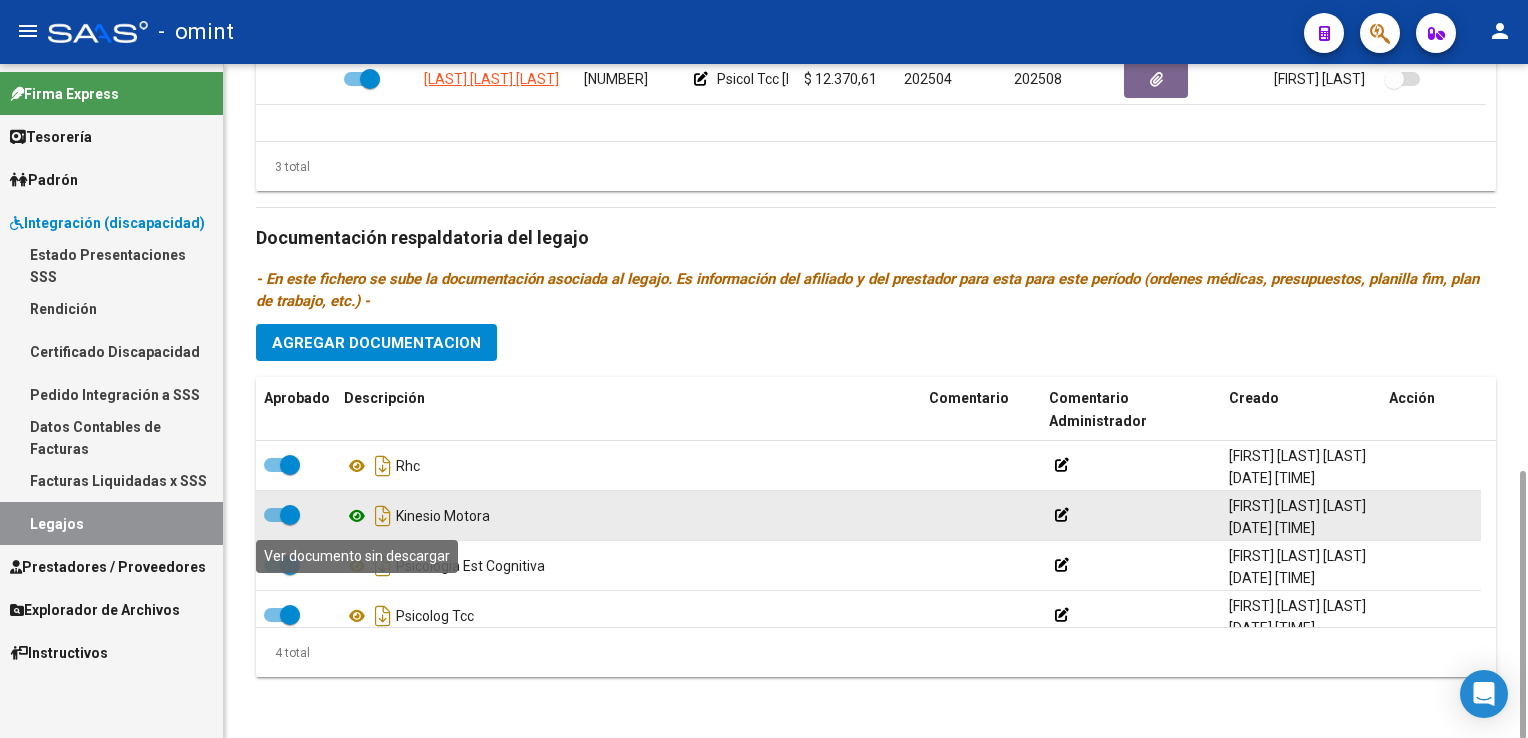 click 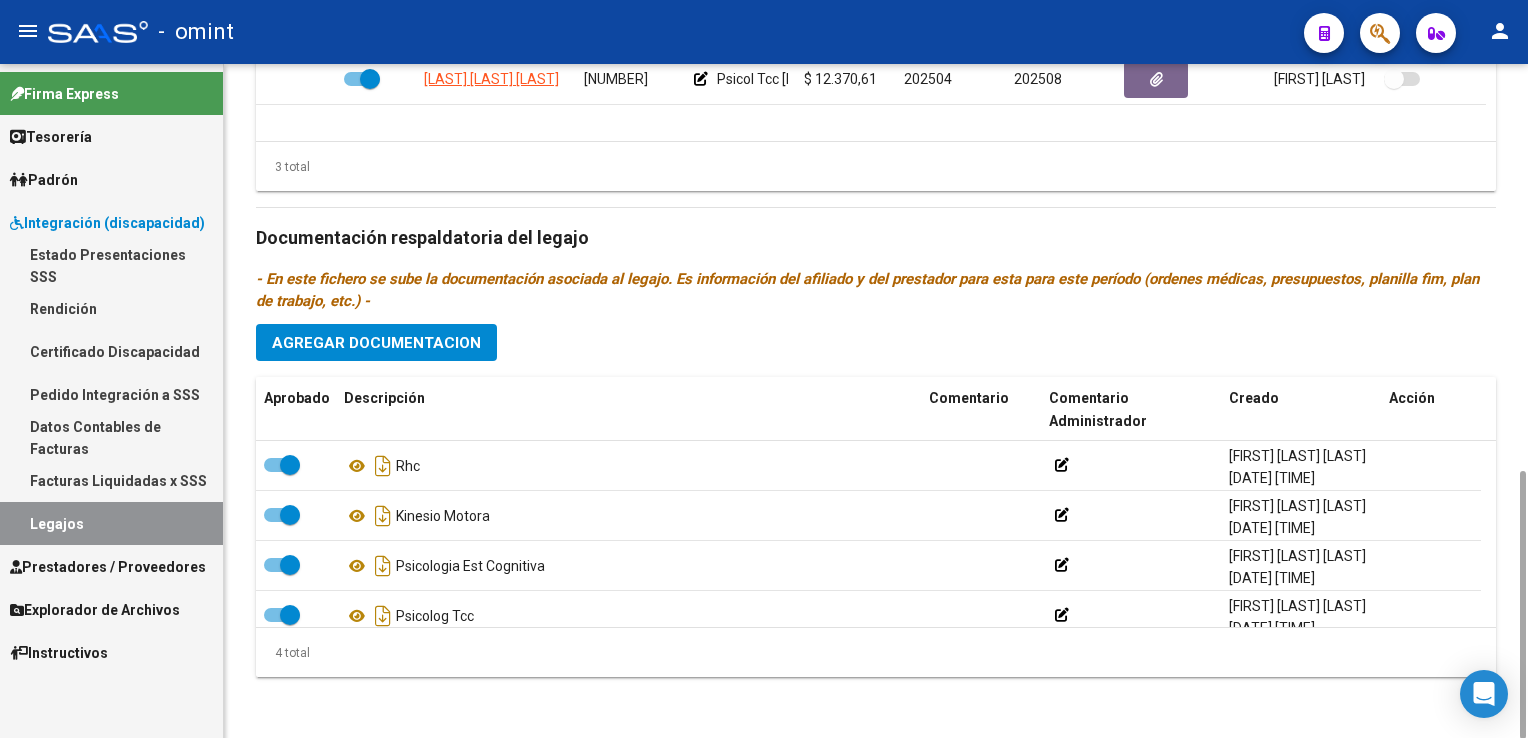 scroll, scrollTop: 422, scrollLeft: 0, axis: vertical 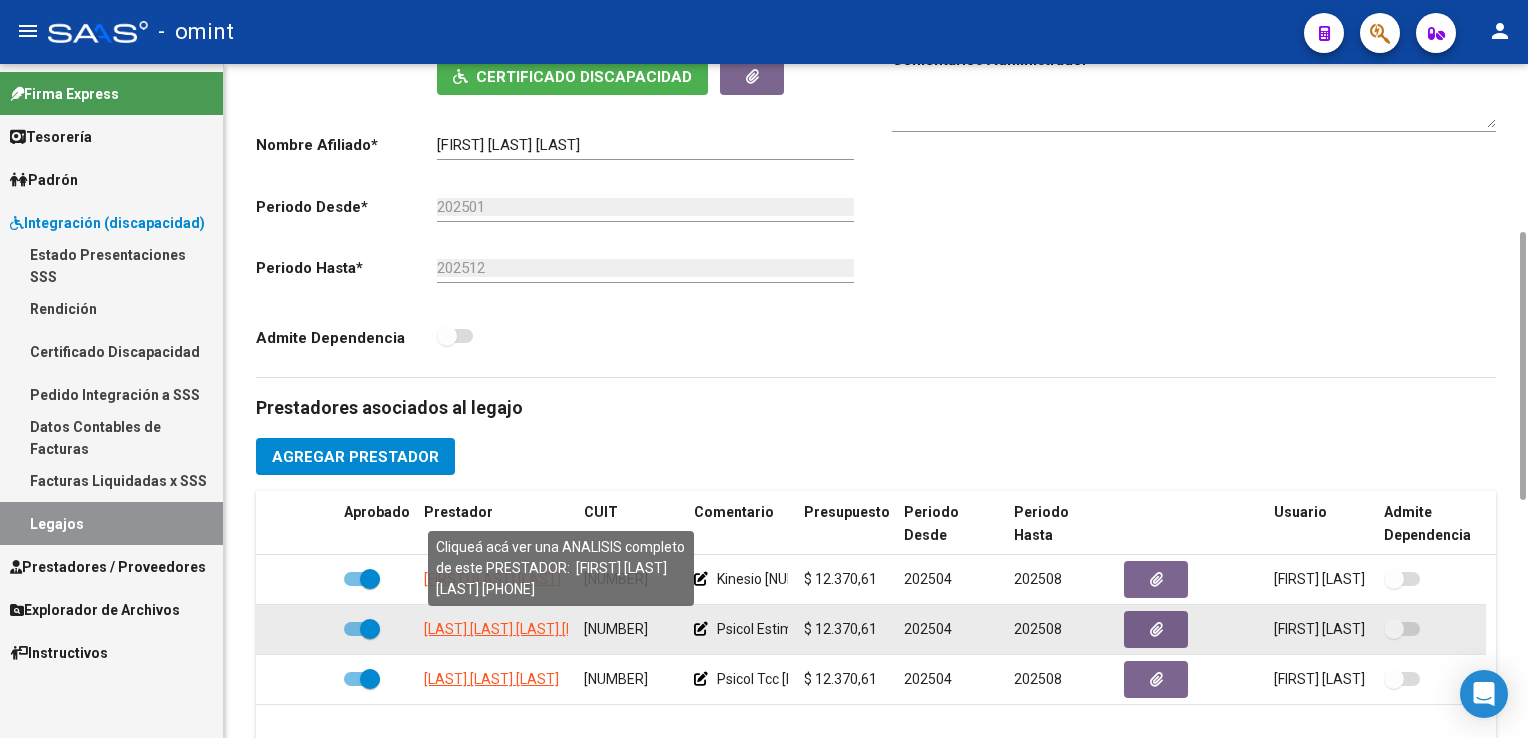 click on "[LAST] [LAST] [LAST] [LAST] [LAST]" 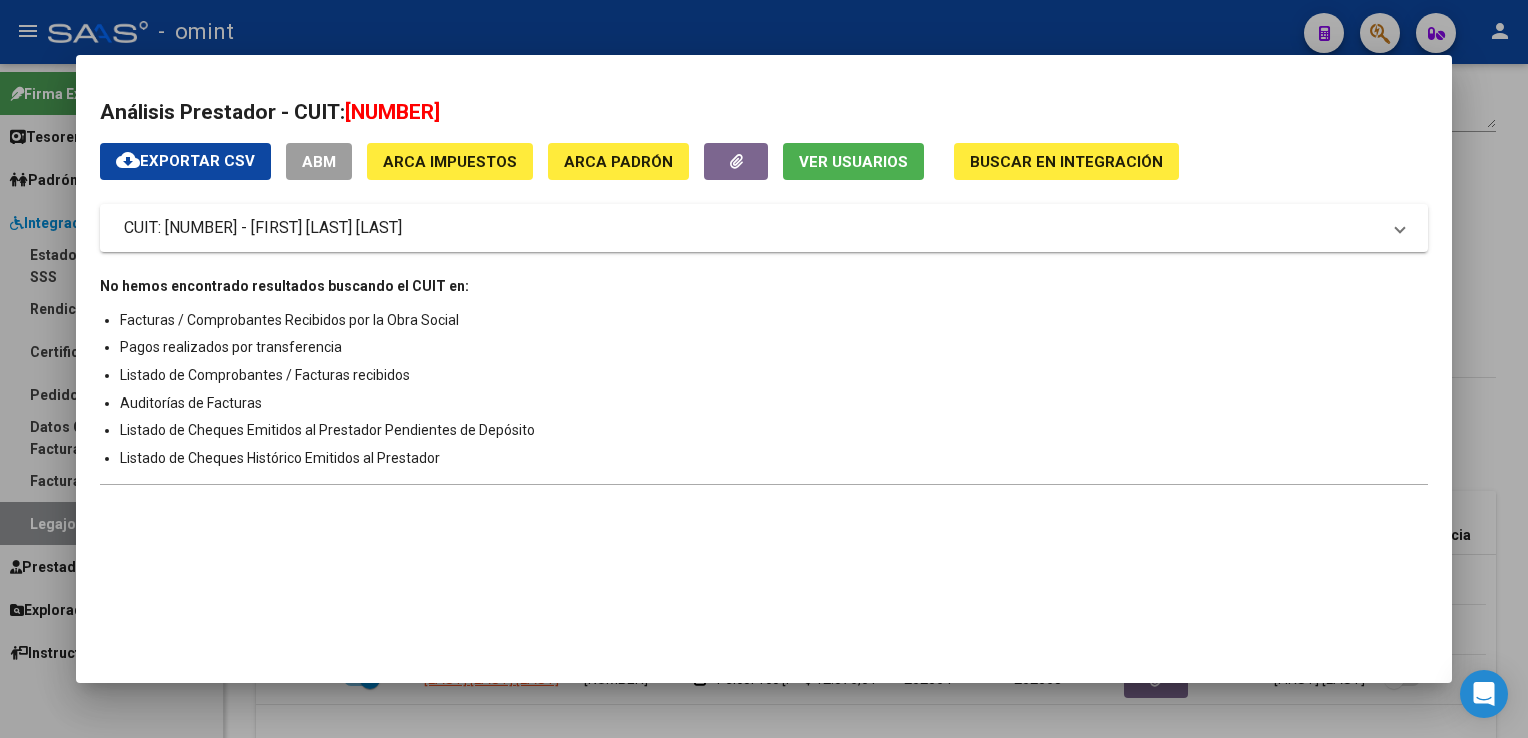 click at bounding box center [764, 369] 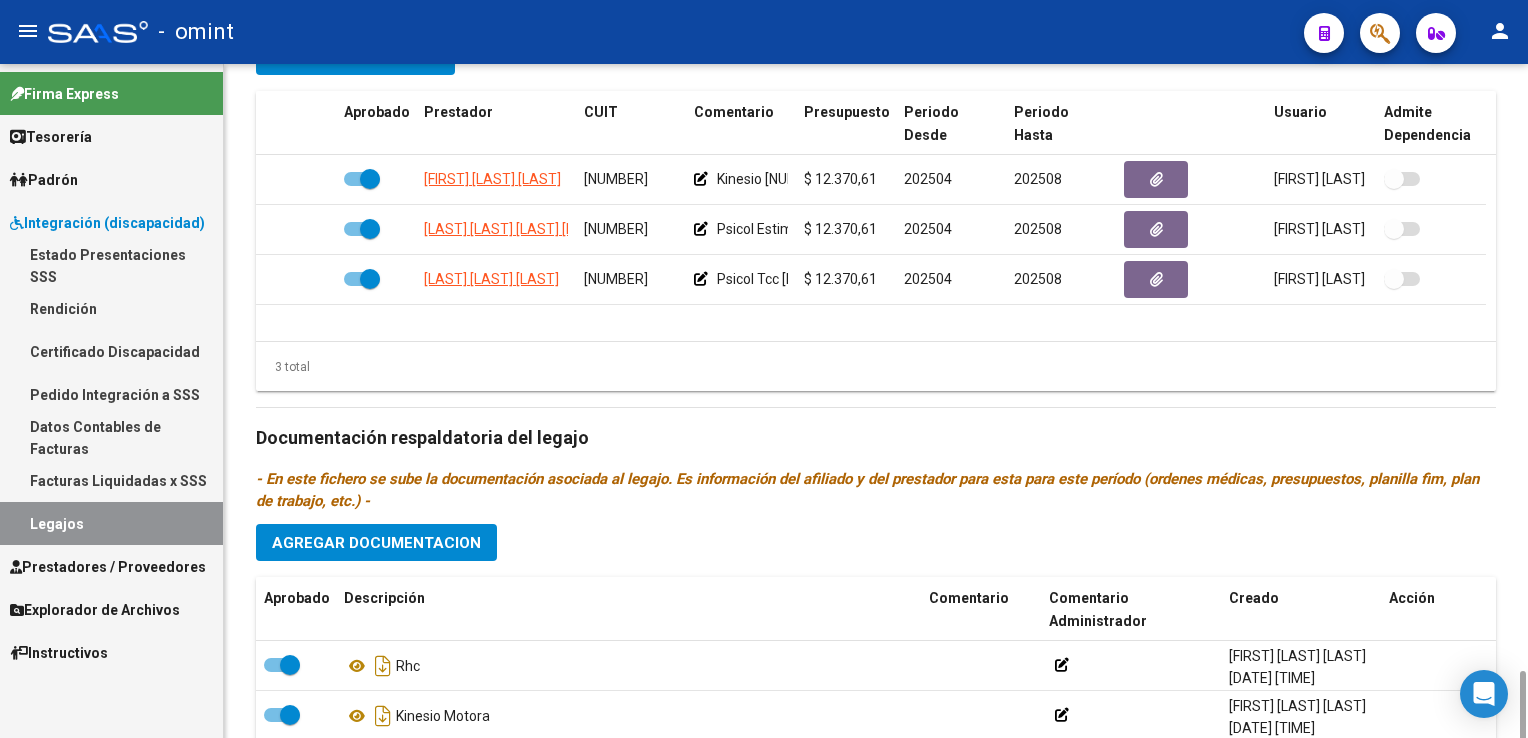 scroll, scrollTop: 1022, scrollLeft: 0, axis: vertical 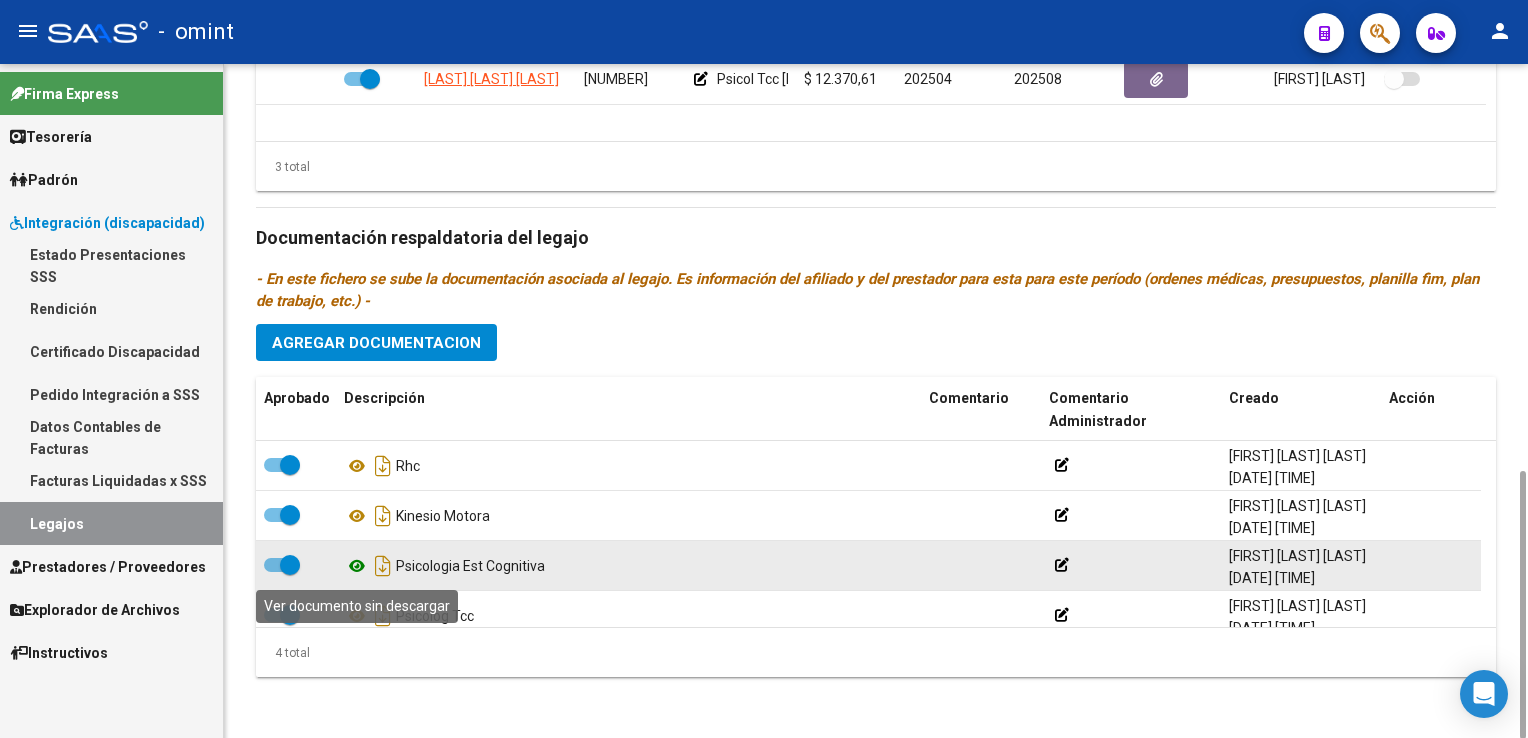 click 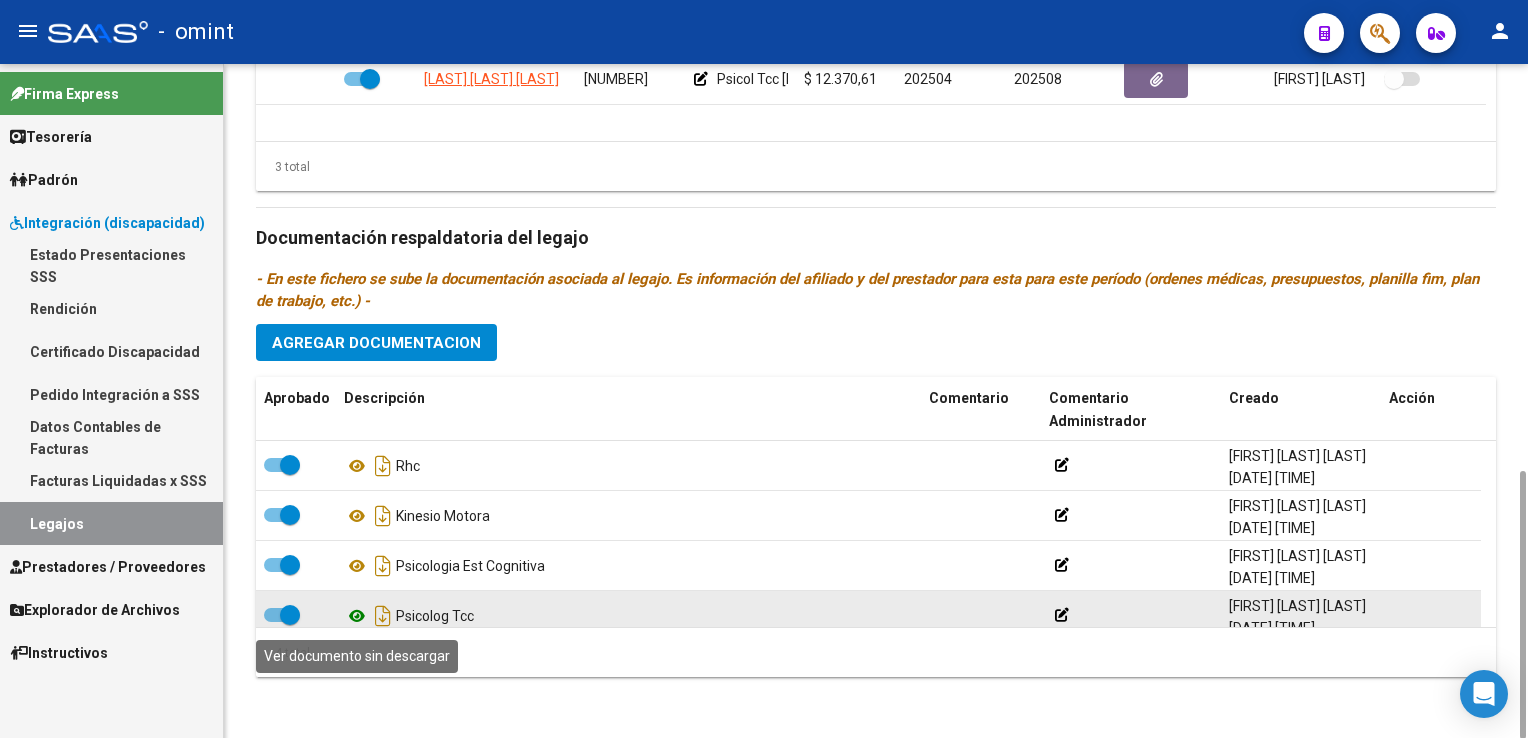 click 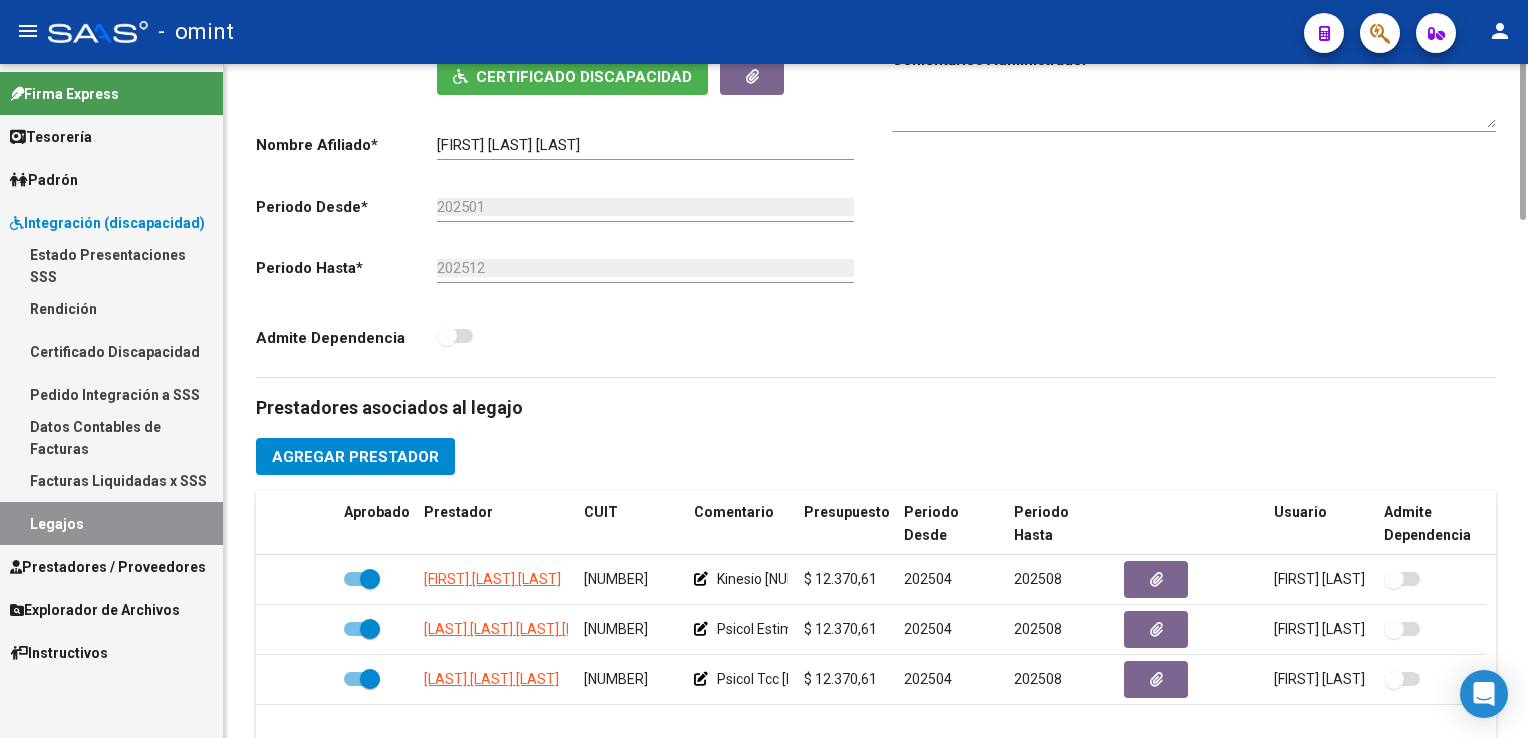 scroll, scrollTop: 222, scrollLeft: 0, axis: vertical 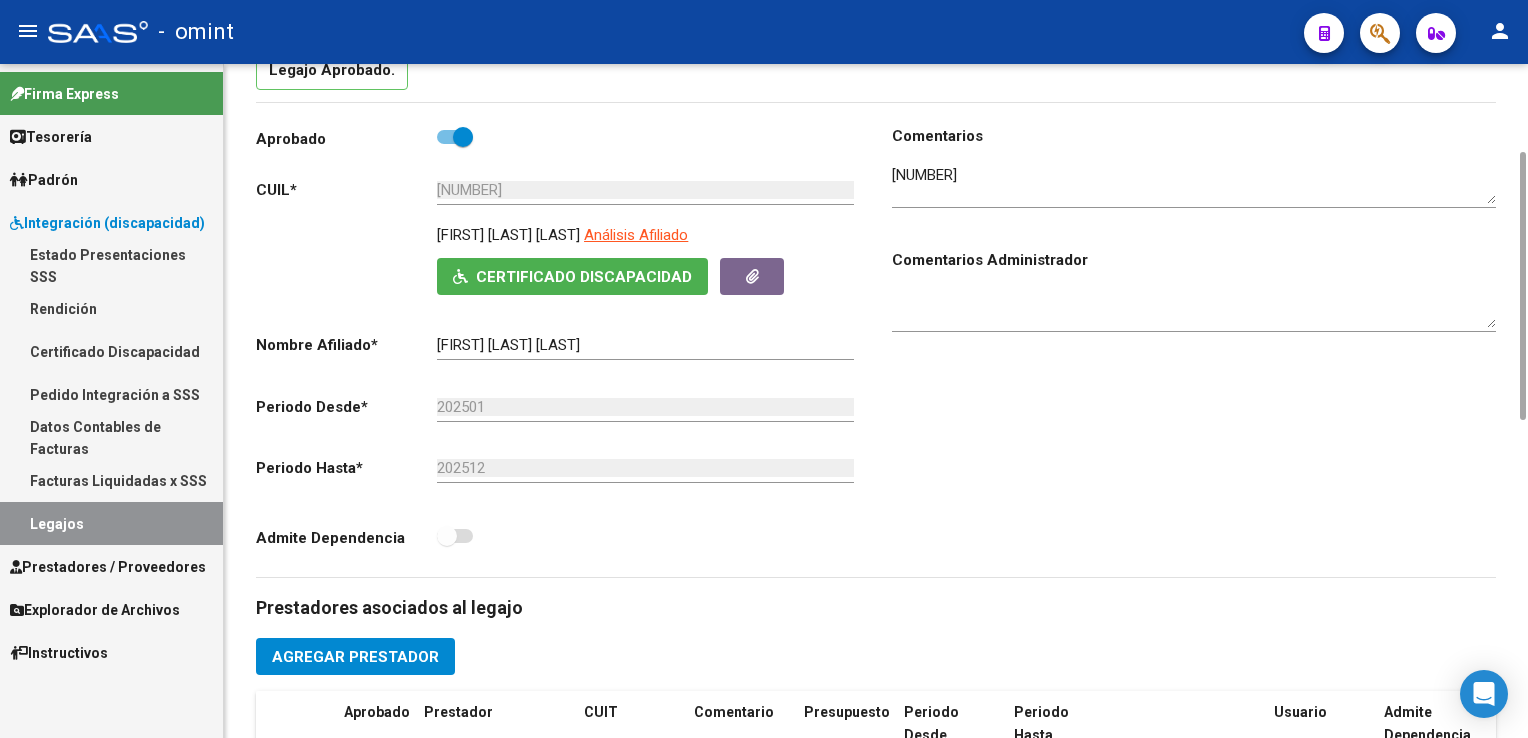 click on "[NUMBER]" at bounding box center [645, 190] 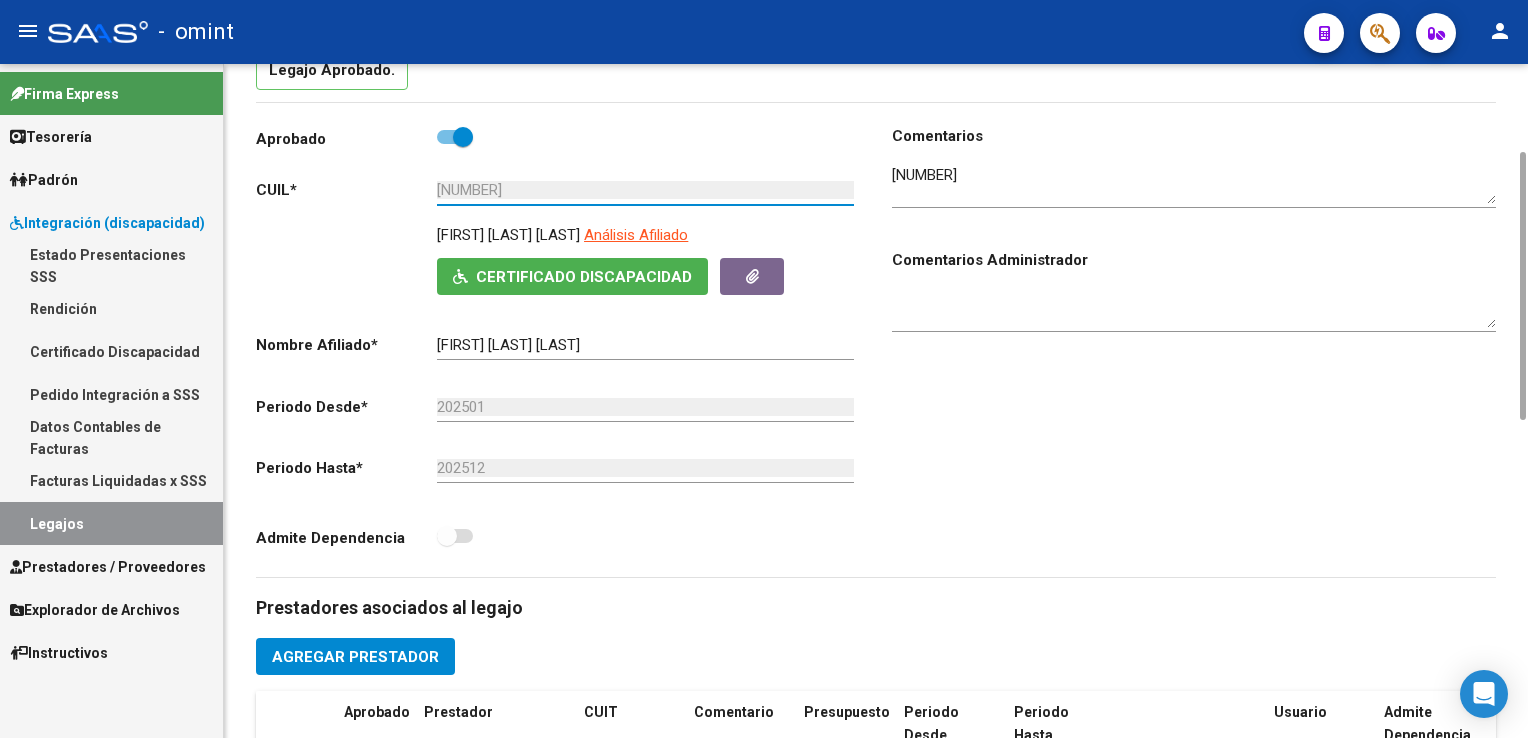 click on "[NUMBER]" at bounding box center (645, 190) 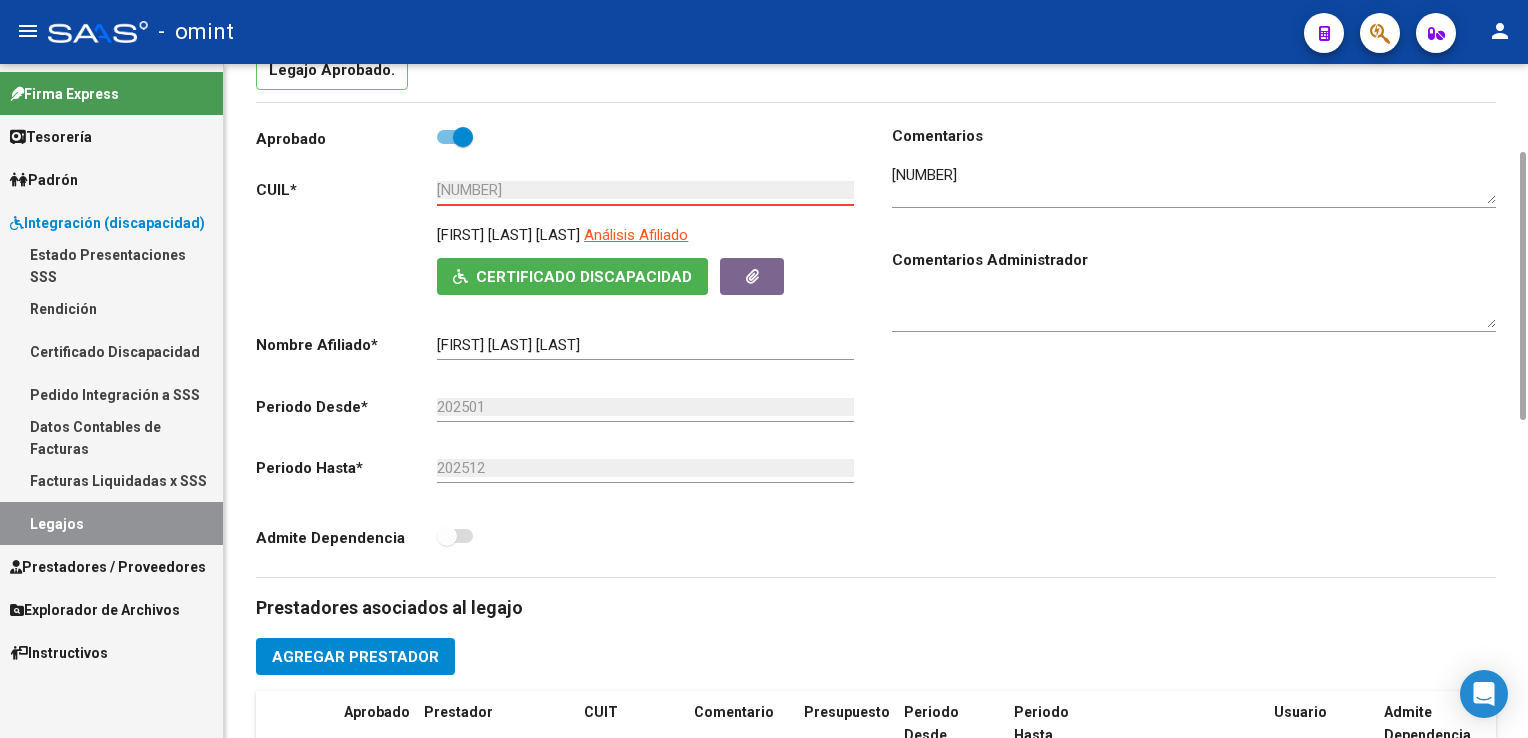 click on "Comentarios                                  Comentarios Administrador" 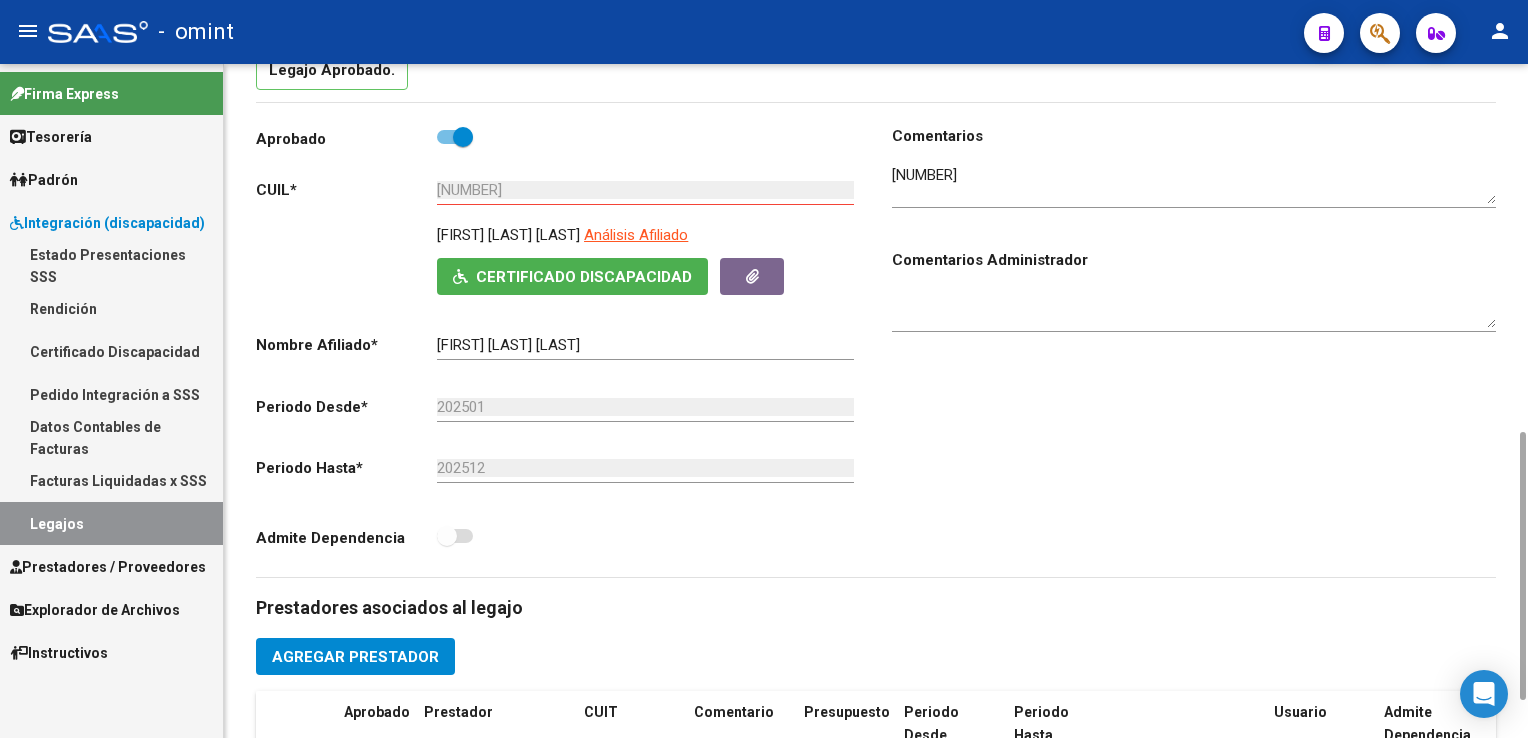 scroll, scrollTop: 622, scrollLeft: 0, axis: vertical 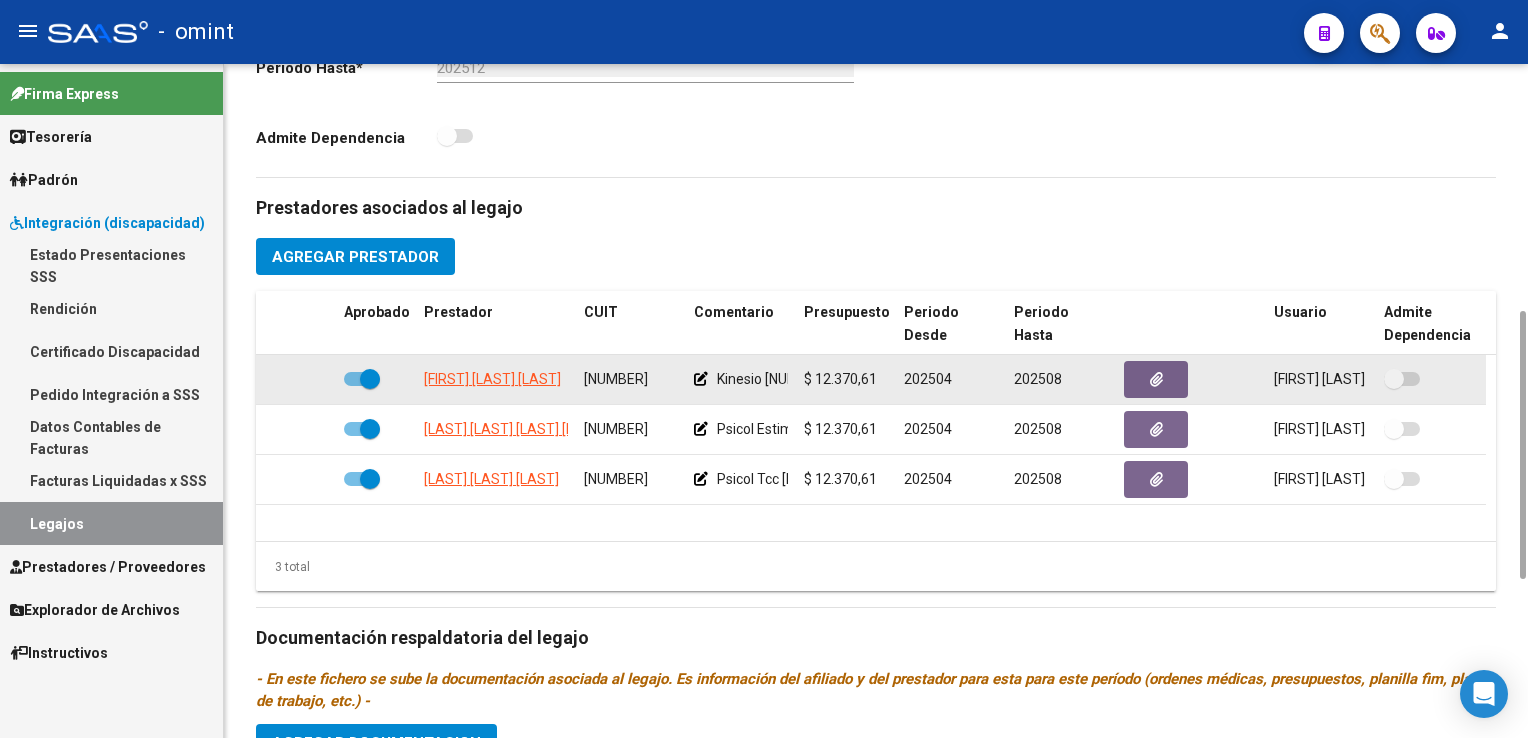 click on "[NUMBER]" 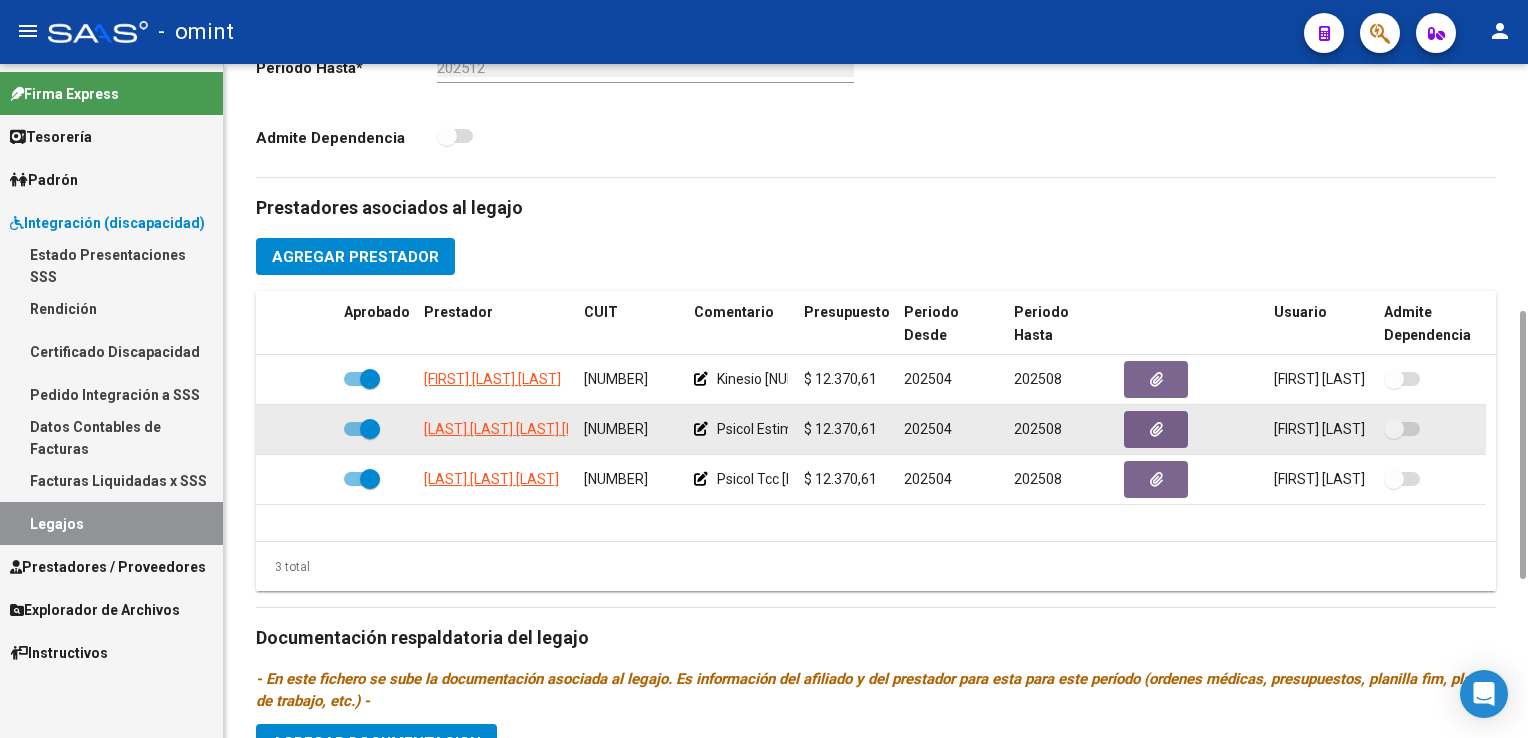 click on "[NUMBER]" 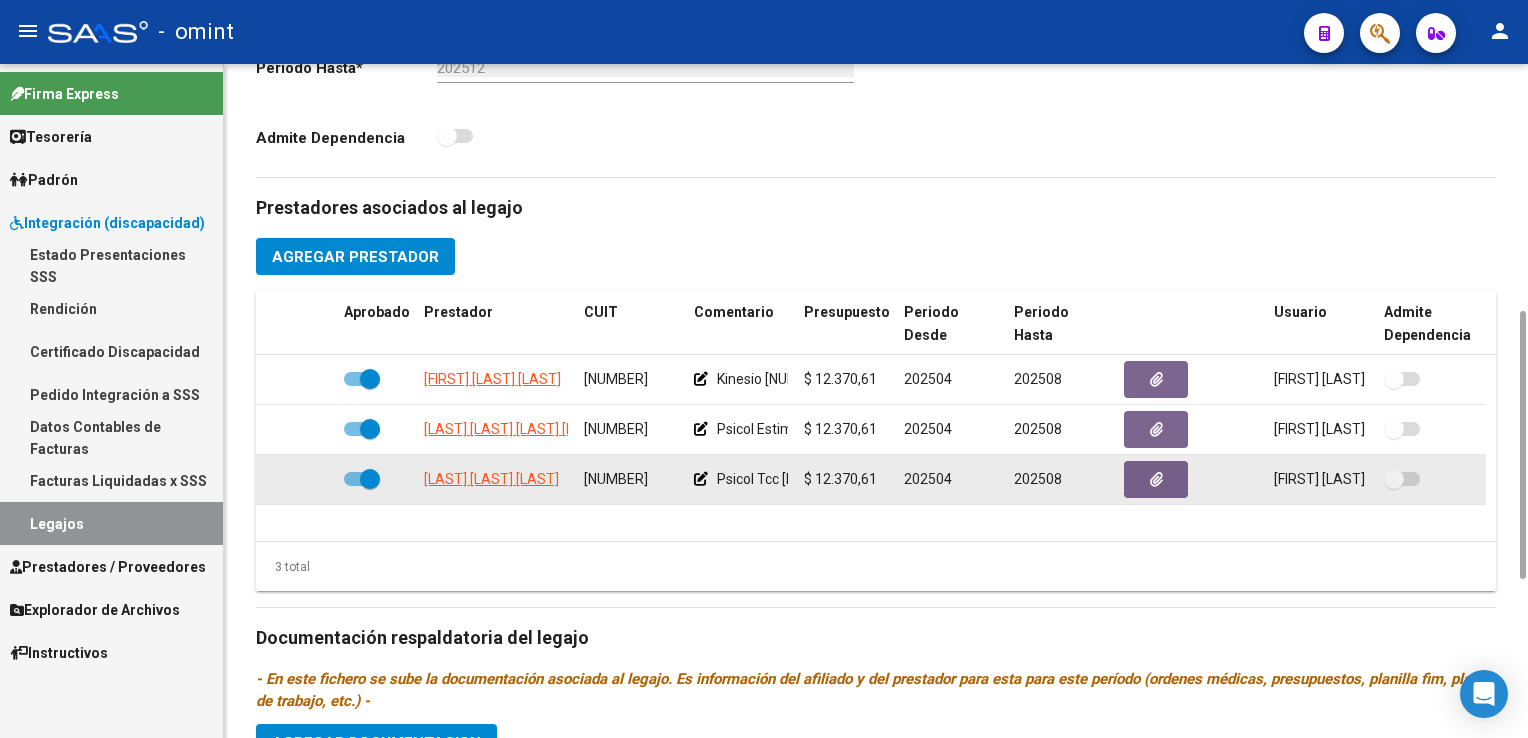 click on "[NUMBER]" 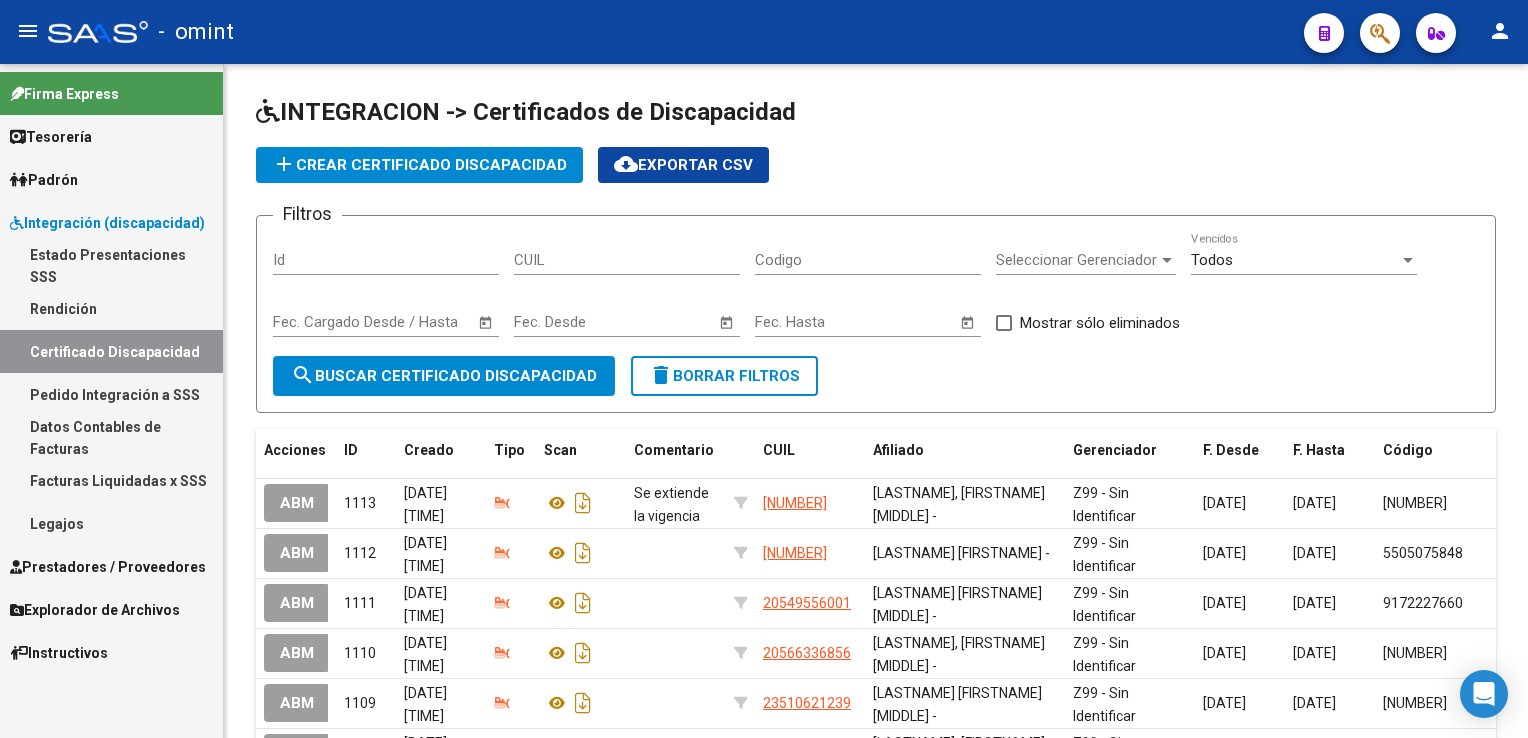 scroll, scrollTop: 0, scrollLeft: 0, axis: both 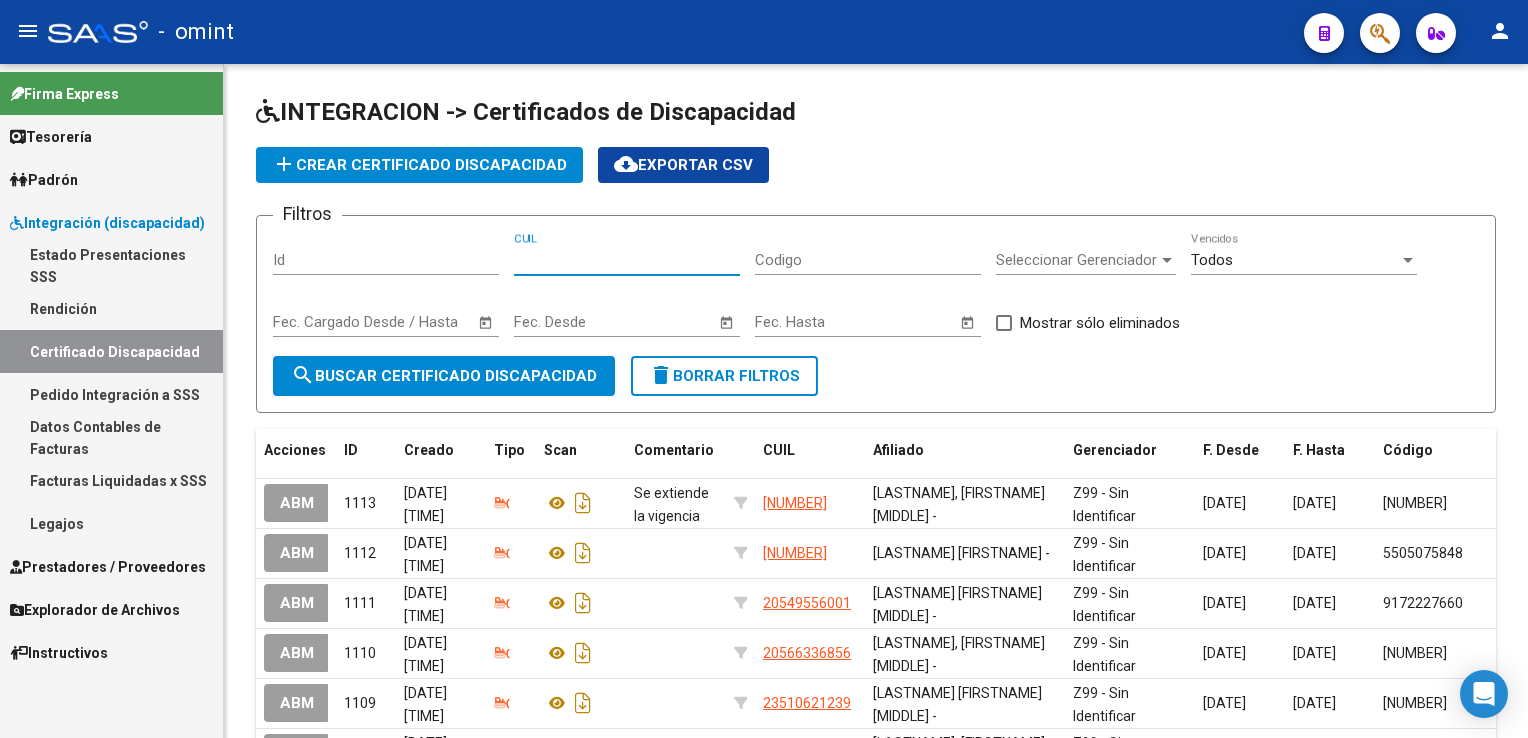 click on "add  Crear Certificado Discapacidad" 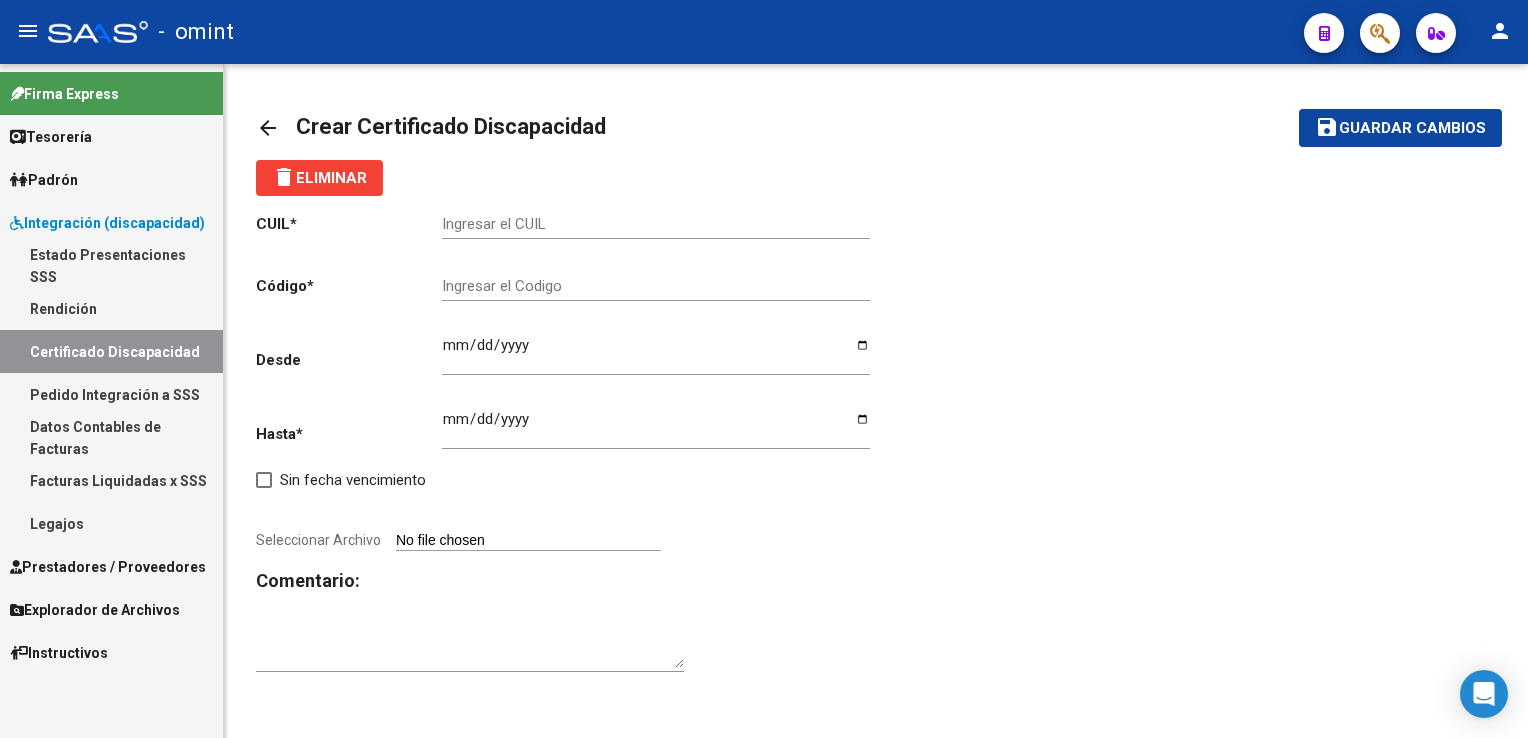 click on "Ingresar el CUIL" at bounding box center (656, 224) 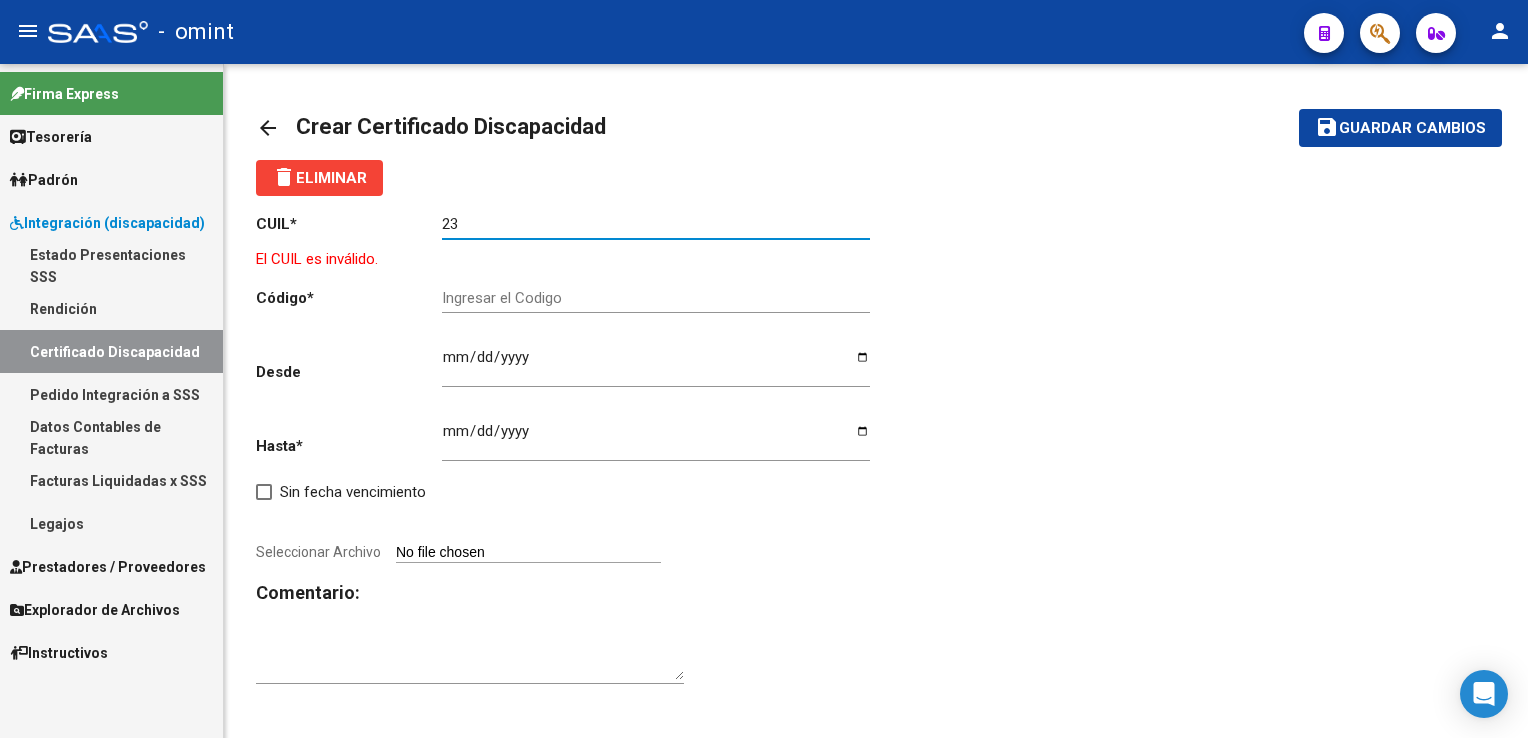 paste on "-[NUMBER]-" 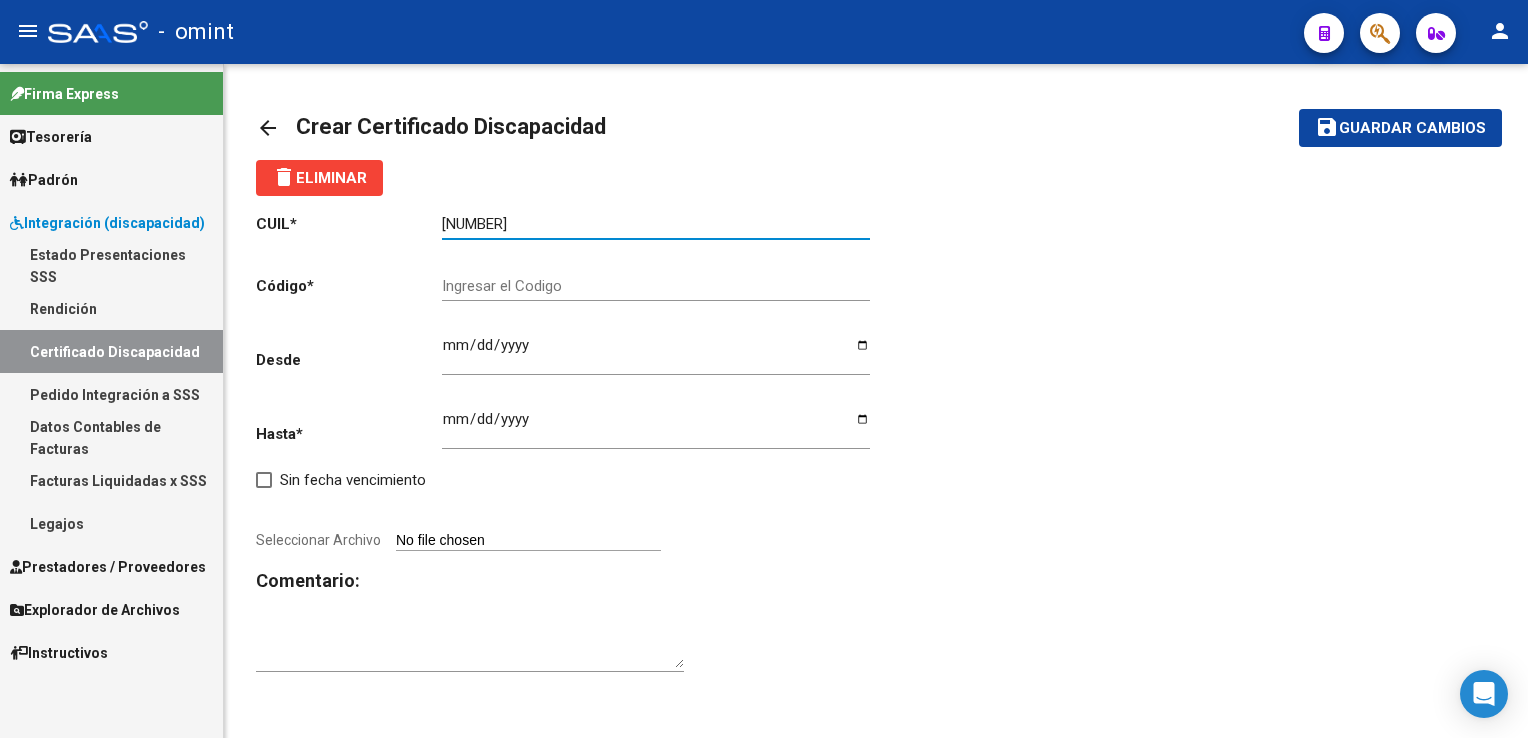 type on "[NUMBER]" 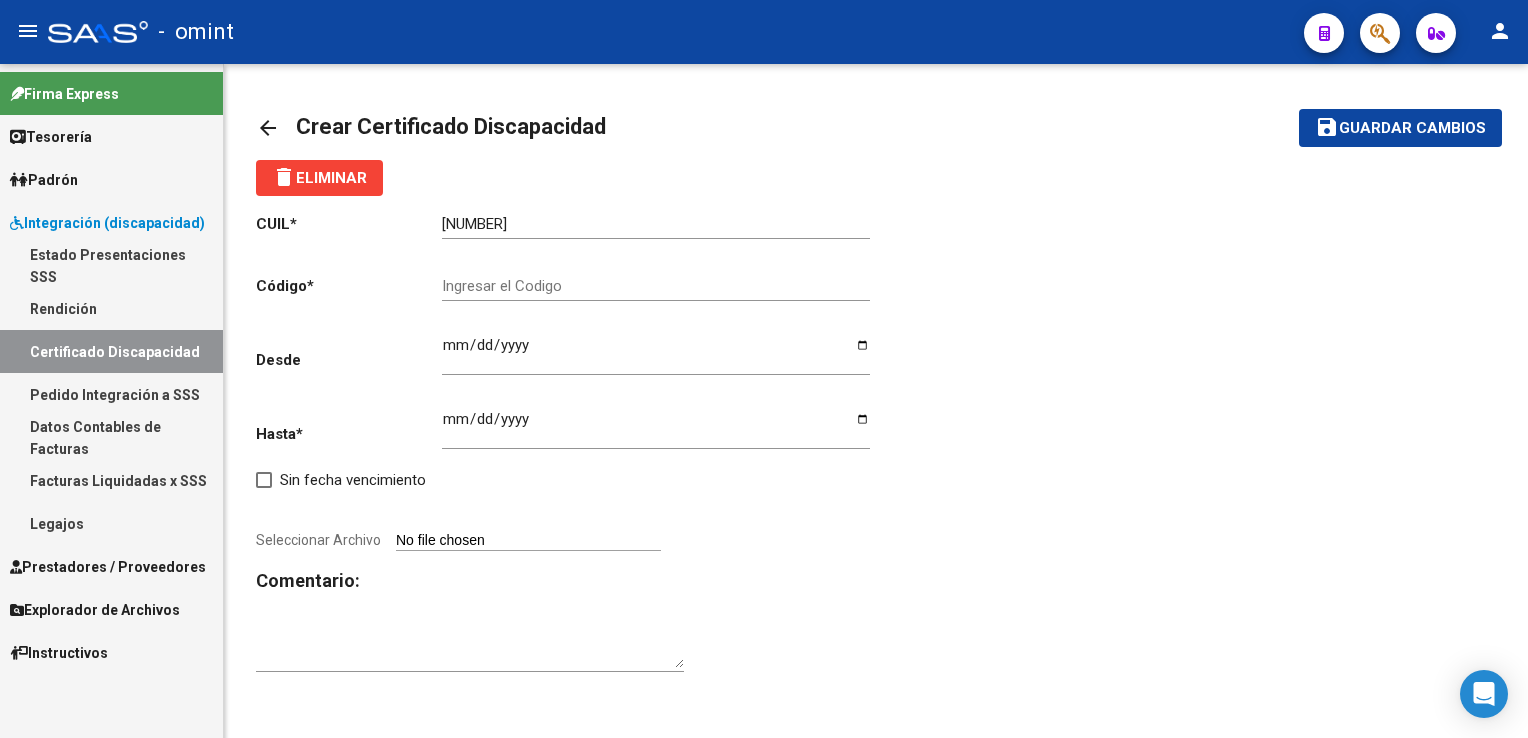 click on "Ingresar el Codigo" at bounding box center [656, 286] 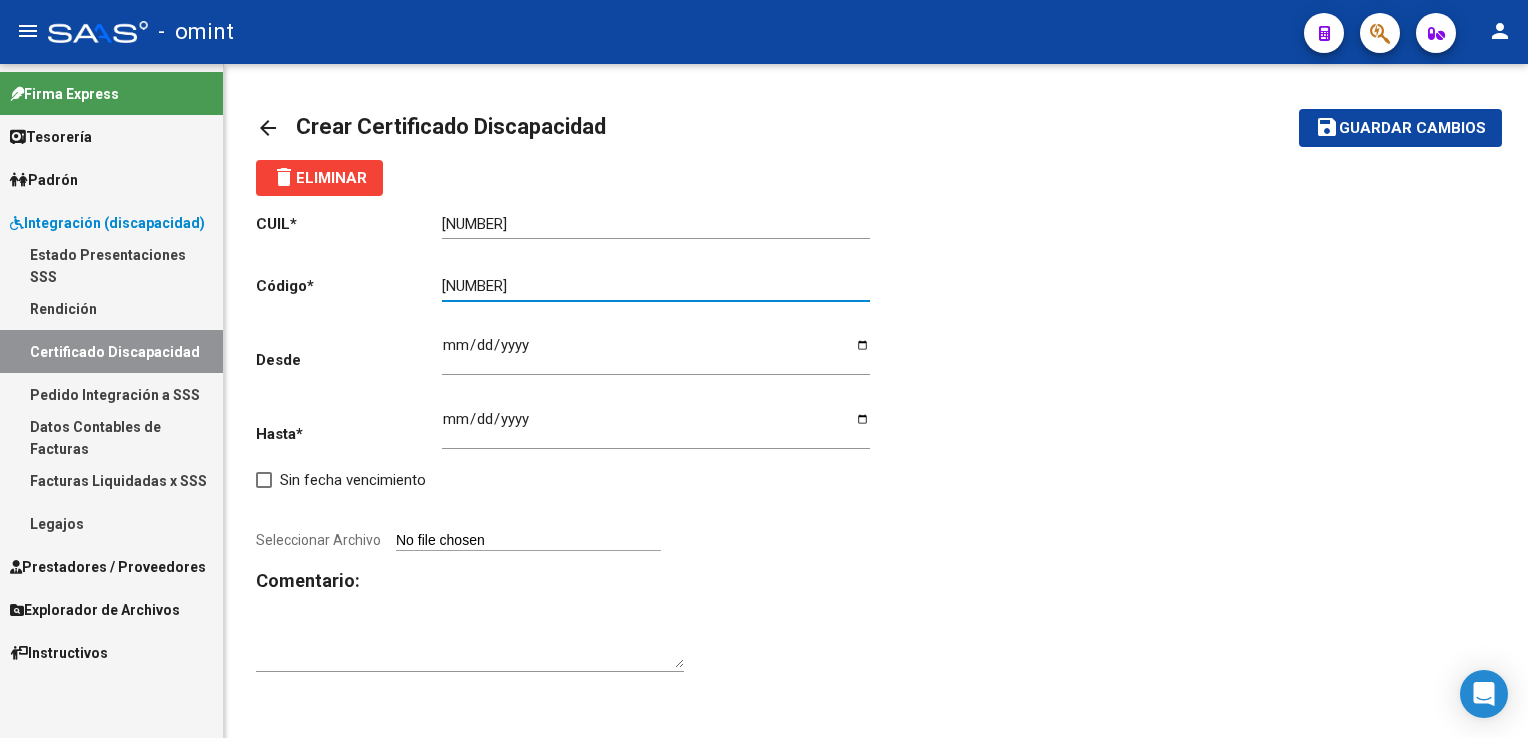 type on "[NUMBER]" 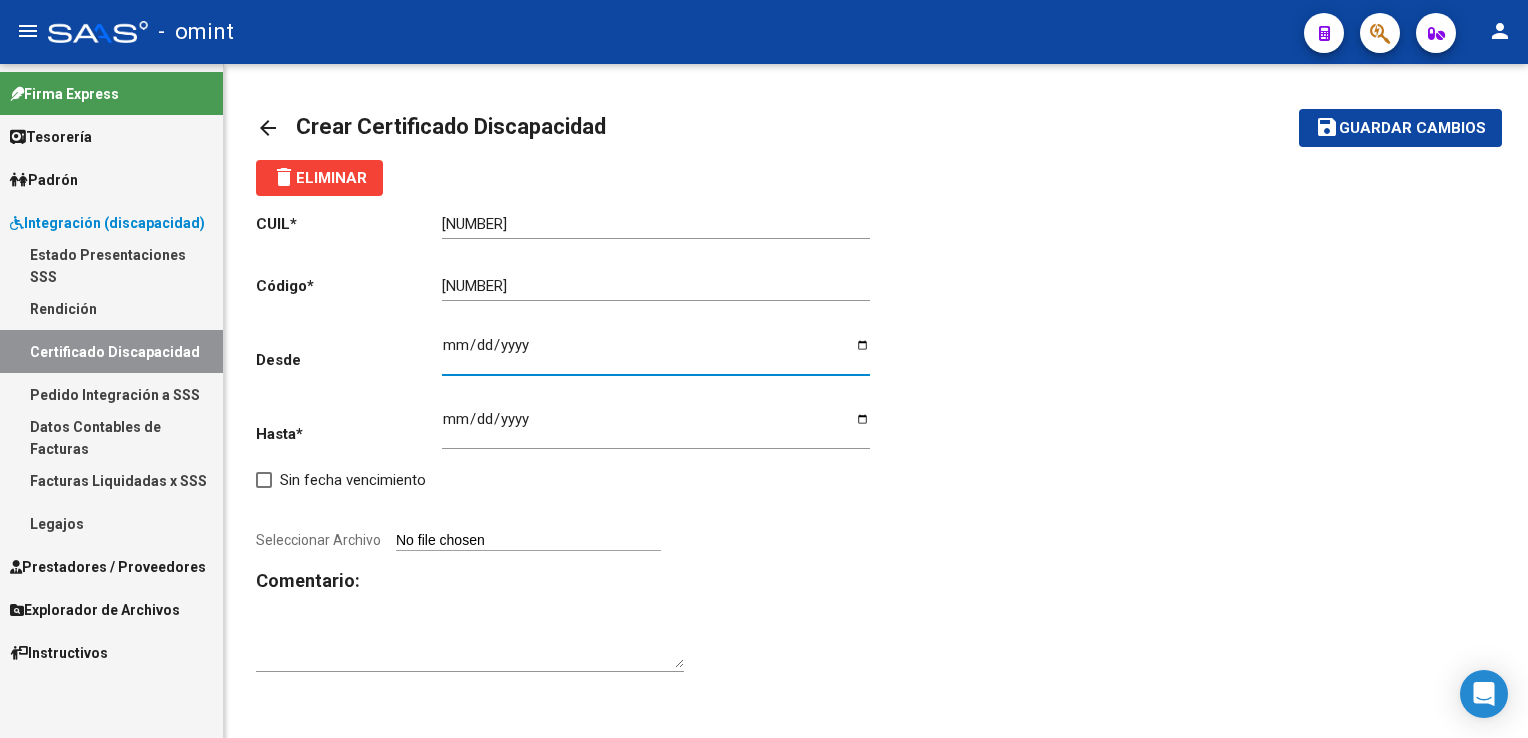 click on "Ingresar fec. Desde" at bounding box center [656, 353] 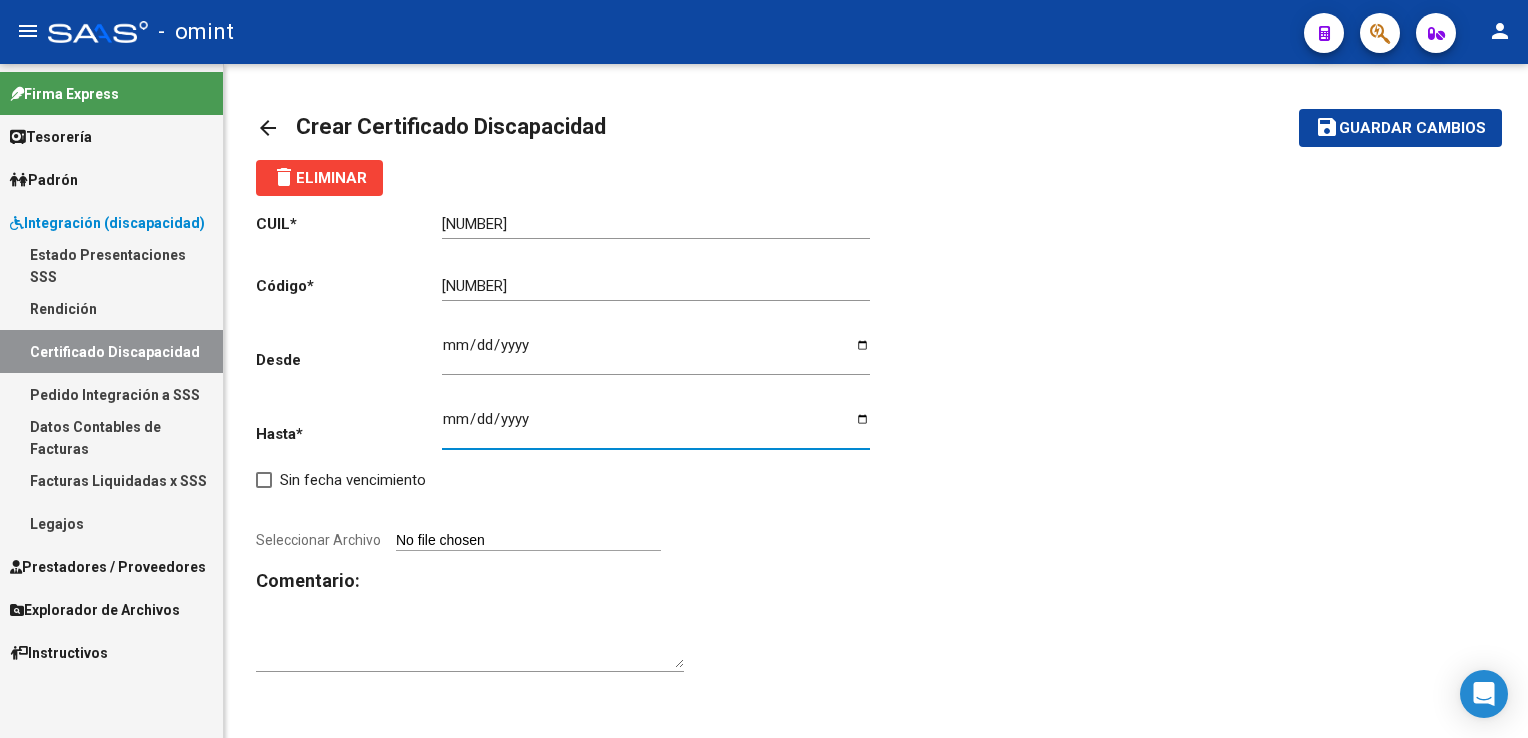click on "Ingresar fec. Hasta" at bounding box center [656, 427] 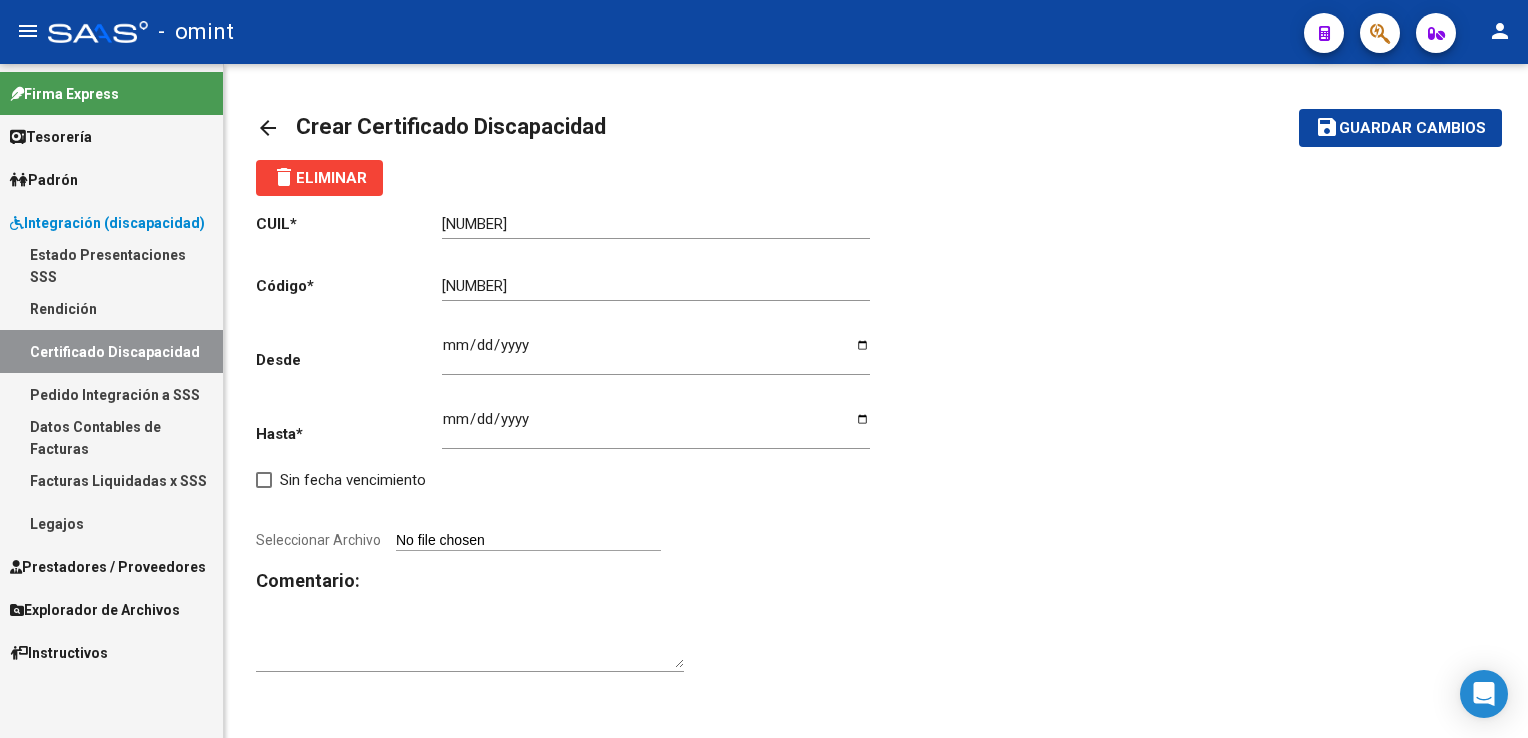 type on "C:\fakepath\cud.jpg" 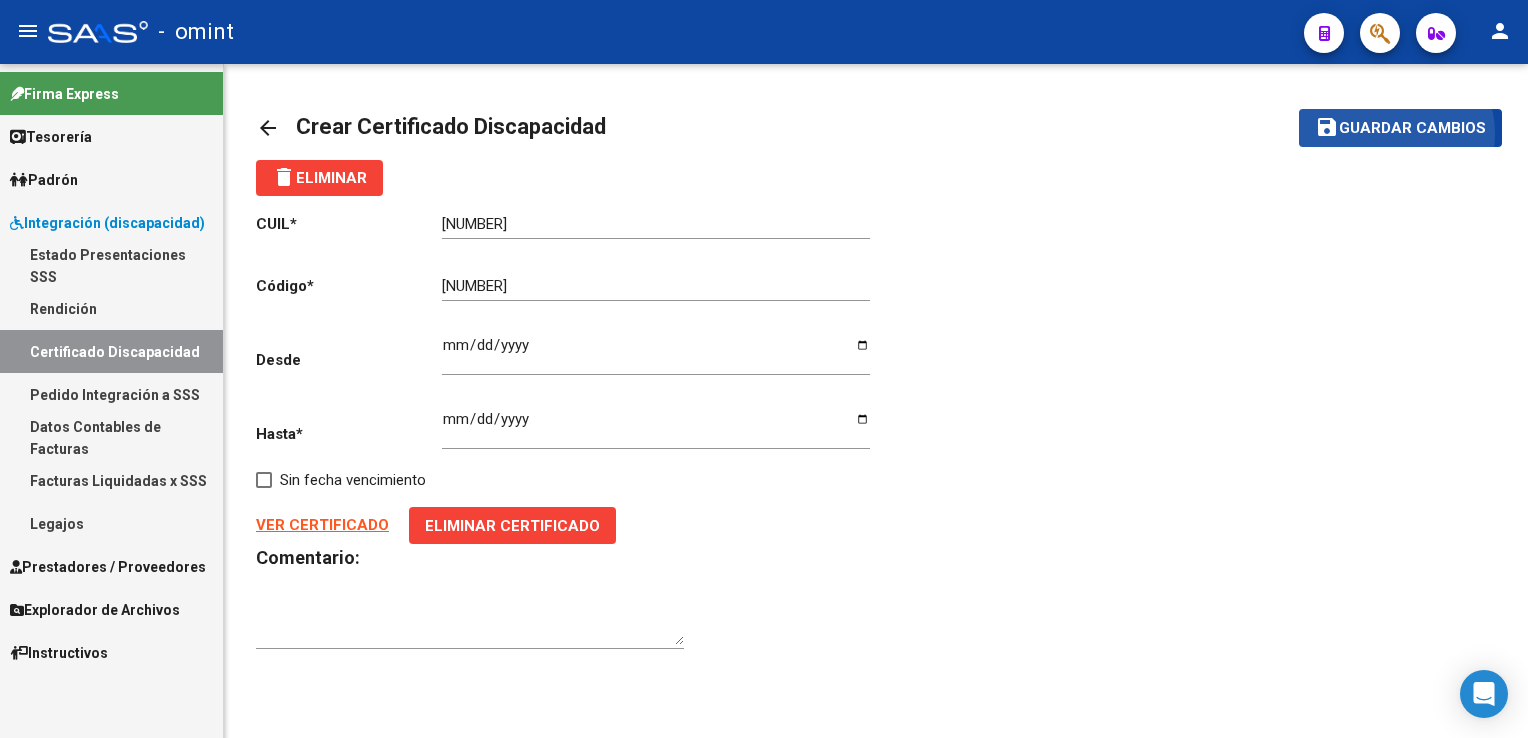 click on "Guardar cambios" 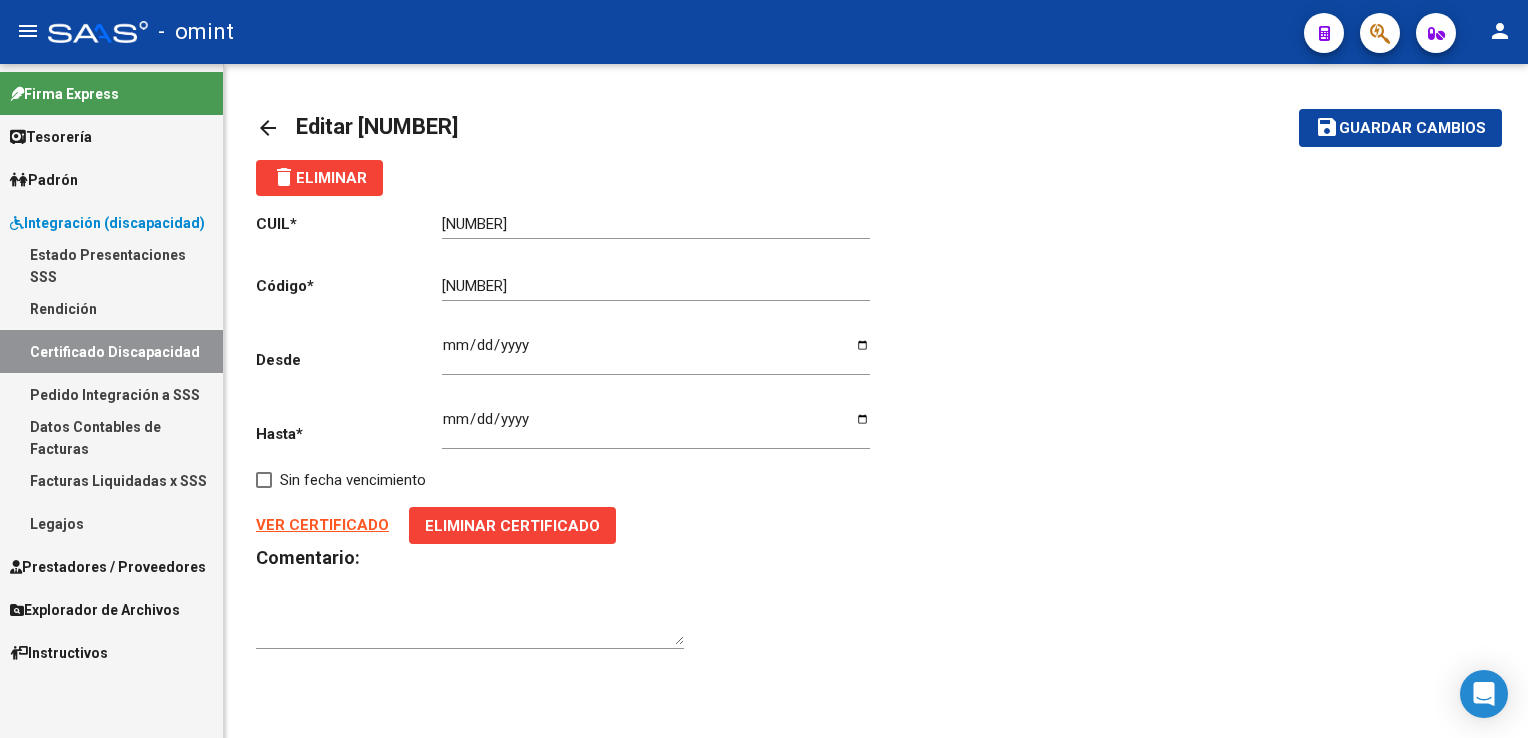 click on "Certificado Discapacidad" at bounding box center [111, 351] 